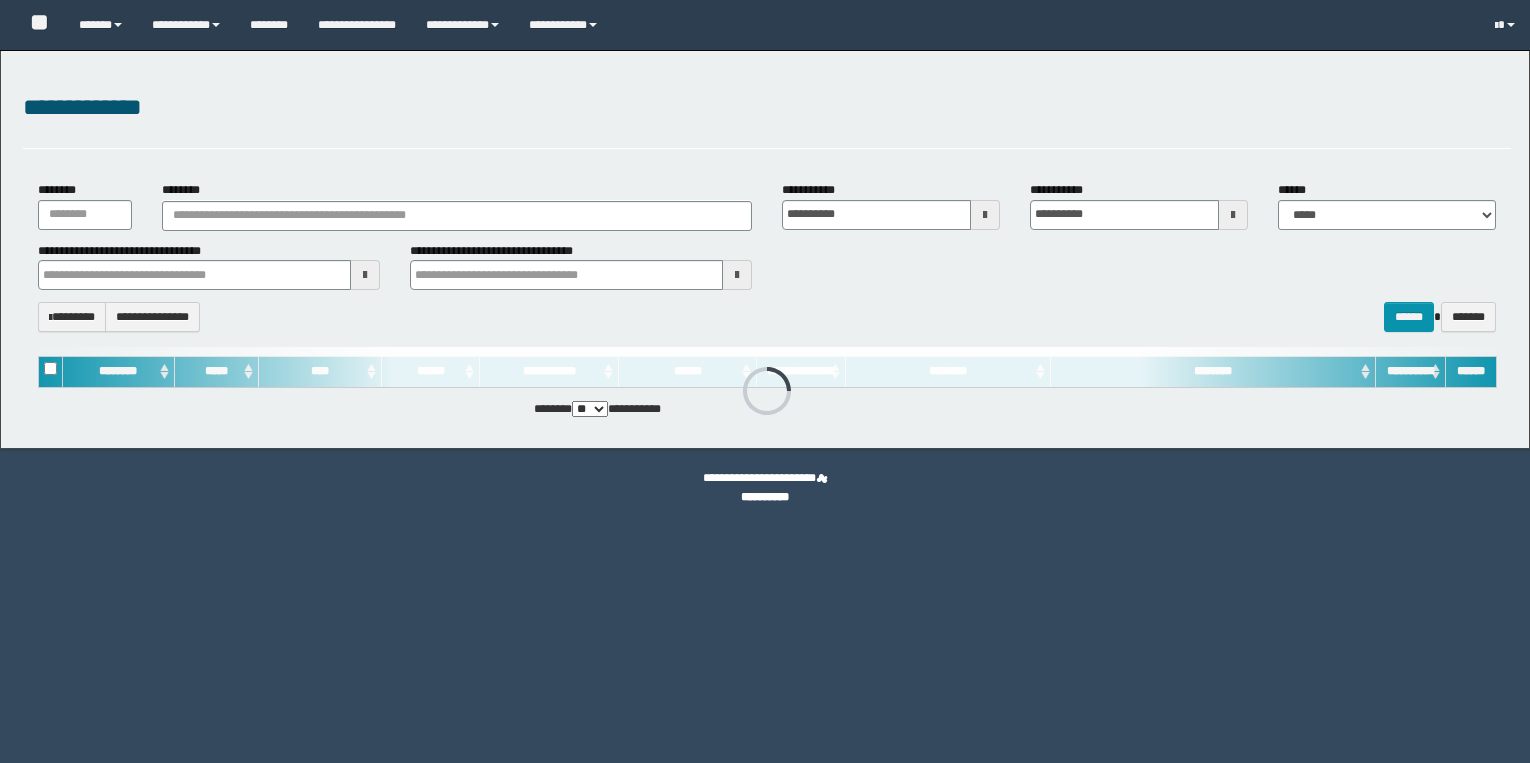 scroll, scrollTop: 0, scrollLeft: 0, axis: both 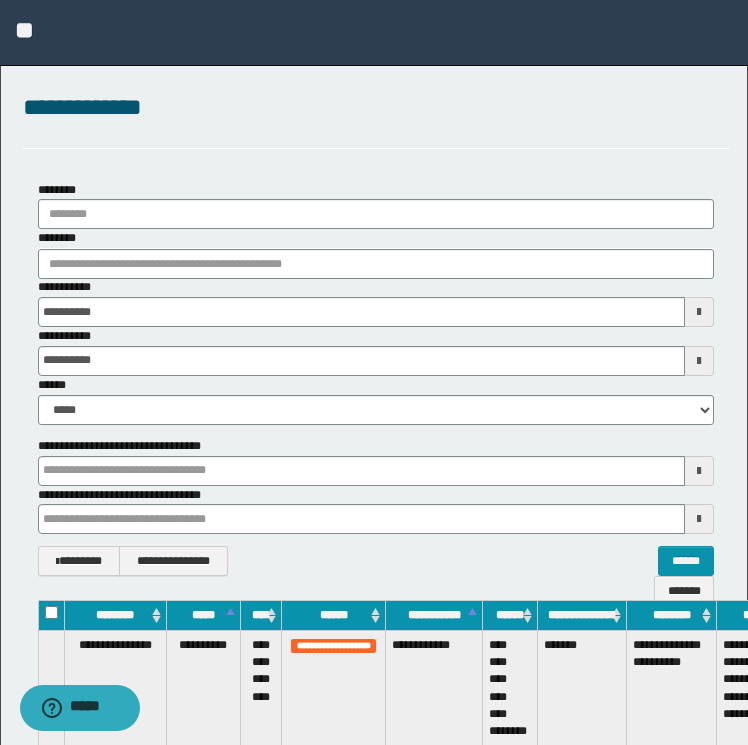 click on "**********" at bounding box center [376, 302] 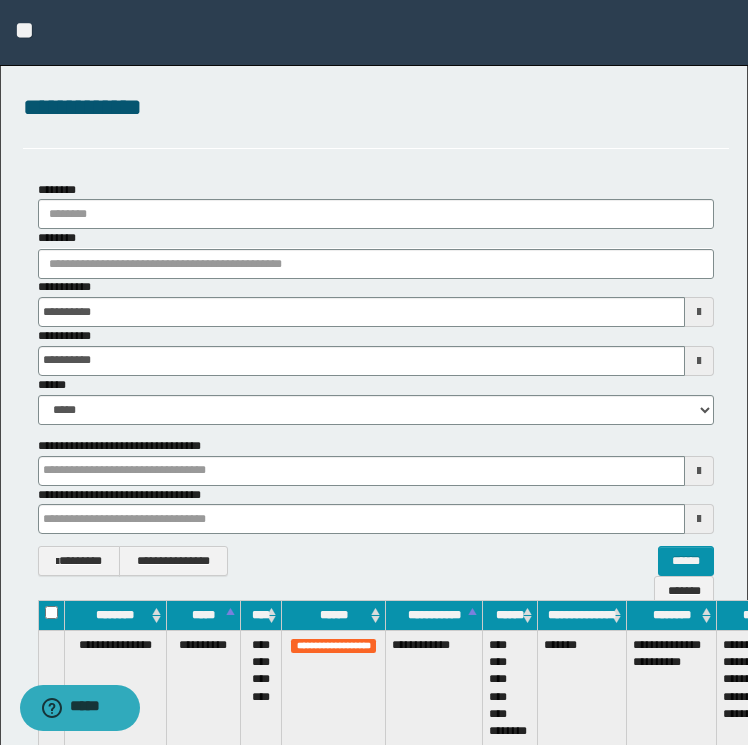 click on "********" at bounding box center [376, 253] 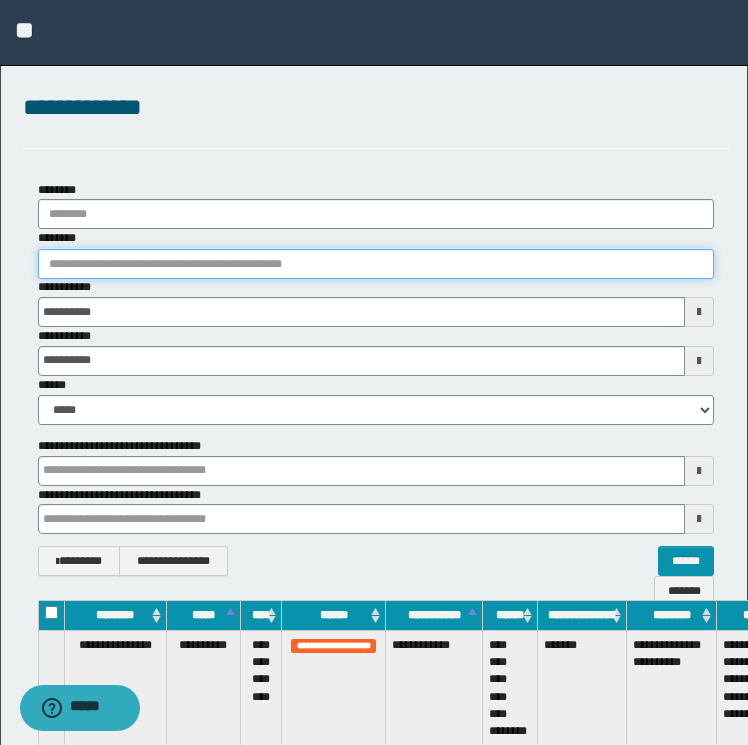 click on "********" at bounding box center (376, 264) 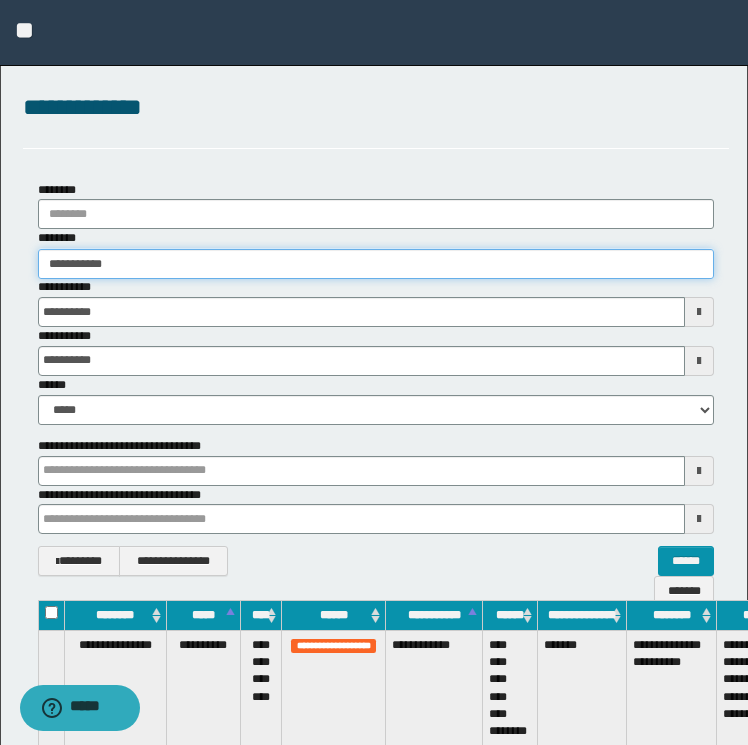 click on "**********" at bounding box center (376, 264) 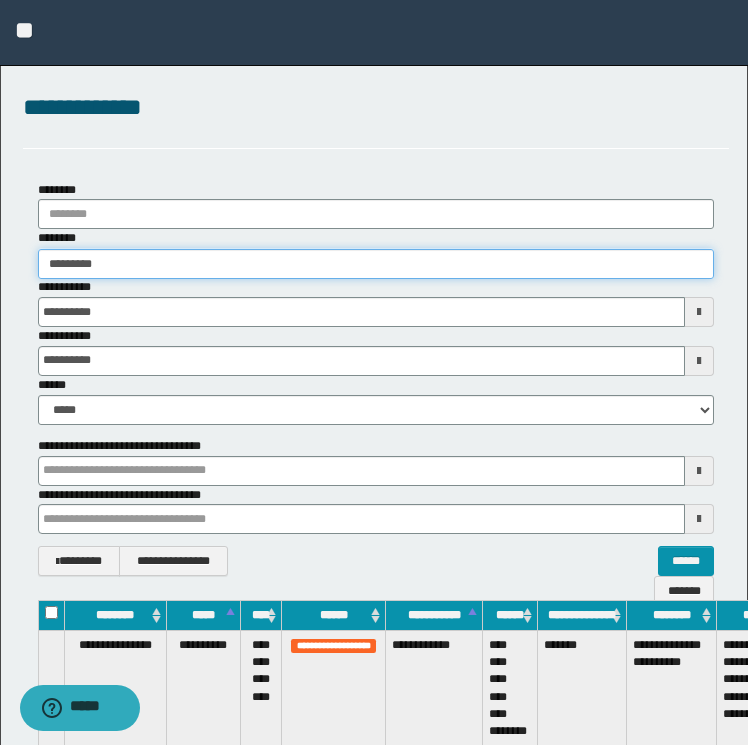 click on "********" at bounding box center [376, 264] 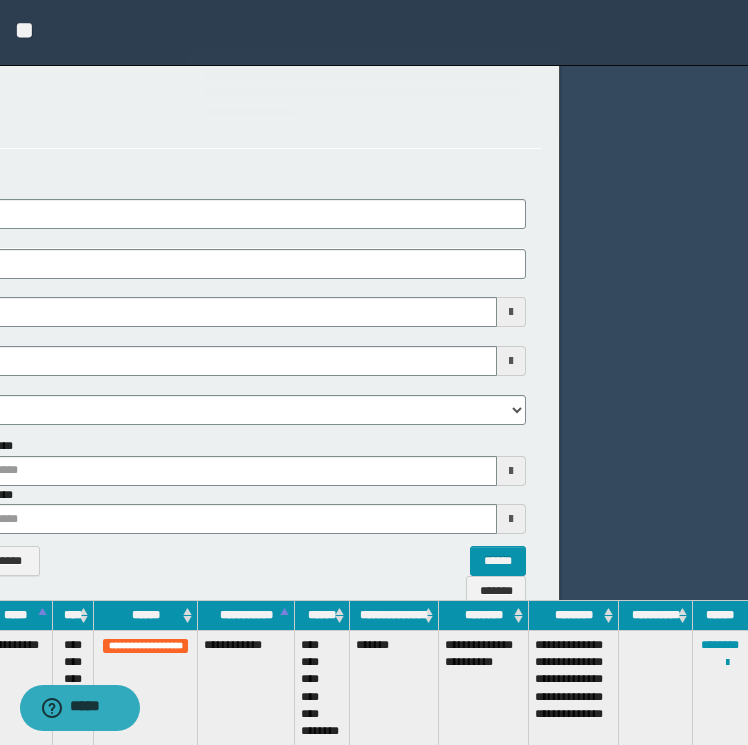 click on "**********" at bounding box center [188, 379] 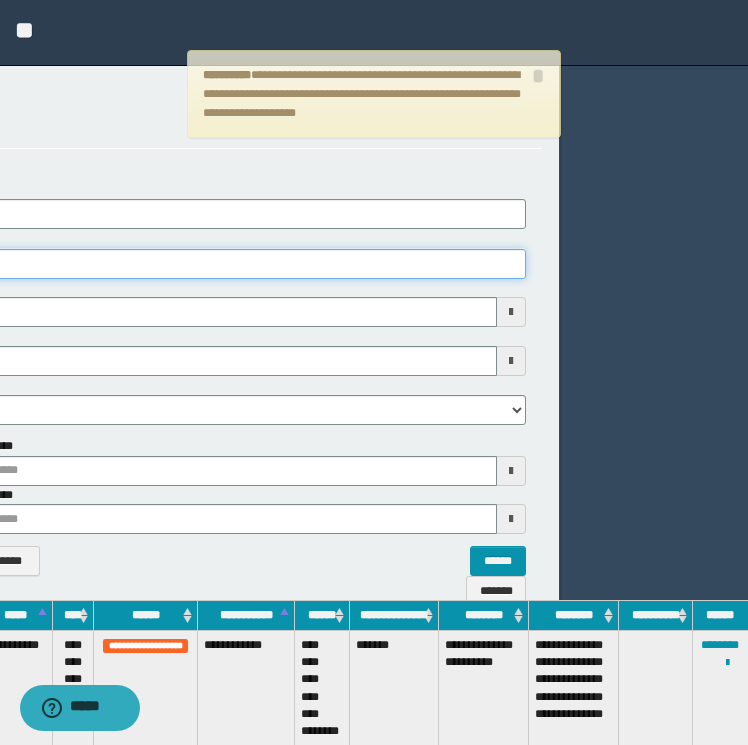 click on "********" at bounding box center [188, 264] 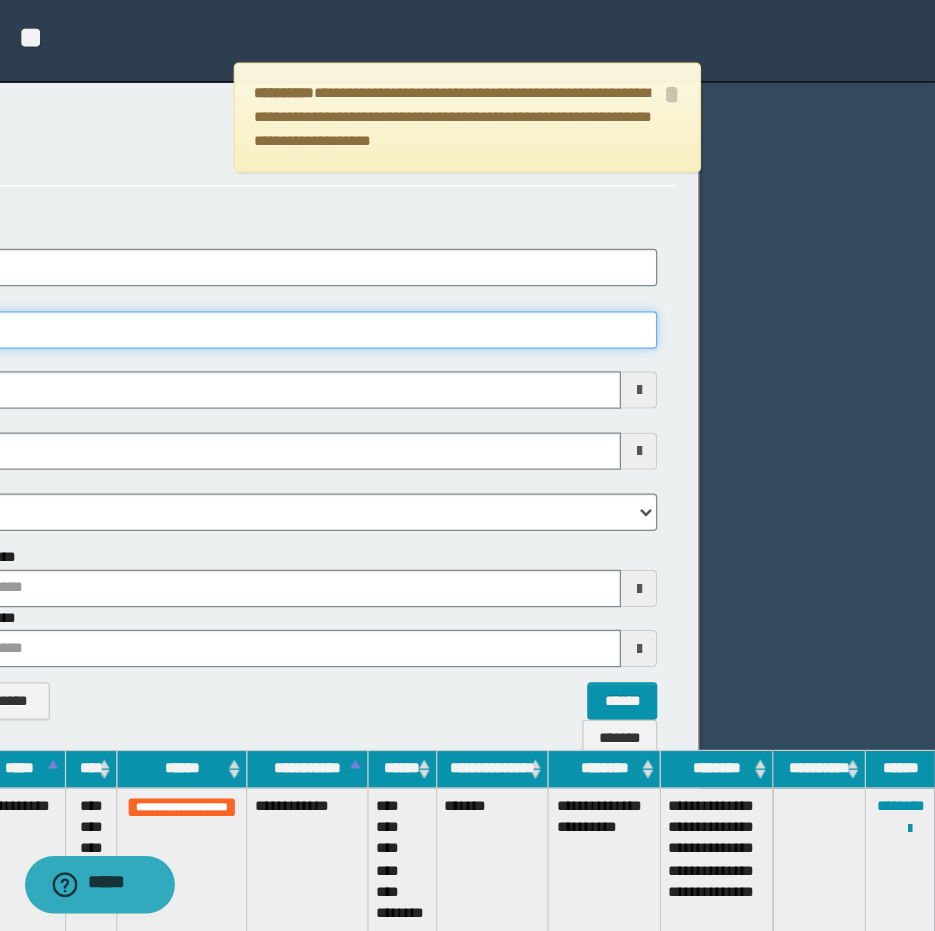 scroll, scrollTop: 0, scrollLeft: 4, axis: horizontal 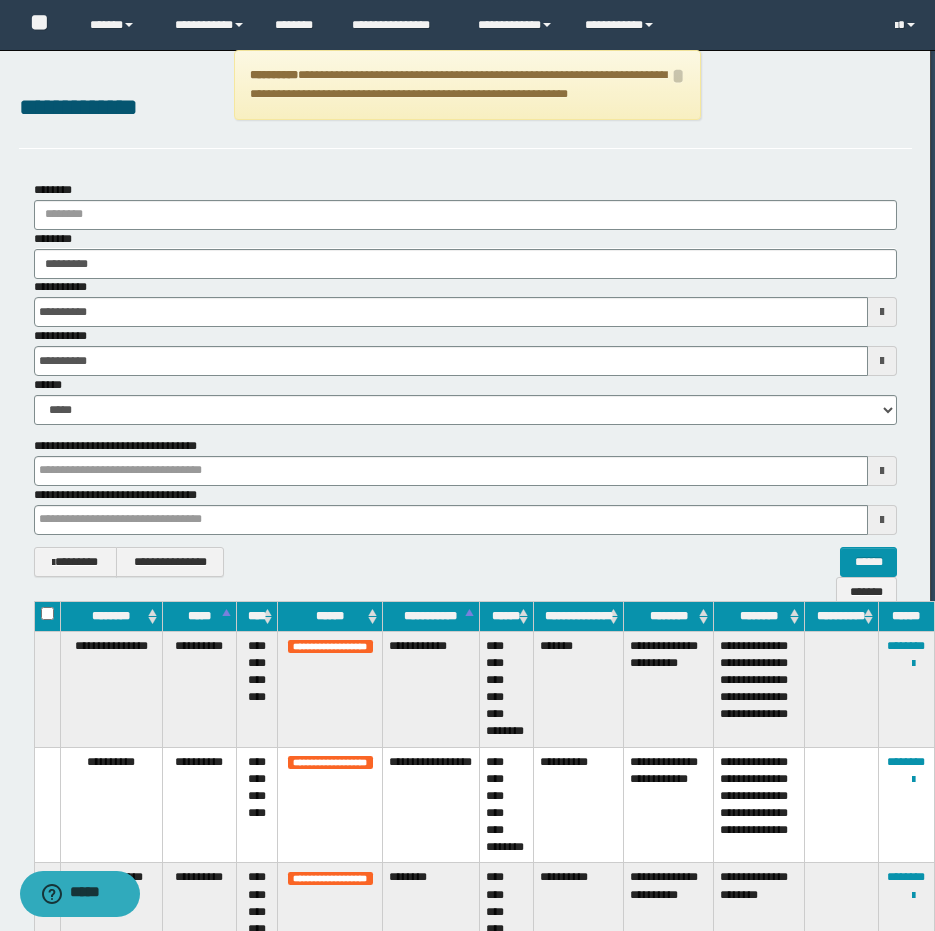 click on "********
******** ********" at bounding box center [465, 254] 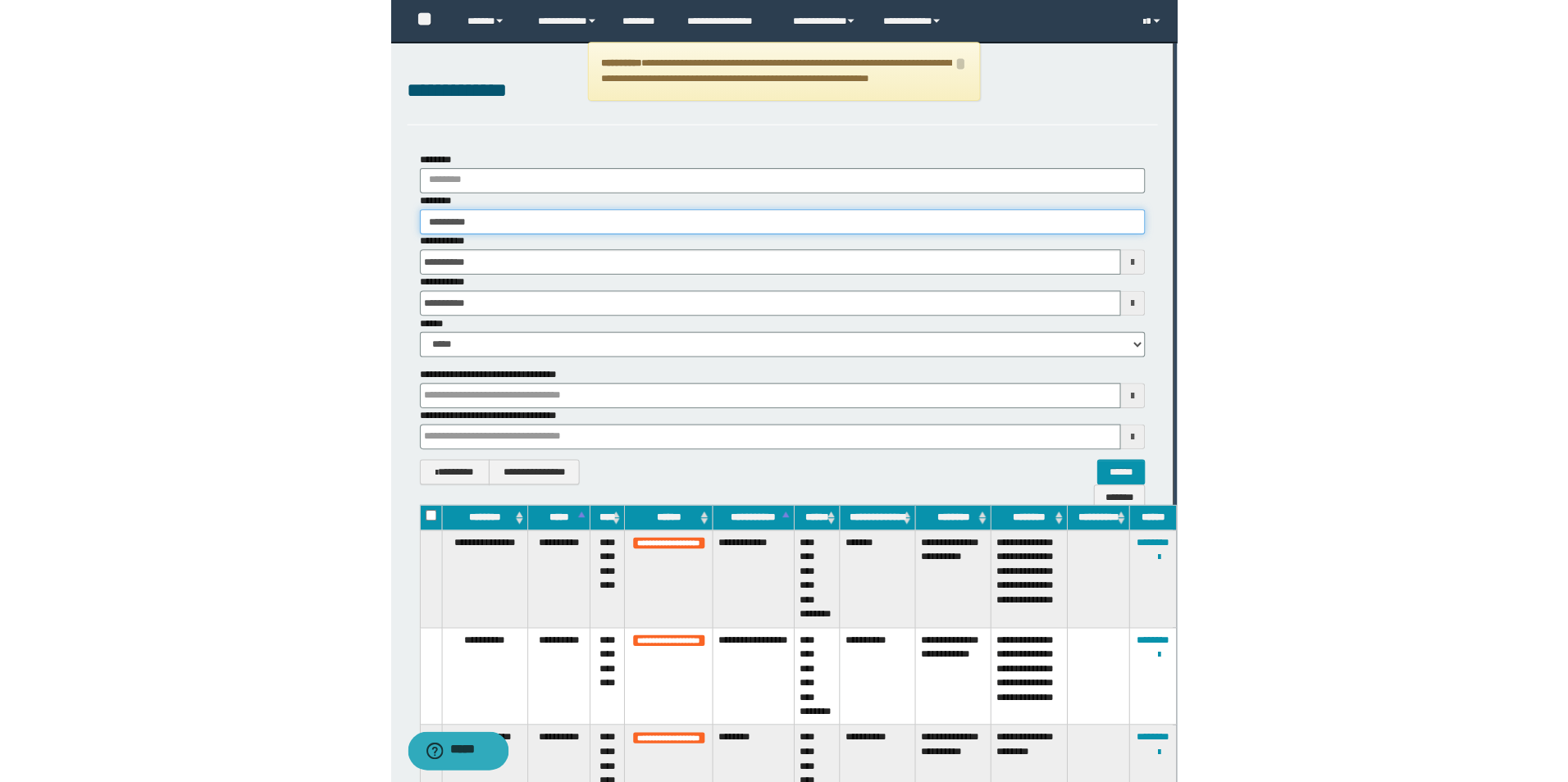 scroll, scrollTop: 0, scrollLeft: 0, axis: both 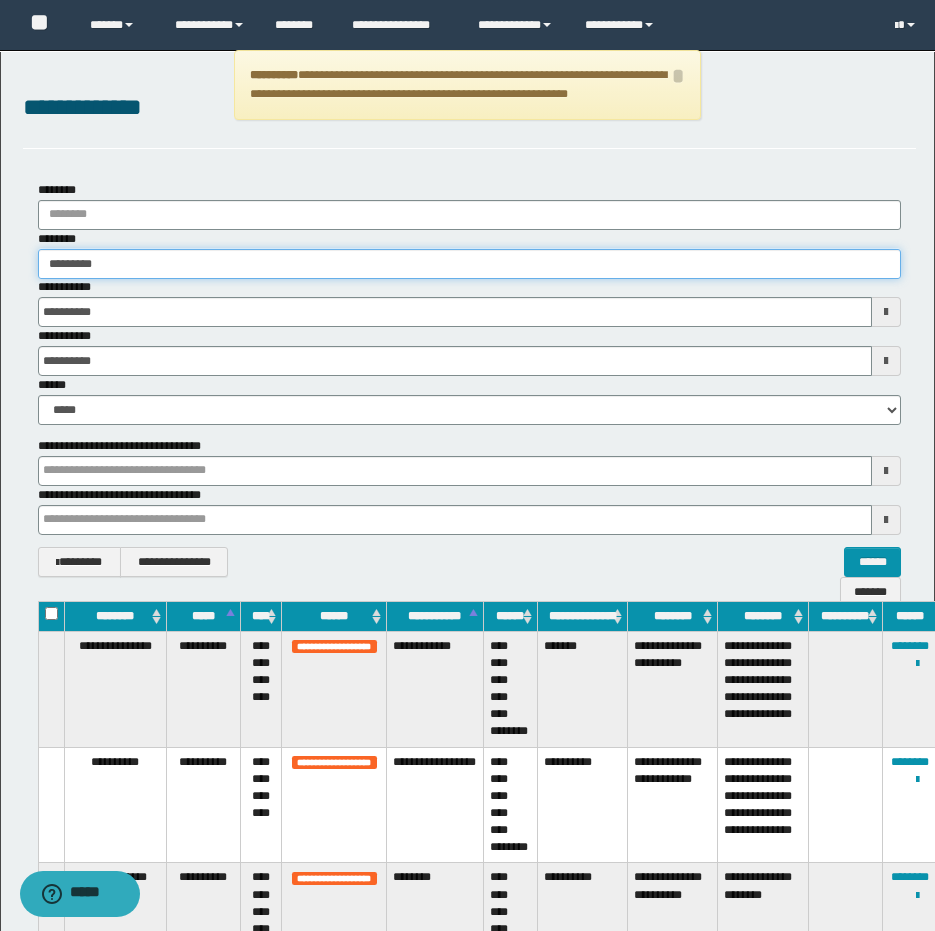 drag, startPoint x: 118, startPoint y: 271, endPoint x: -5, endPoint y: 198, distance: 143.03146 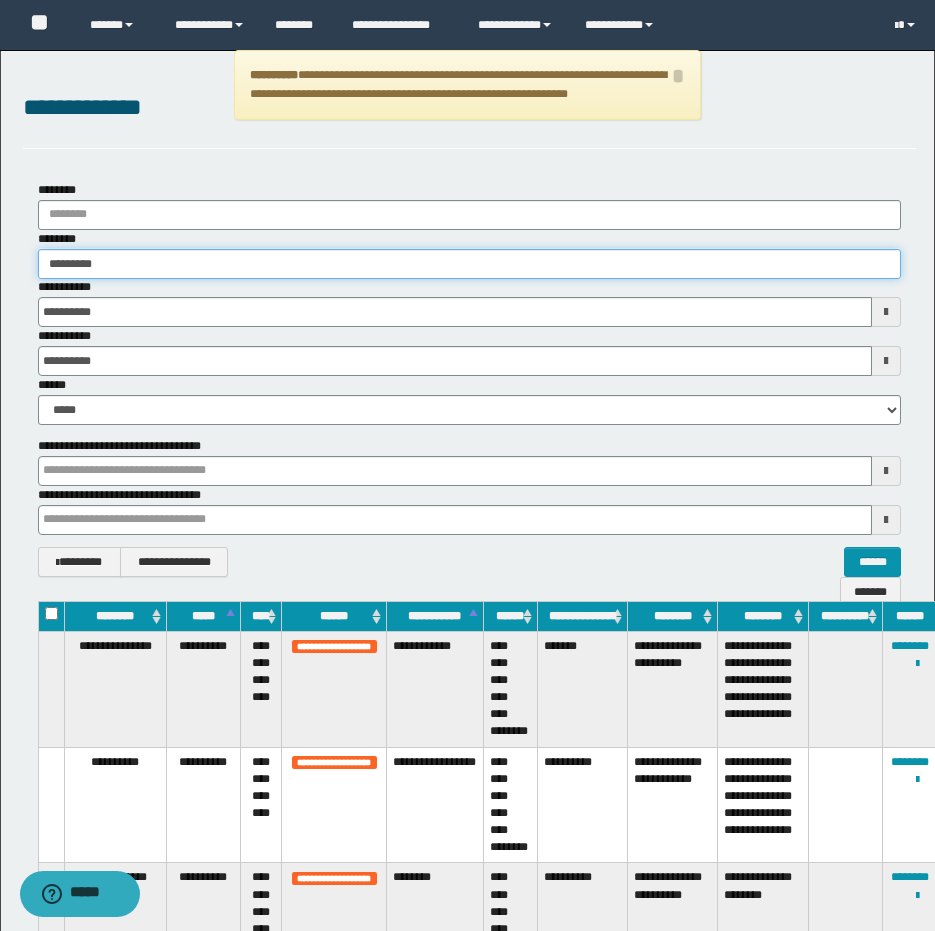 click on "**********" at bounding box center (467, 465) 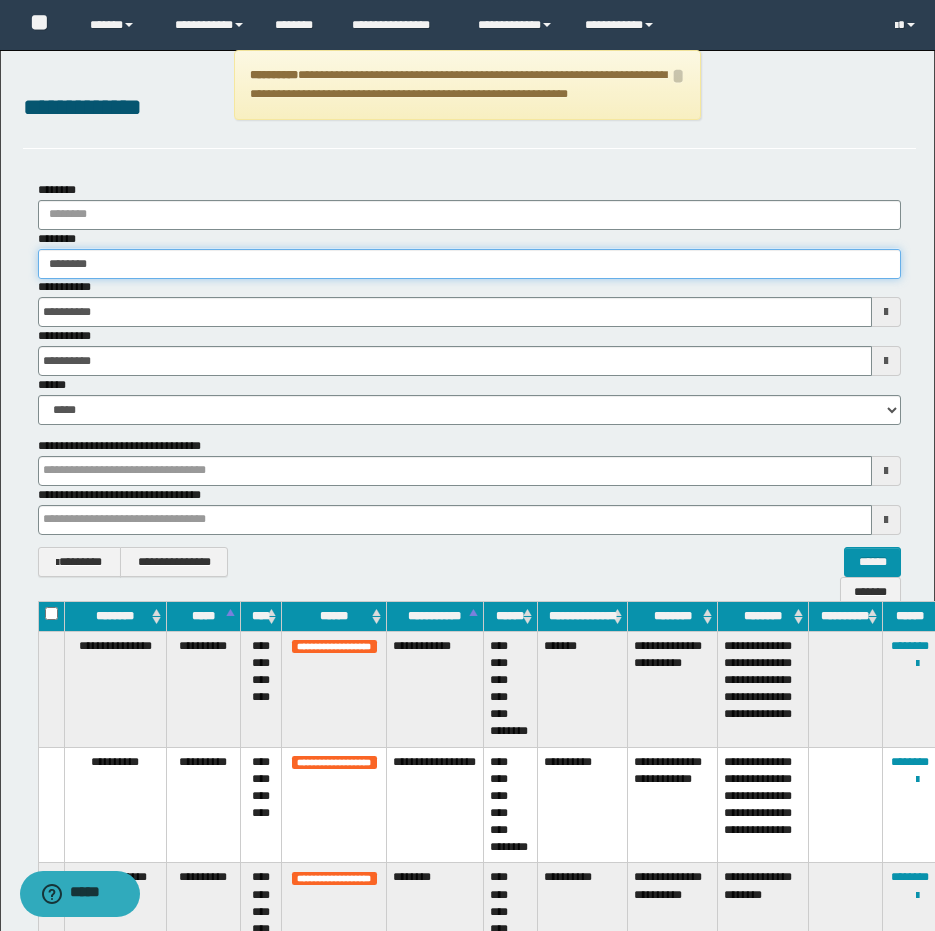 type on "********" 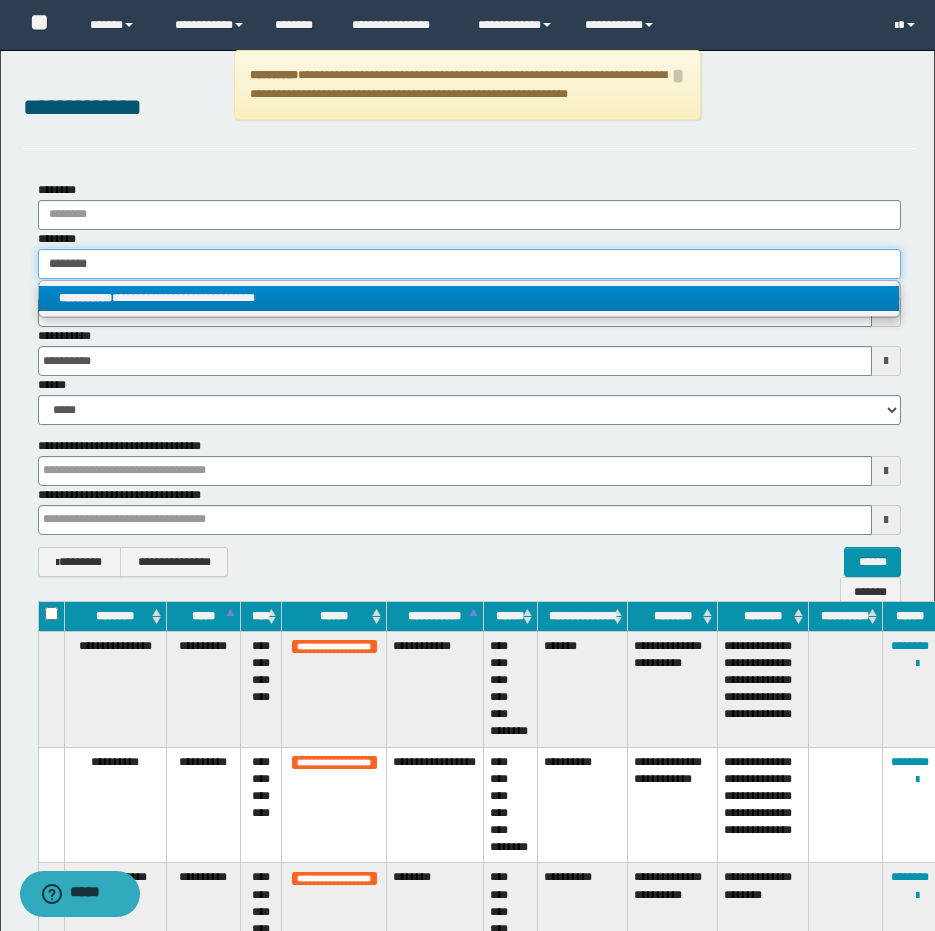 type on "********" 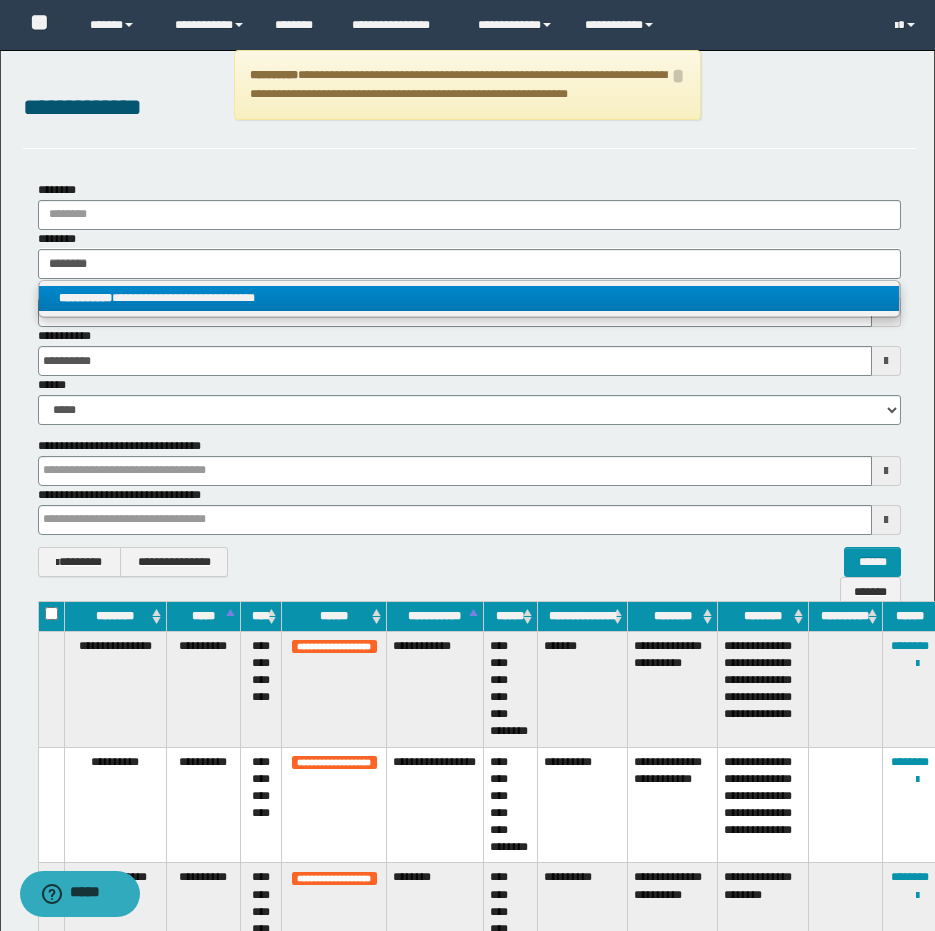 click on "**********" at bounding box center (85, 298) 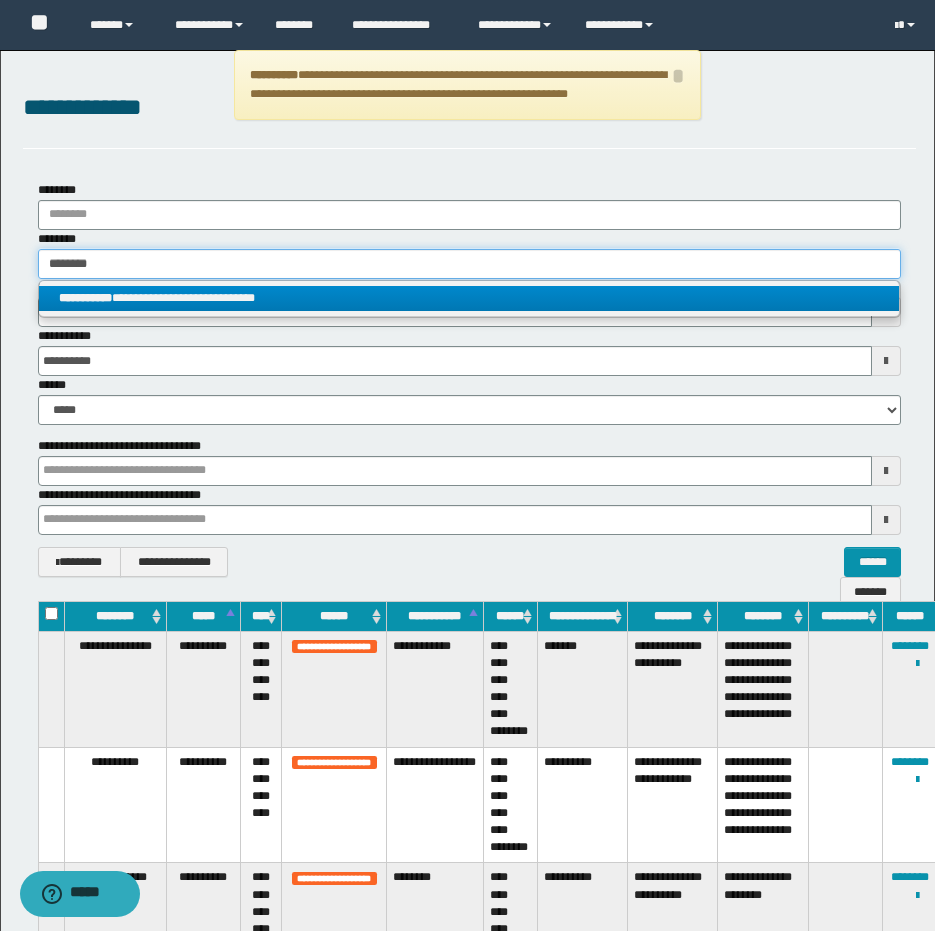 type 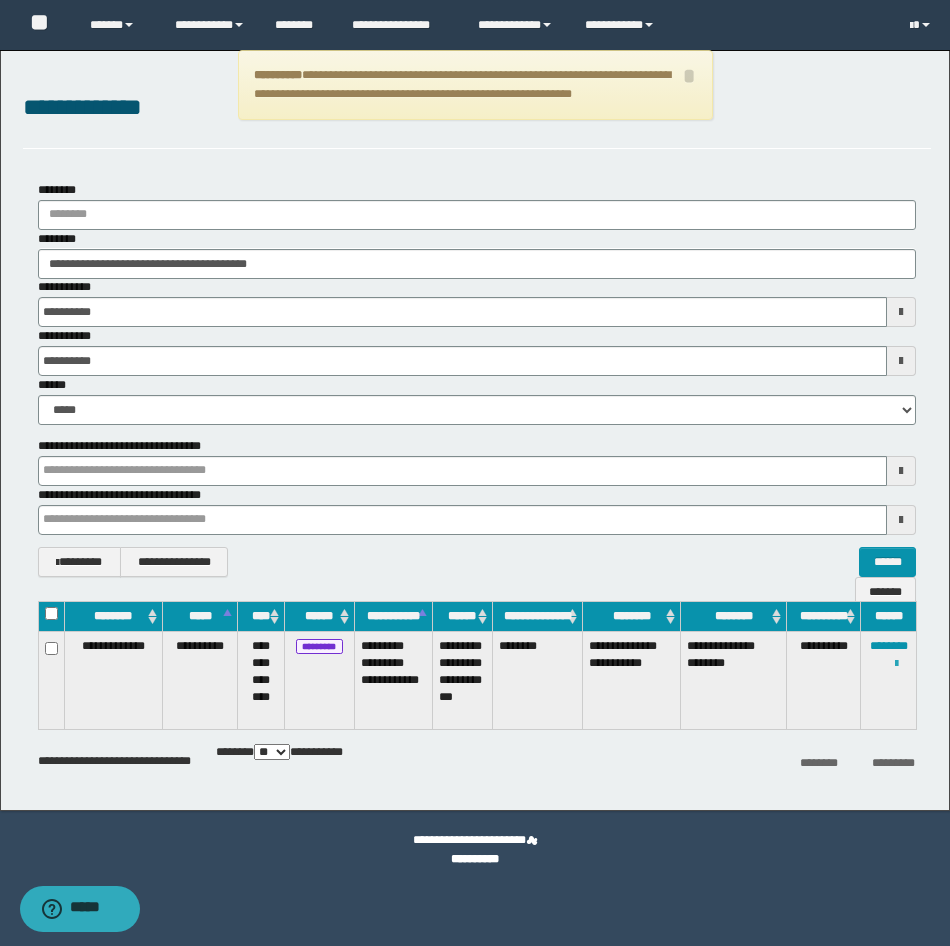 click at bounding box center (896, 664) 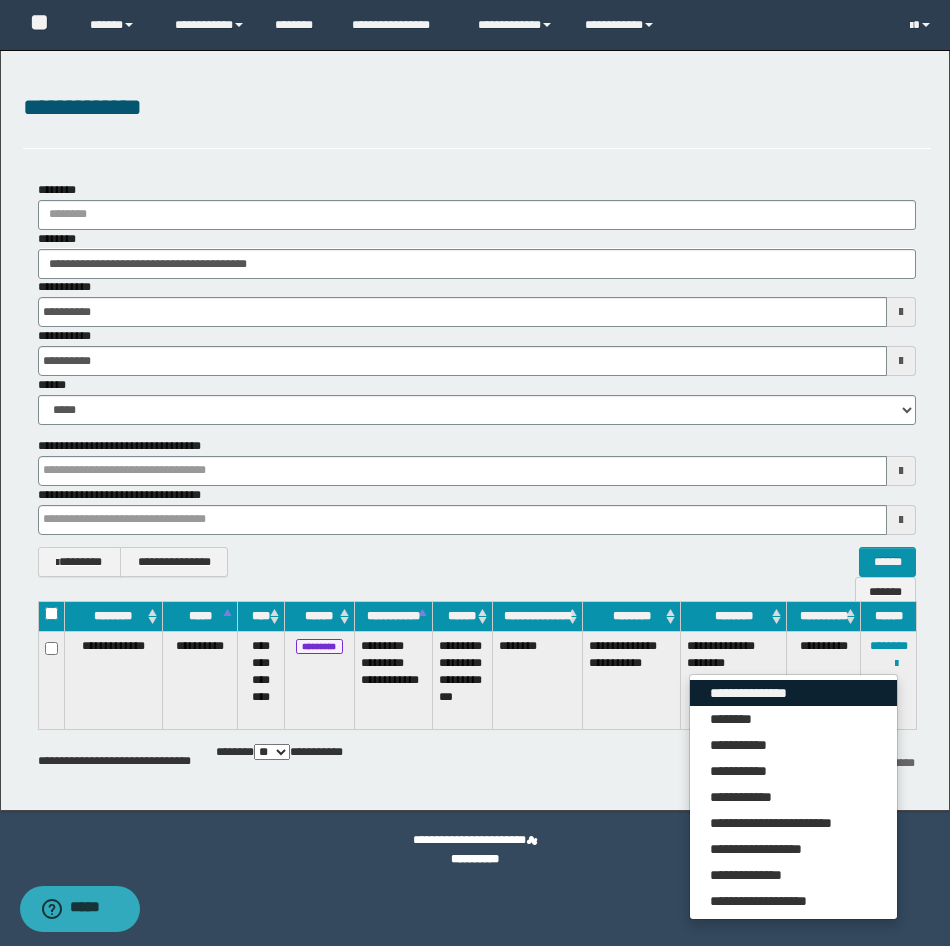 click on "**********" at bounding box center [793, 693] 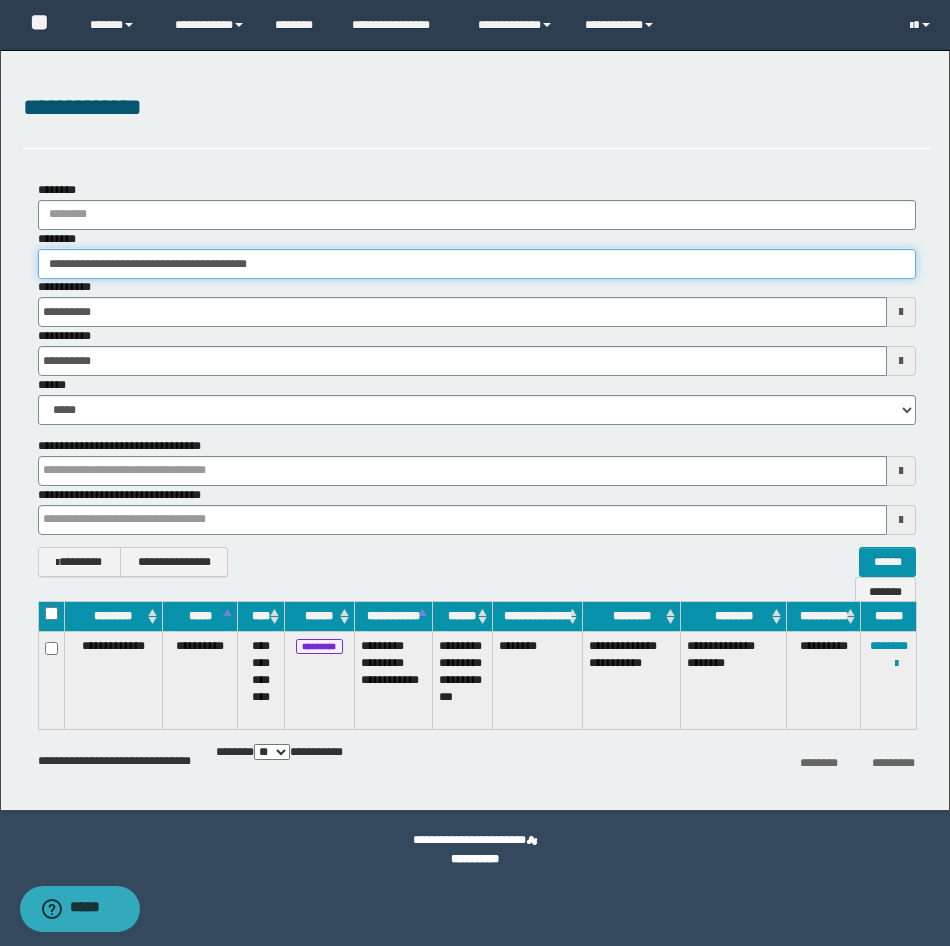 drag, startPoint x: 397, startPoint y: 267, endPoint x: -5, endPoint y: 268, distance: 402.00125 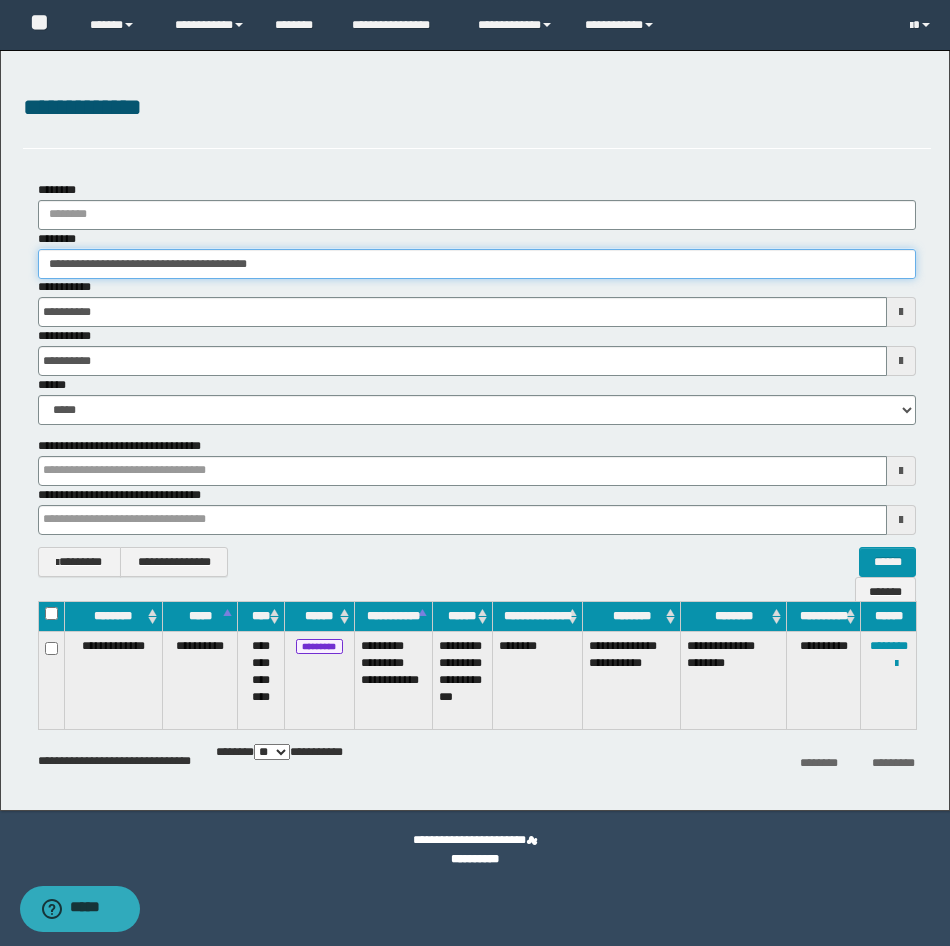 click on "**********" at bounding box center (475, 473) 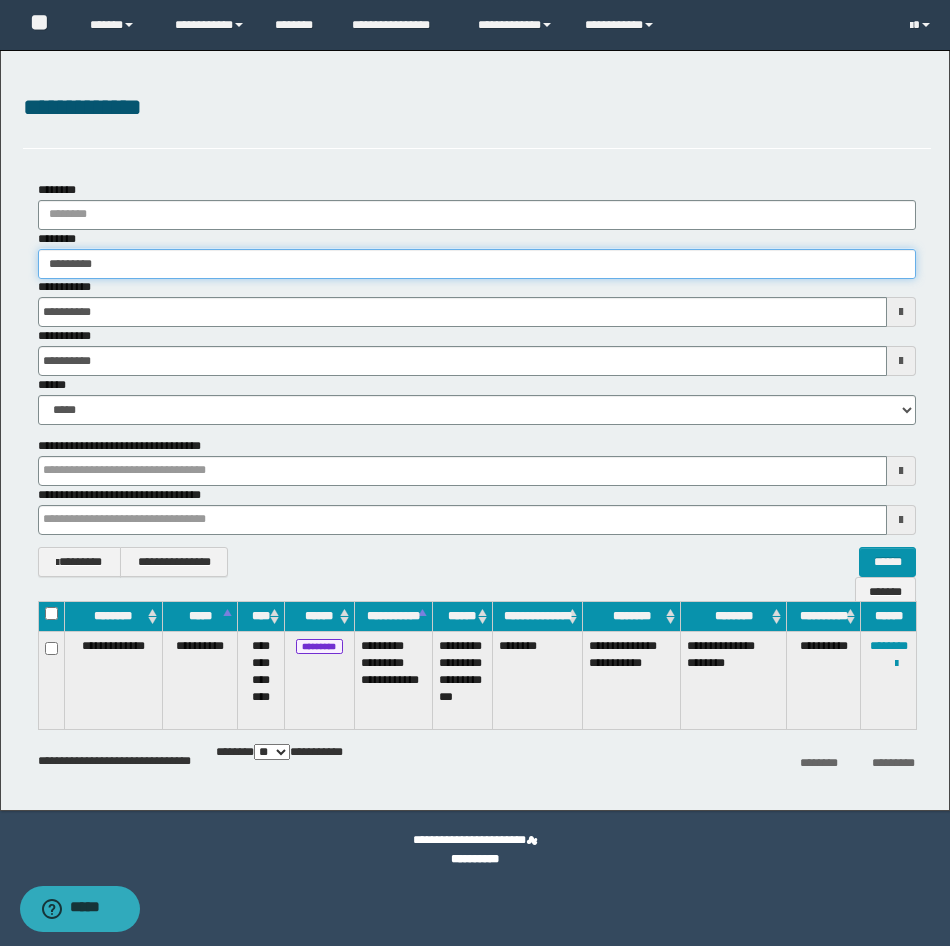 click on "********" at bounding box center (477, 264) 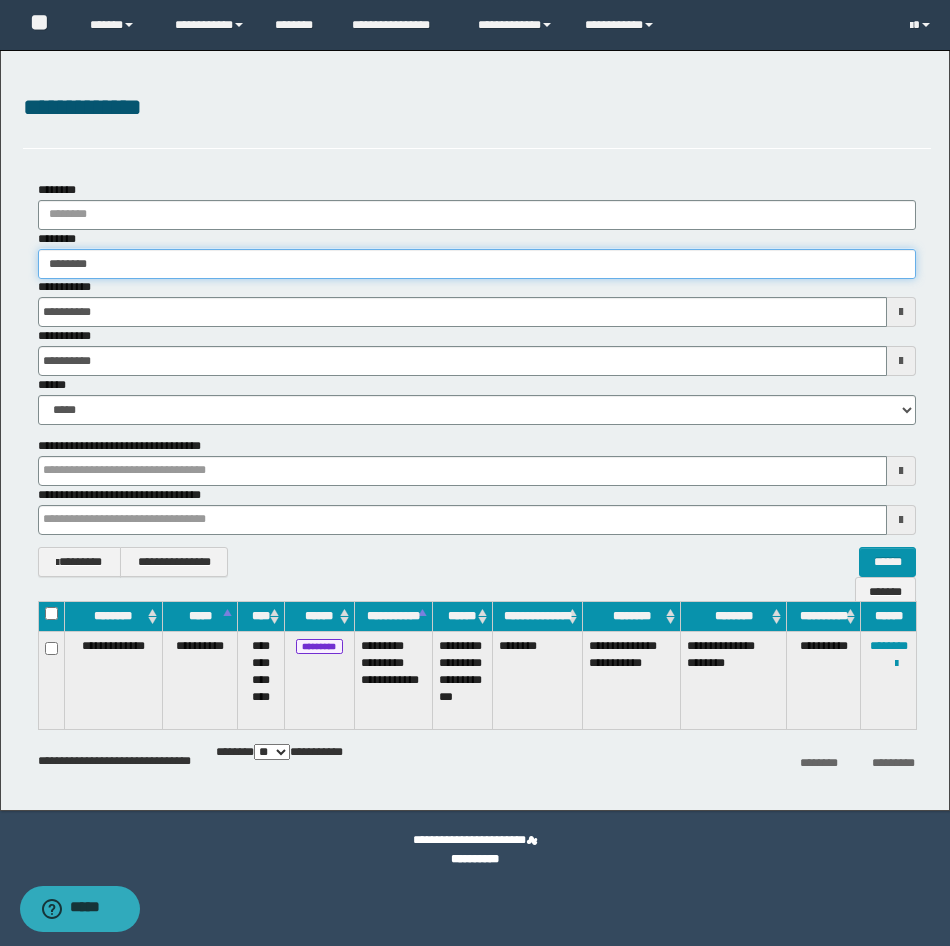 type on "********" 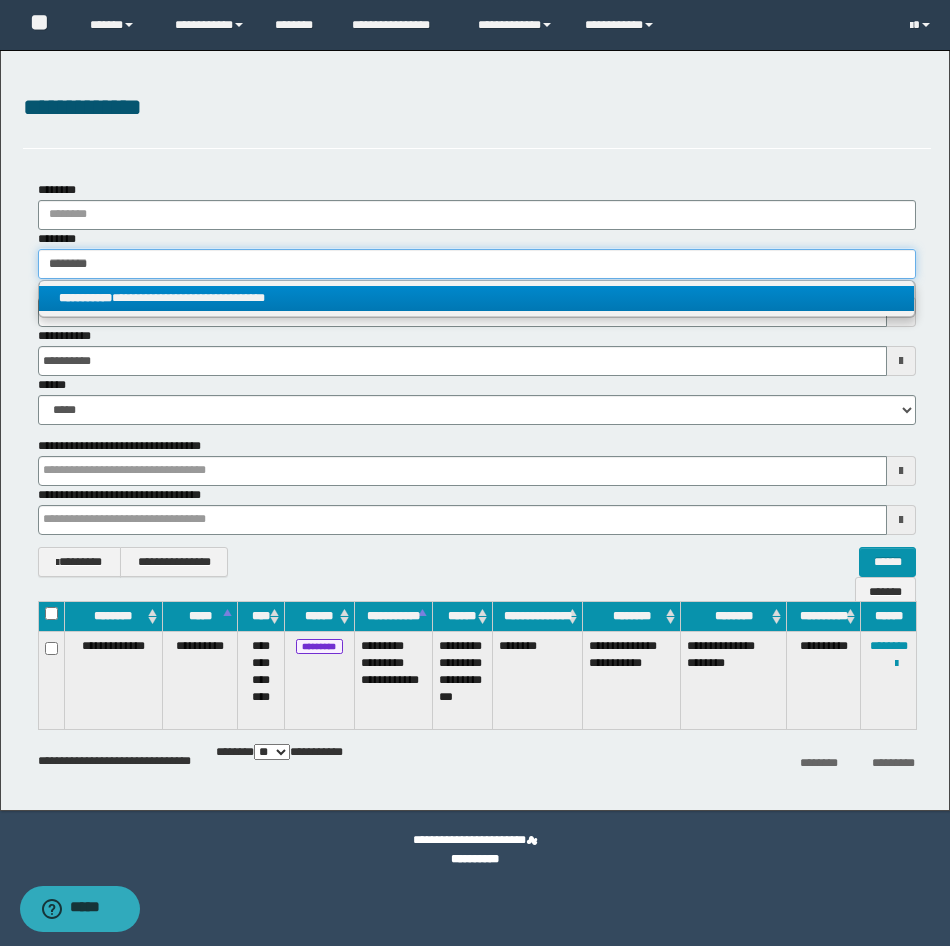 type on "********" 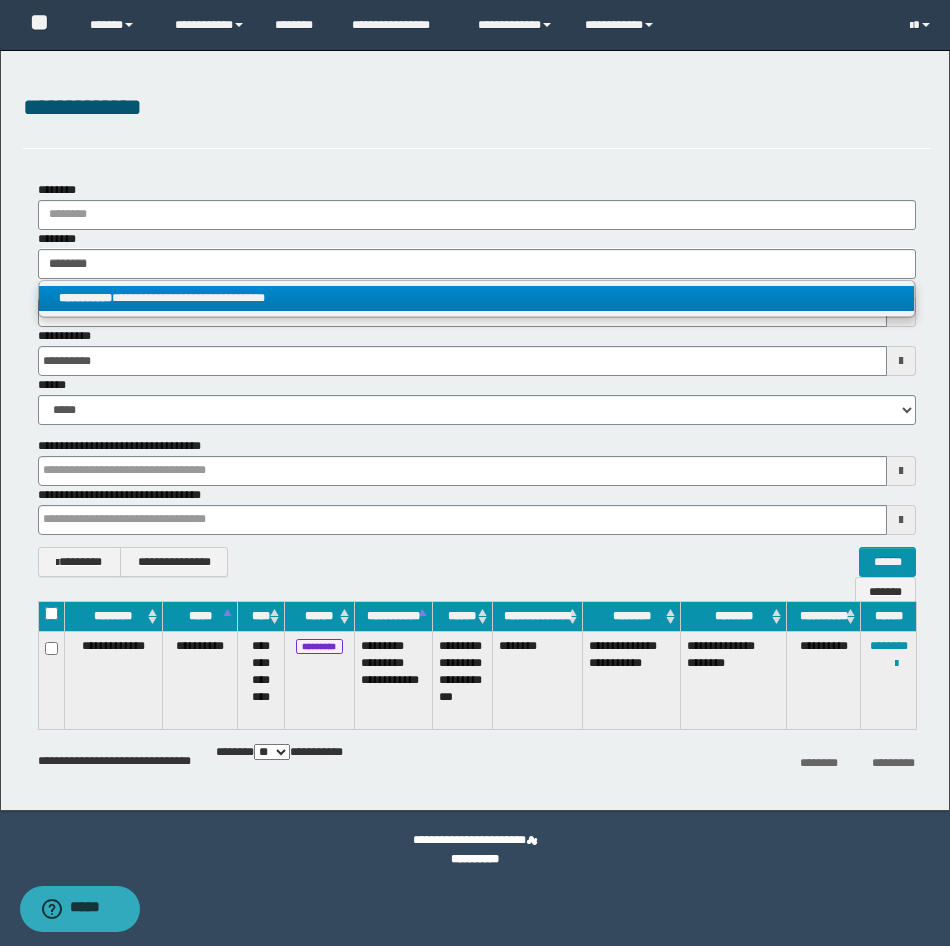 click on "**********" at bounding box center (476, 298) 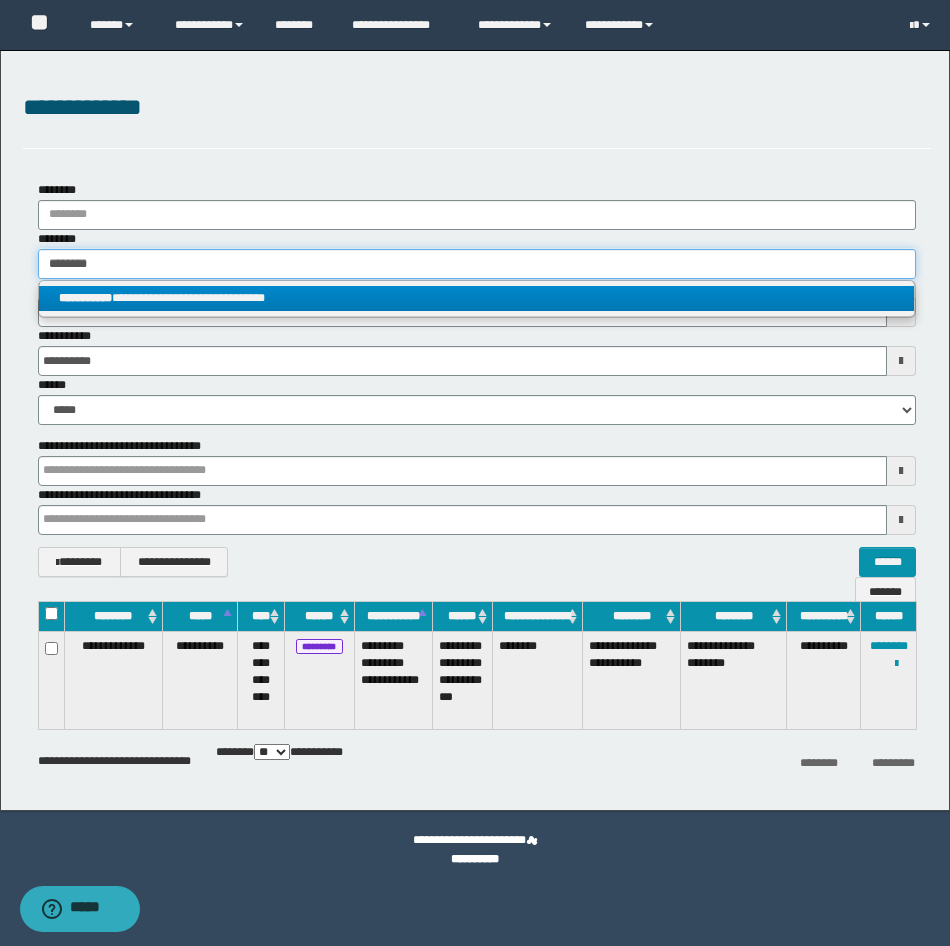 type 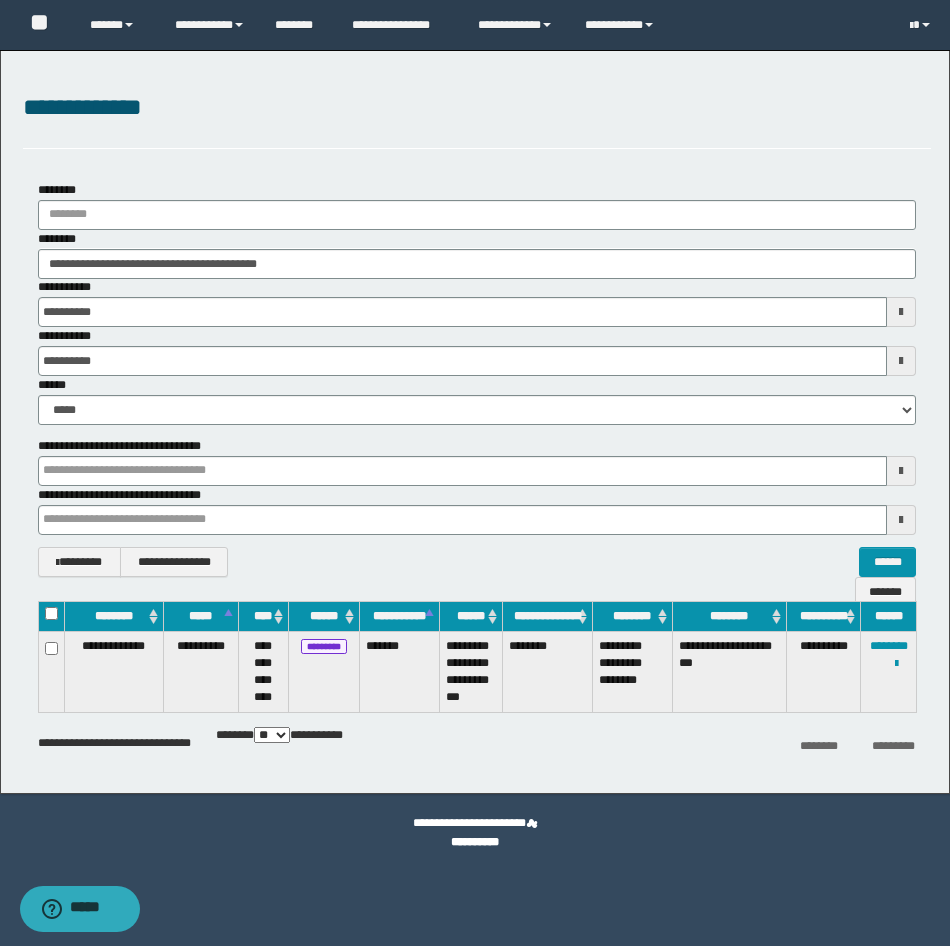 click on "**********" at bounding box center [889, 672] 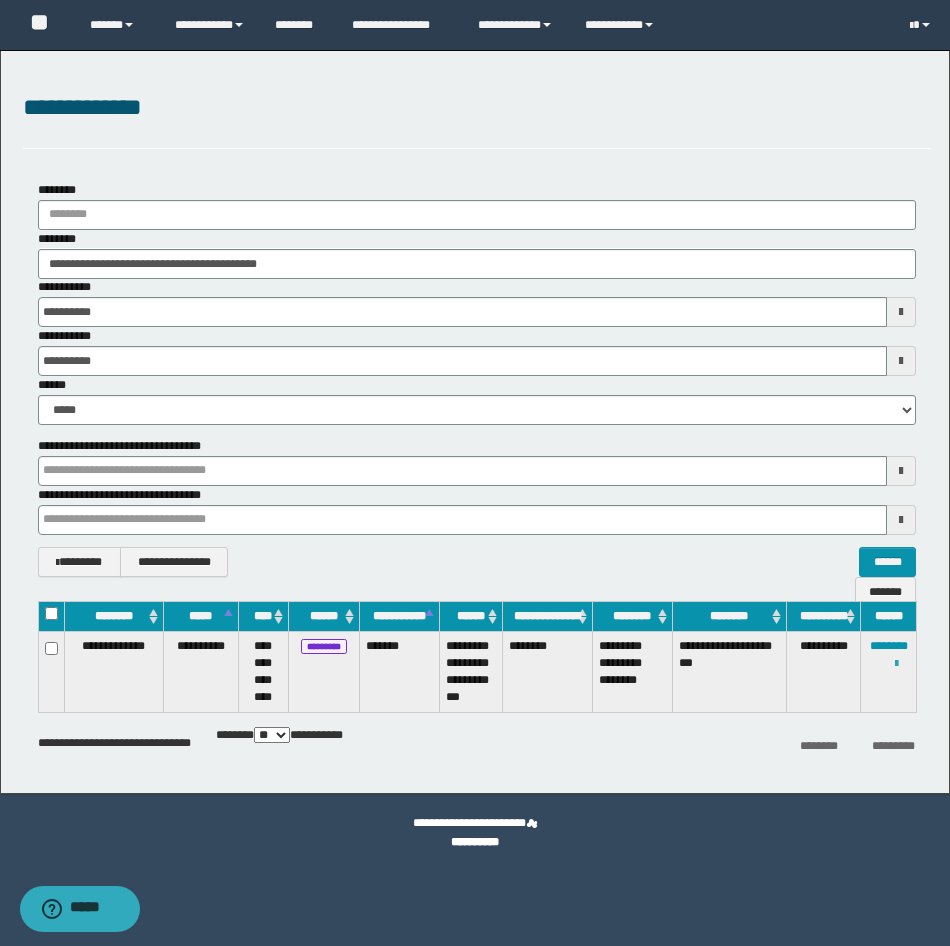 click at bounding box center (896, 664) 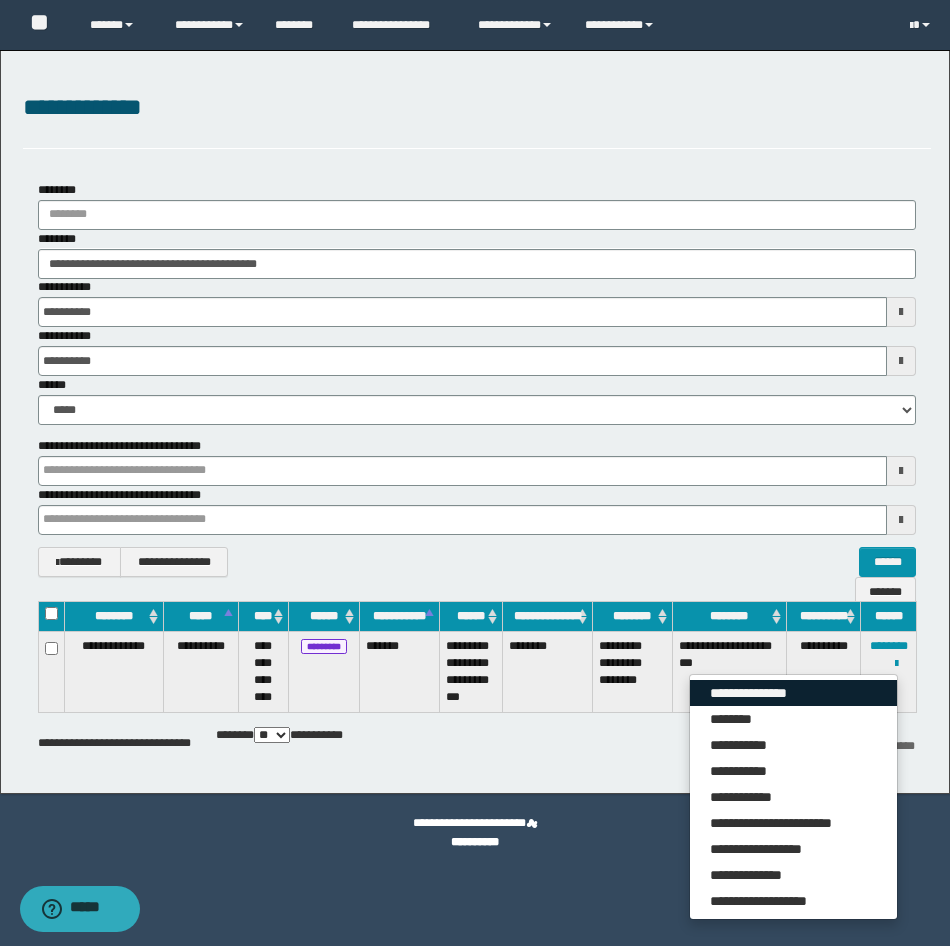 click on "**********" at bounding box center (793, 693) 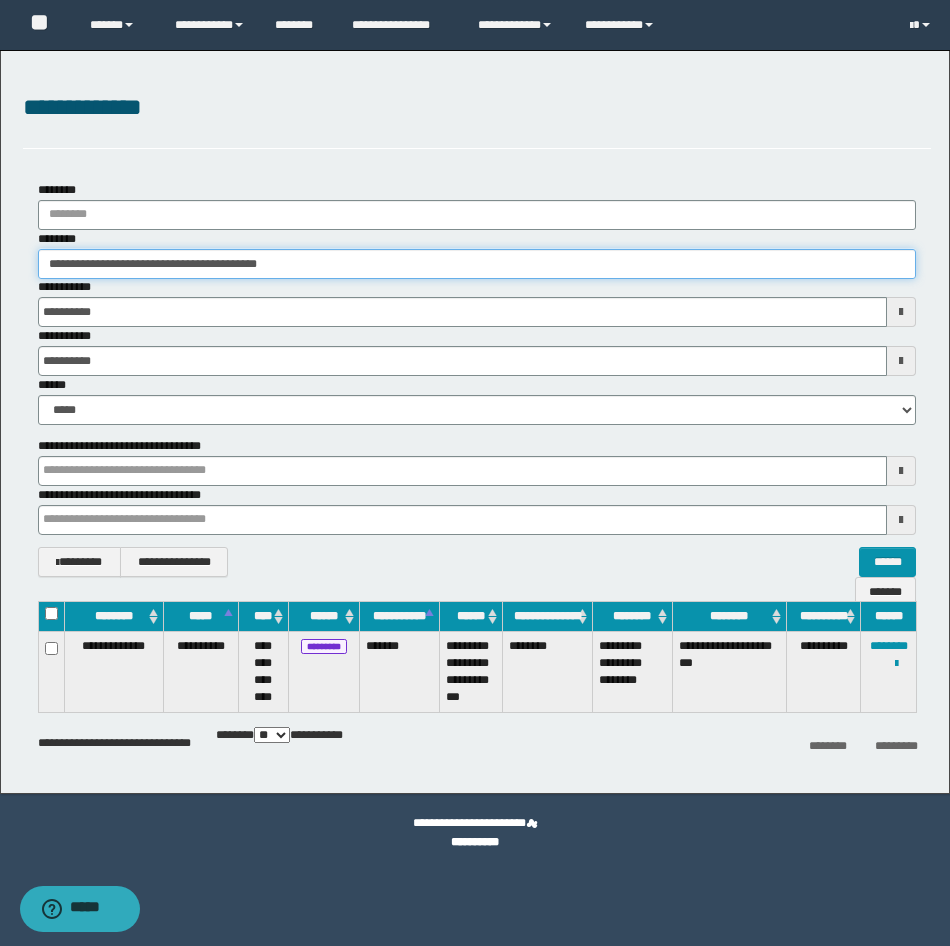 drag, startPoint x: 367, startPoint y: 262, endPoint x: -5, endPoint y: 259, distance: 372.0121 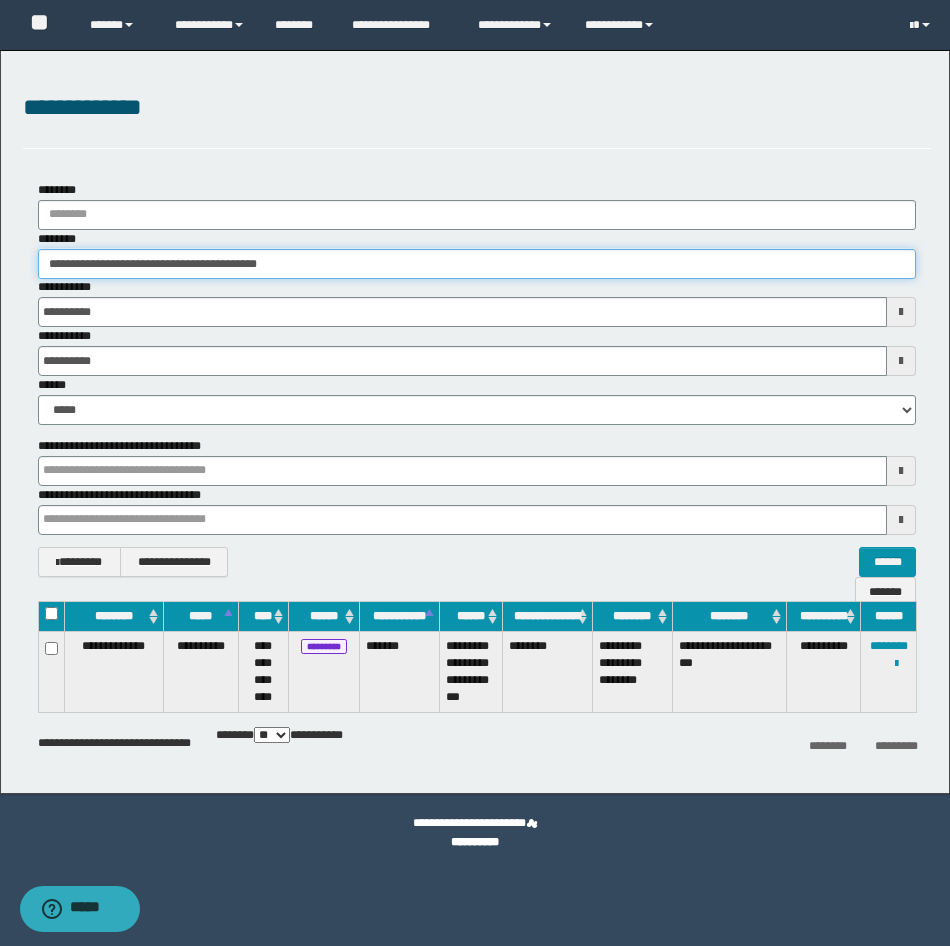 click on "**********" at bounding box center [475, 473] 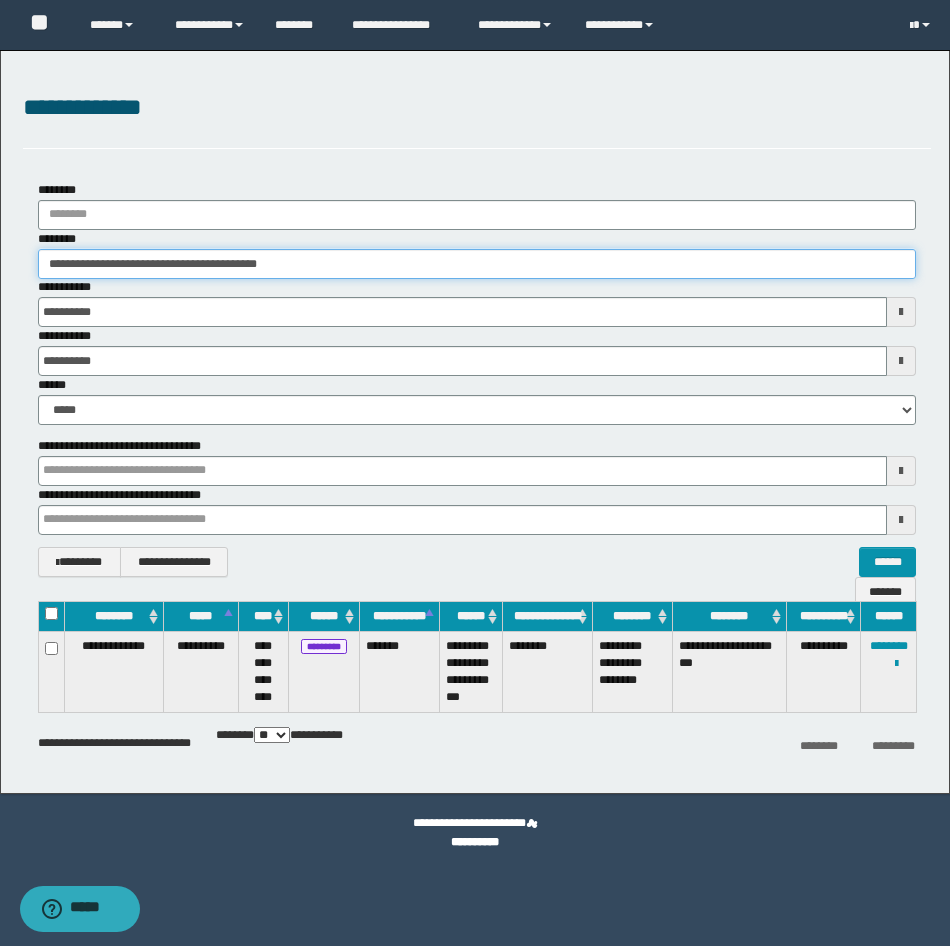 paste 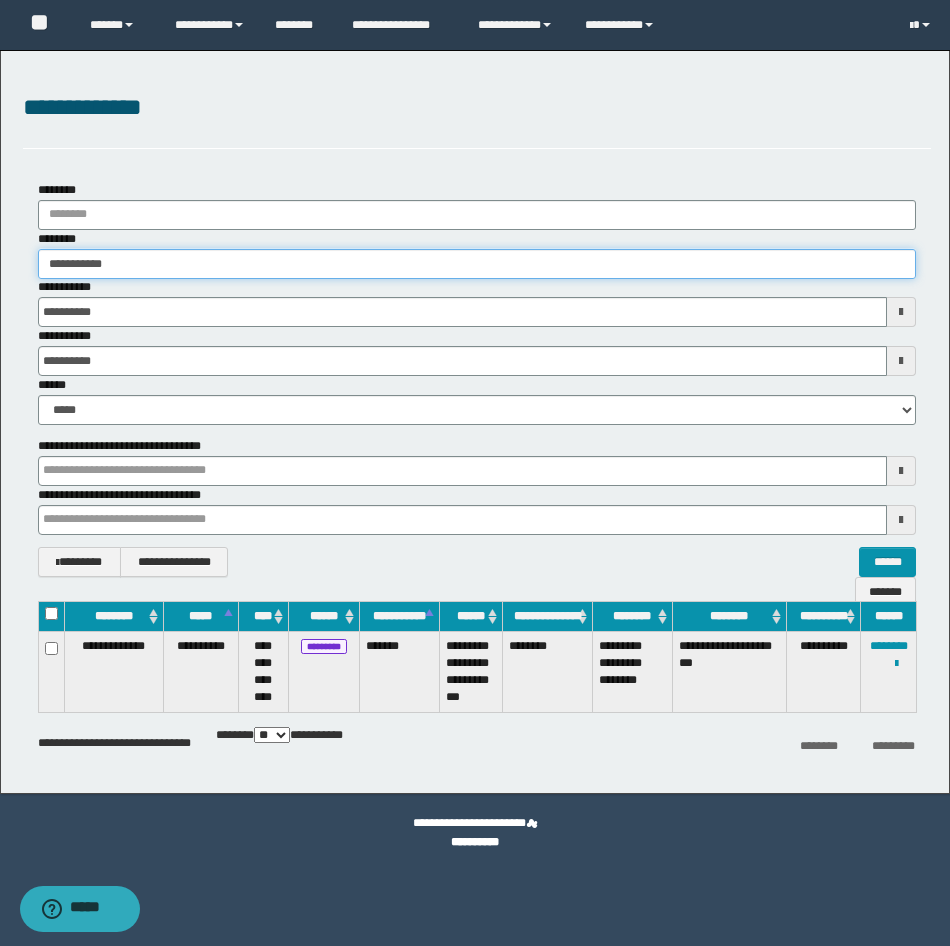click on "**********" at bounding box center (477, 264) 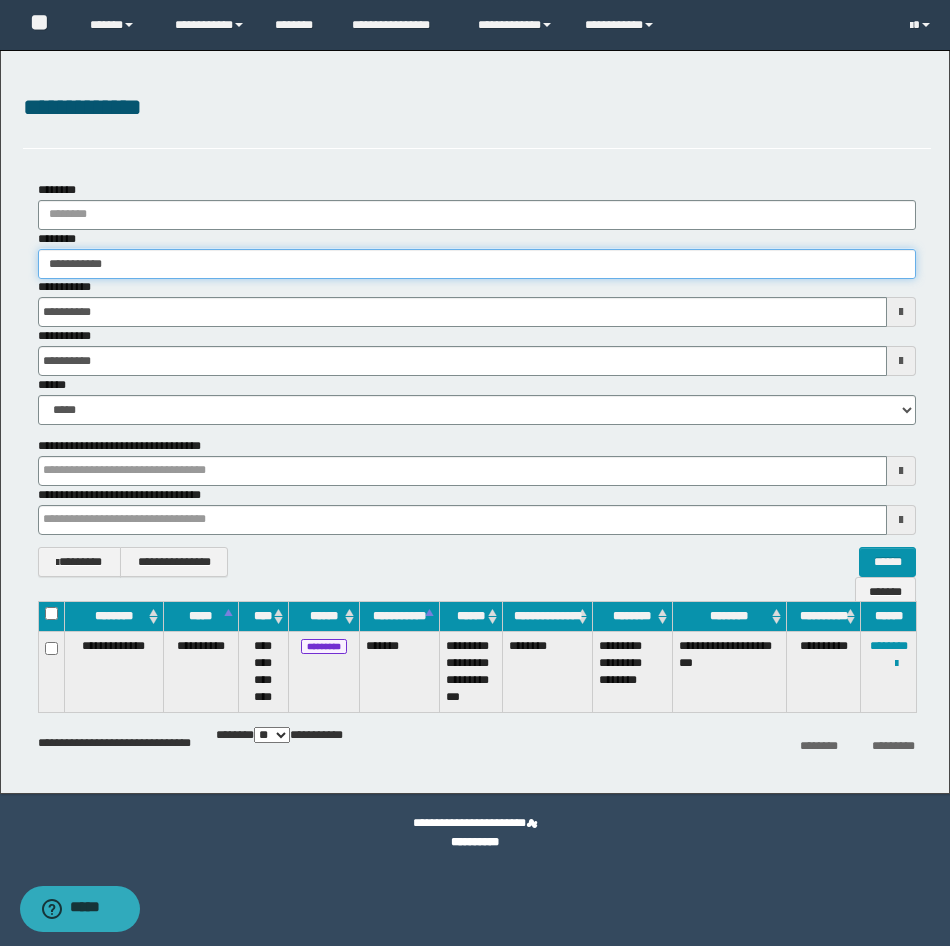 type on "**********" 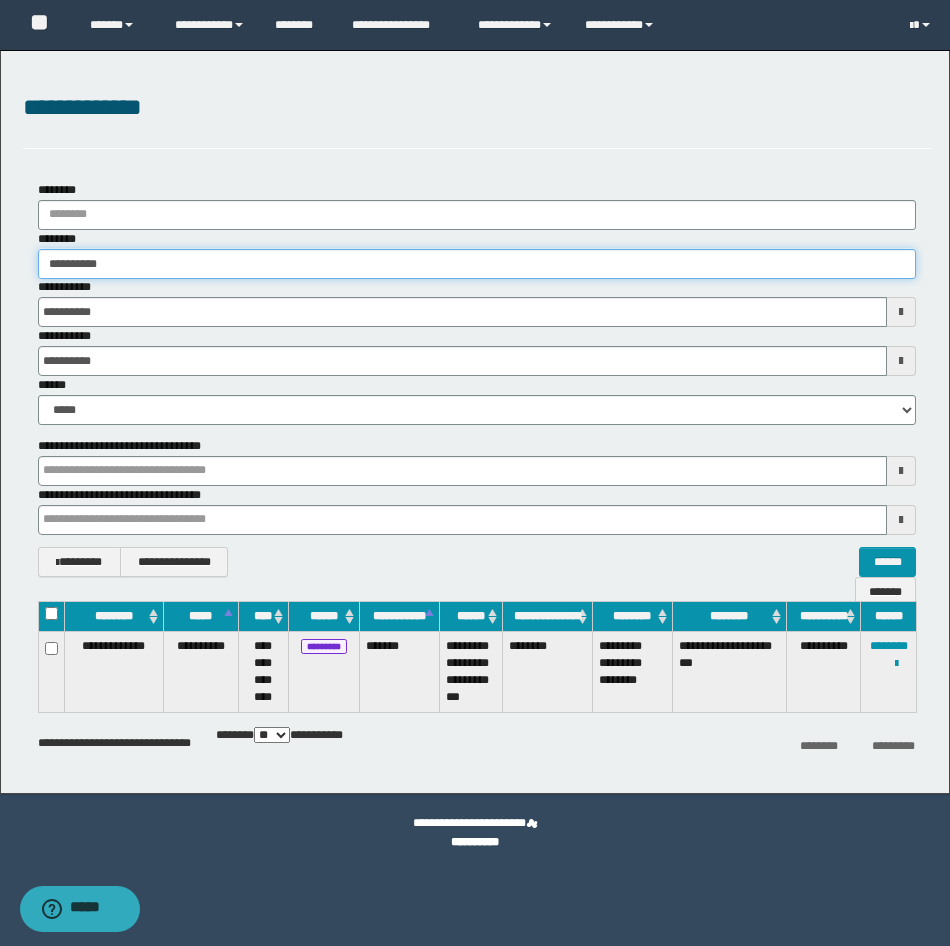 type on "**********" 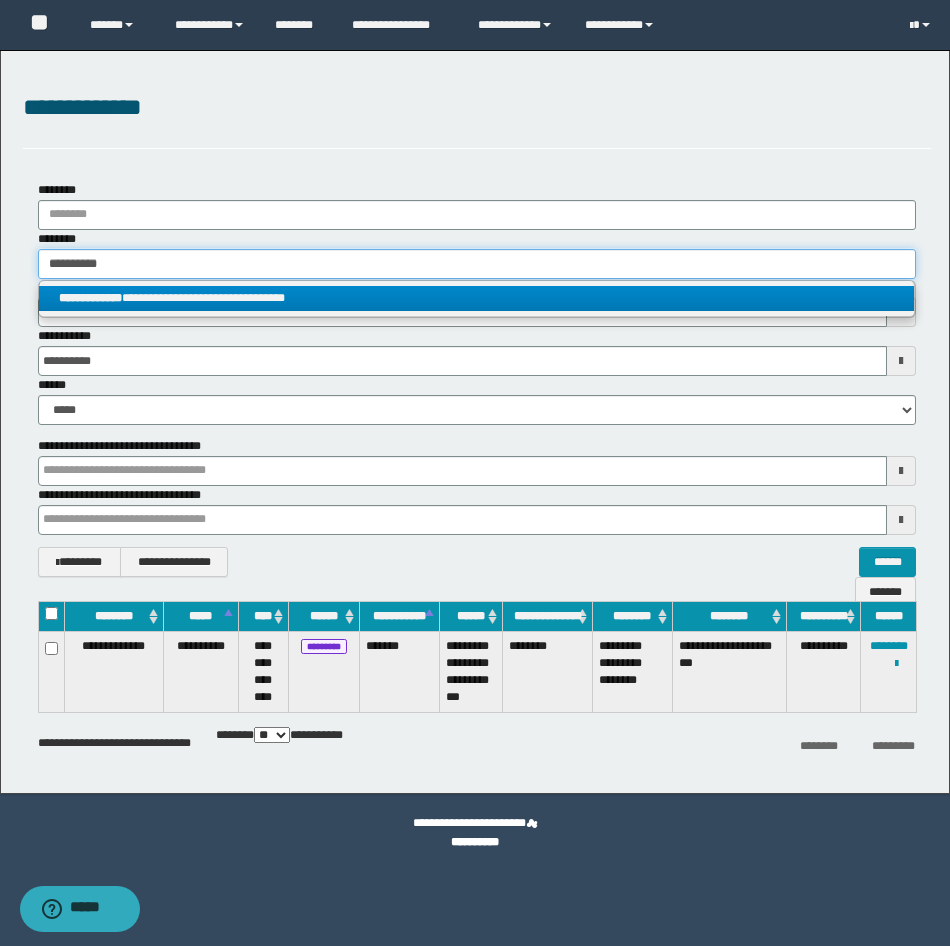 type on "**********" 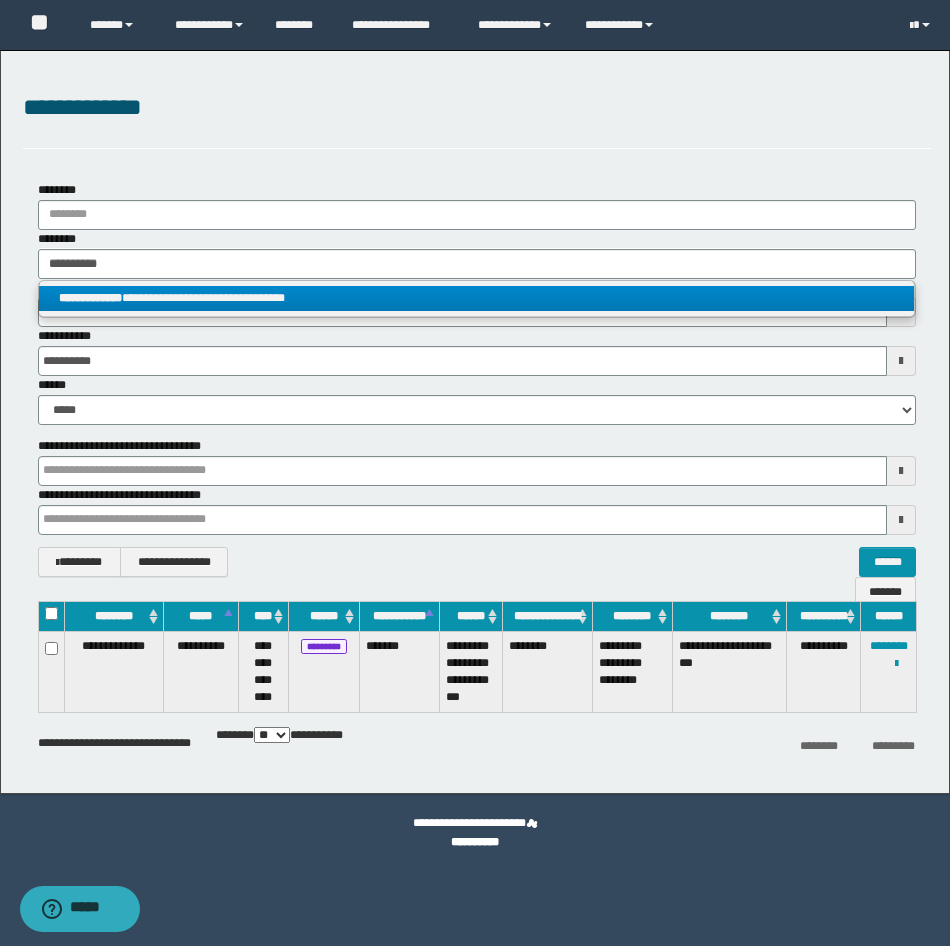 click on "**********" at bounding box center (90, 298) 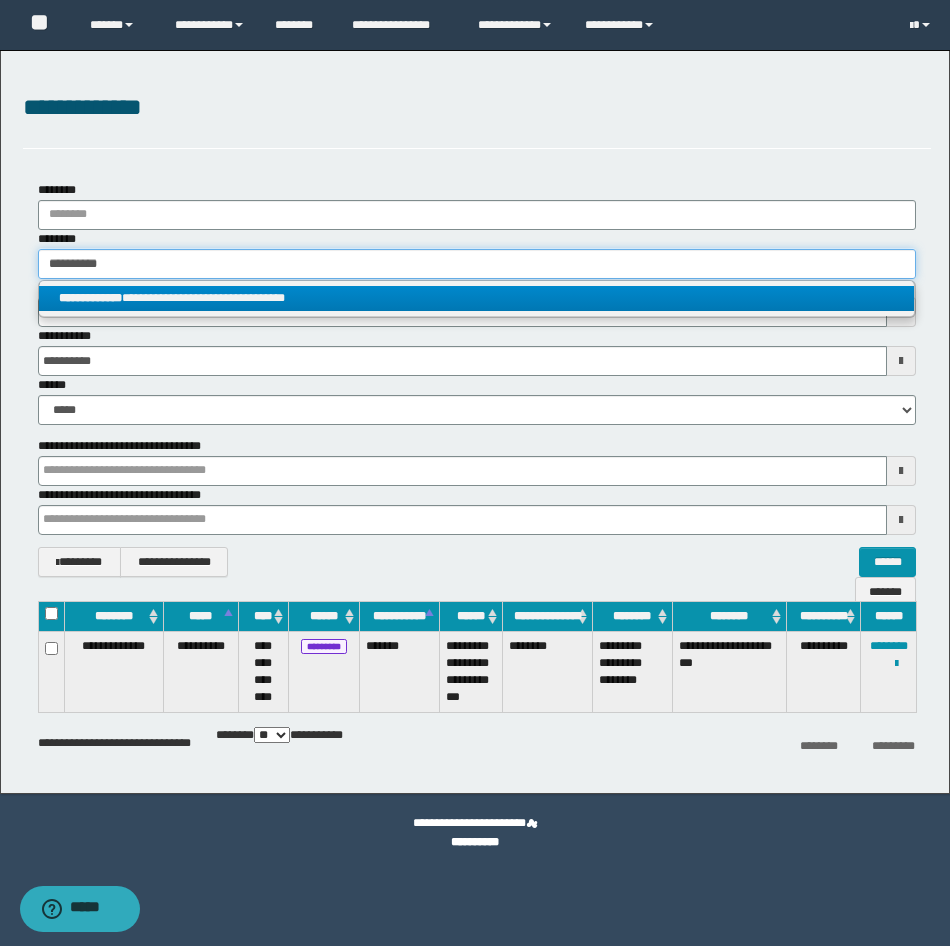 type 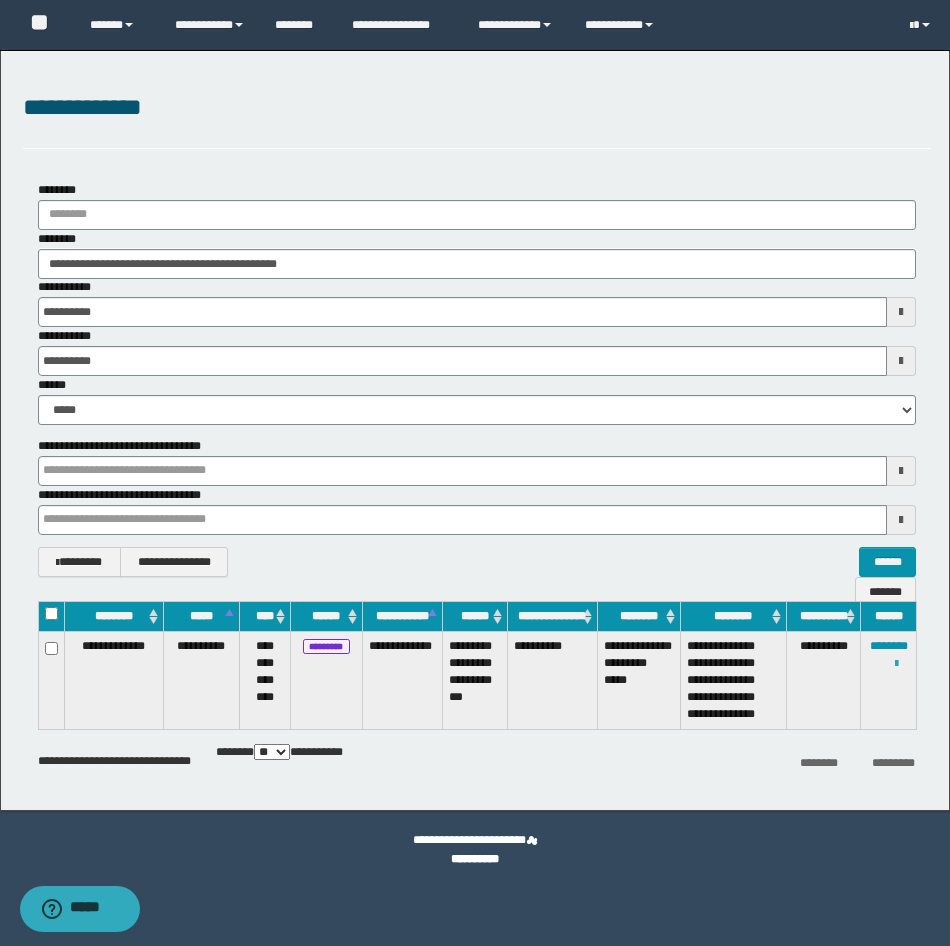 click at bounding box center (896, 664) 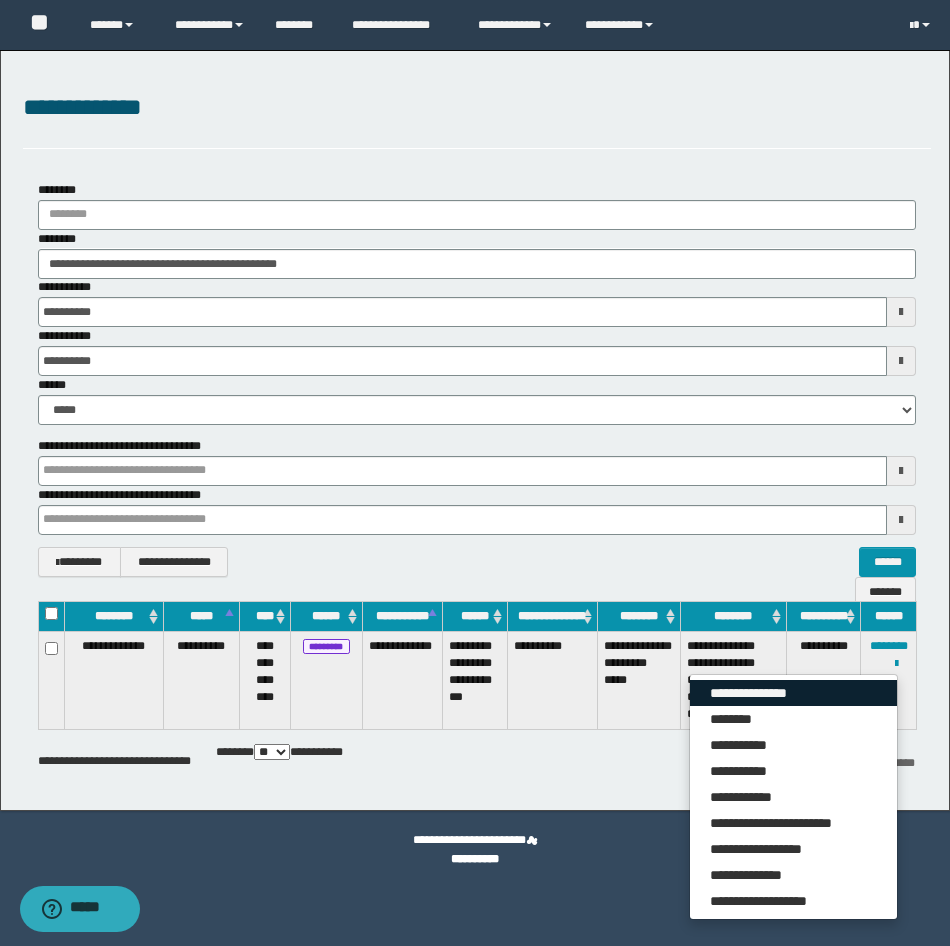 click on "**********" at bounding box center (793, 693) 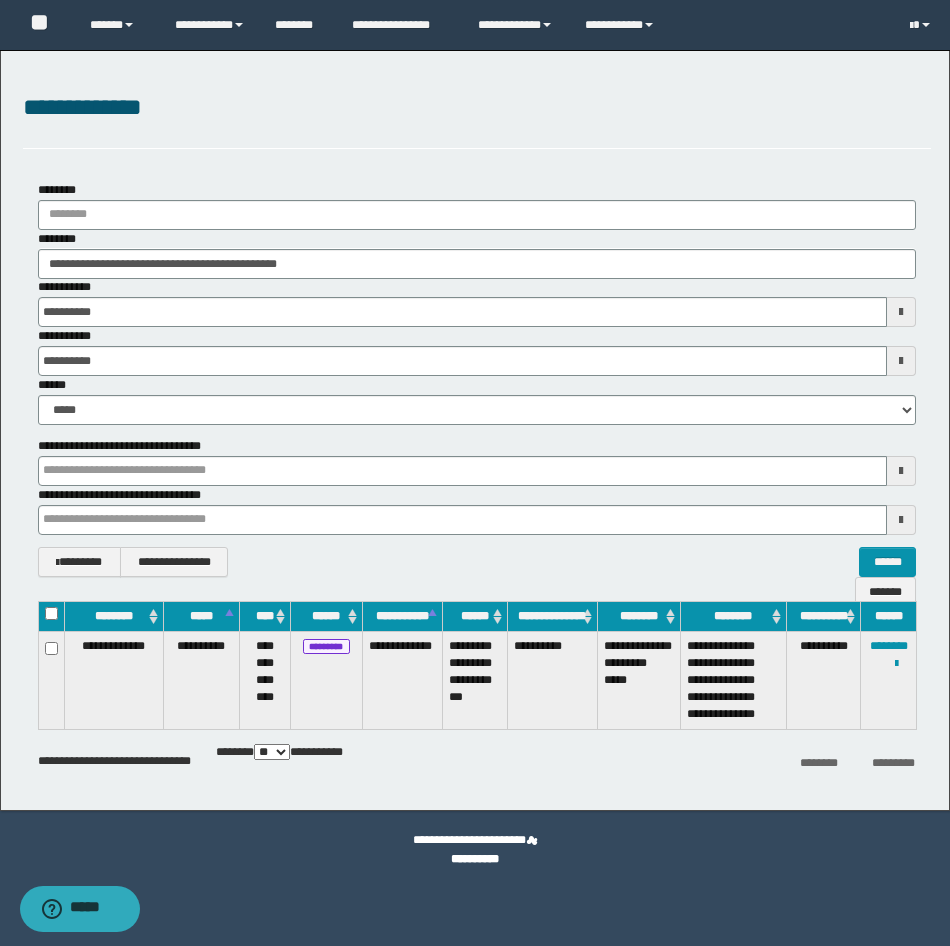 click on "**********" at bounding box center [475, 473] 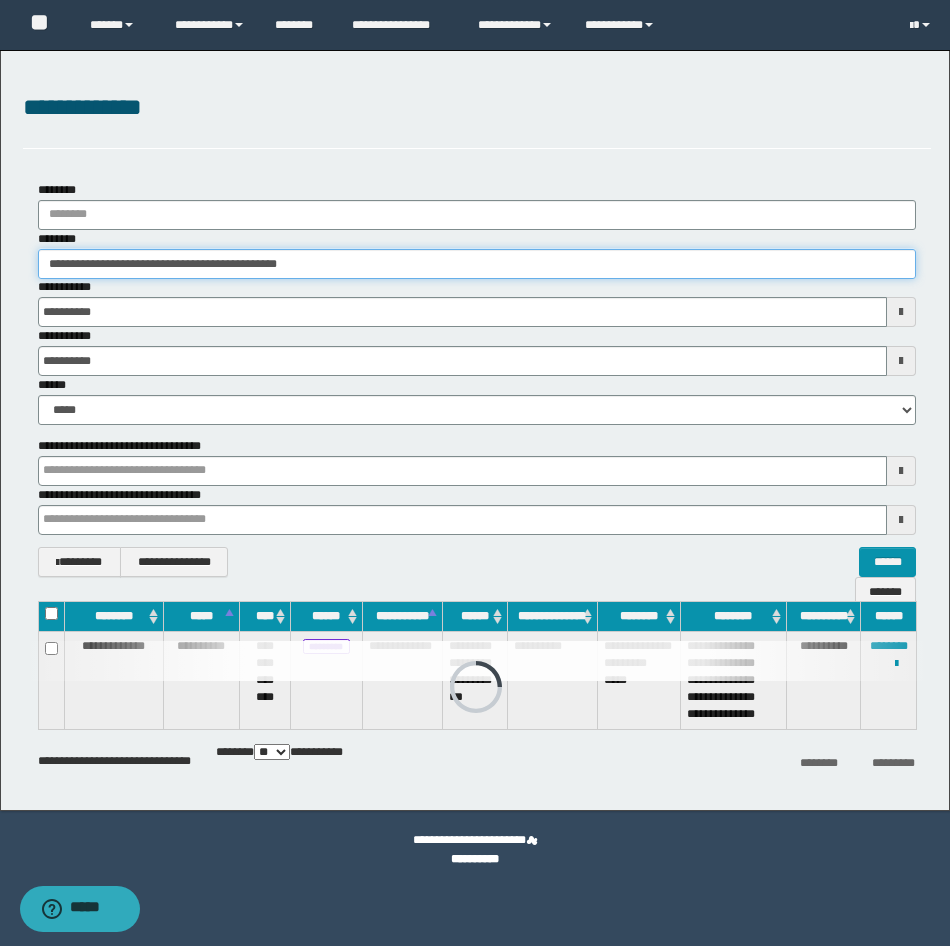 drag, startPoint x: 398, startPoint y: 252, endPoint x: -5, endPoint y: 238, distance: 403.2431 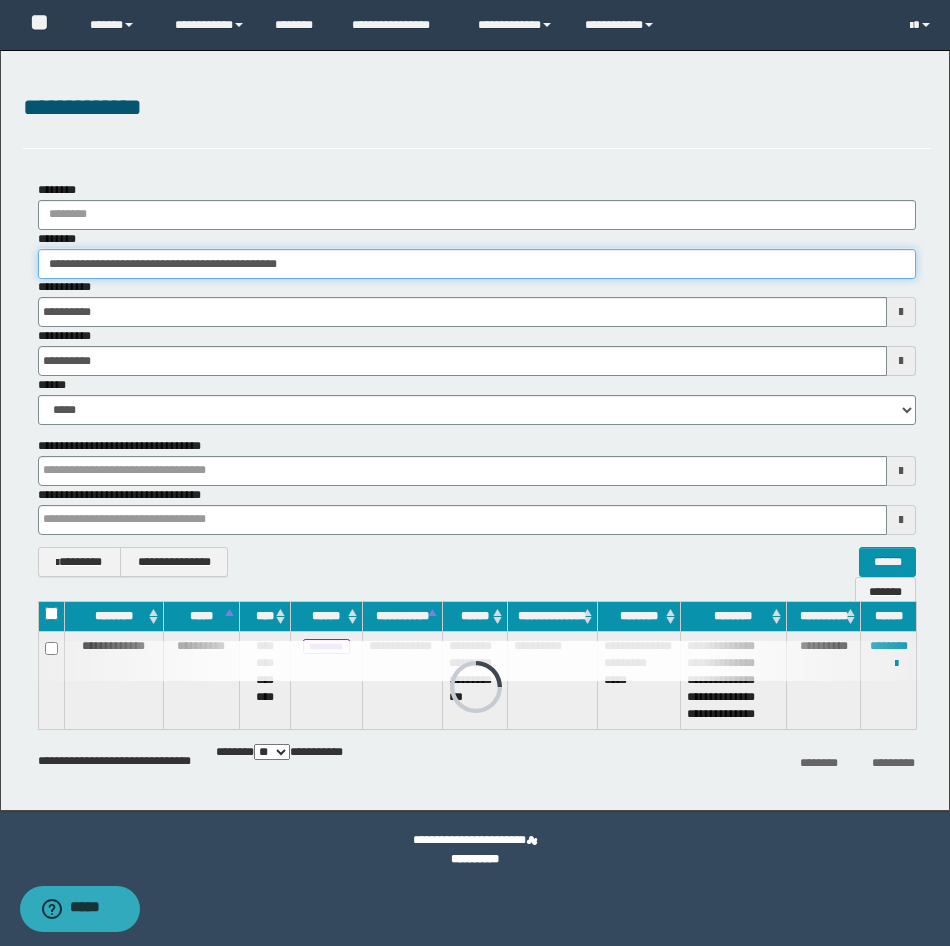 click on "**********" at bounding box center [475, 473] 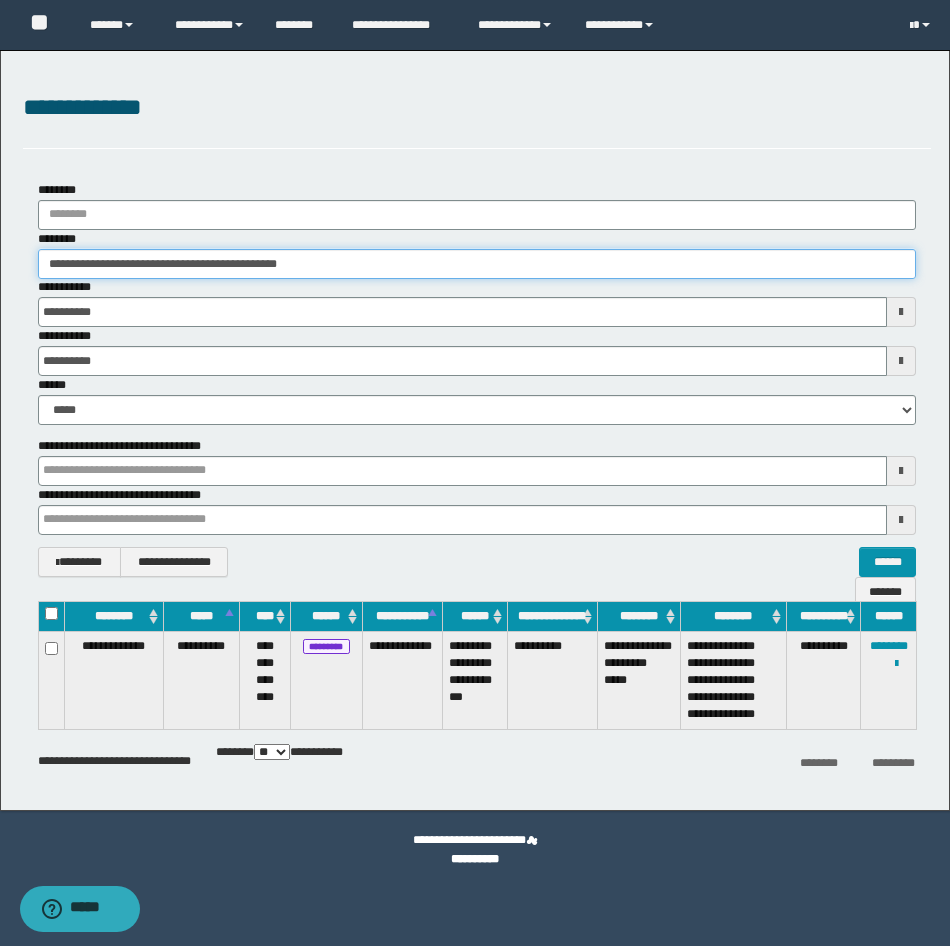 paste 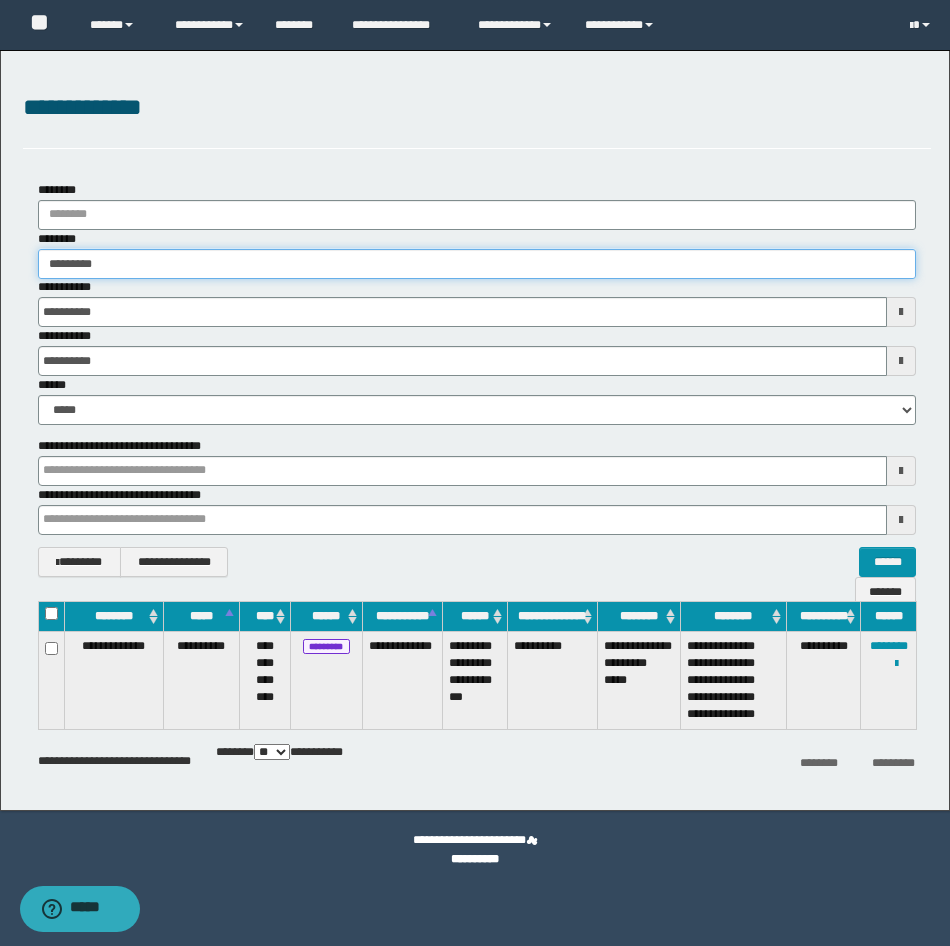 click on "********" at bounding box center [477, 264] 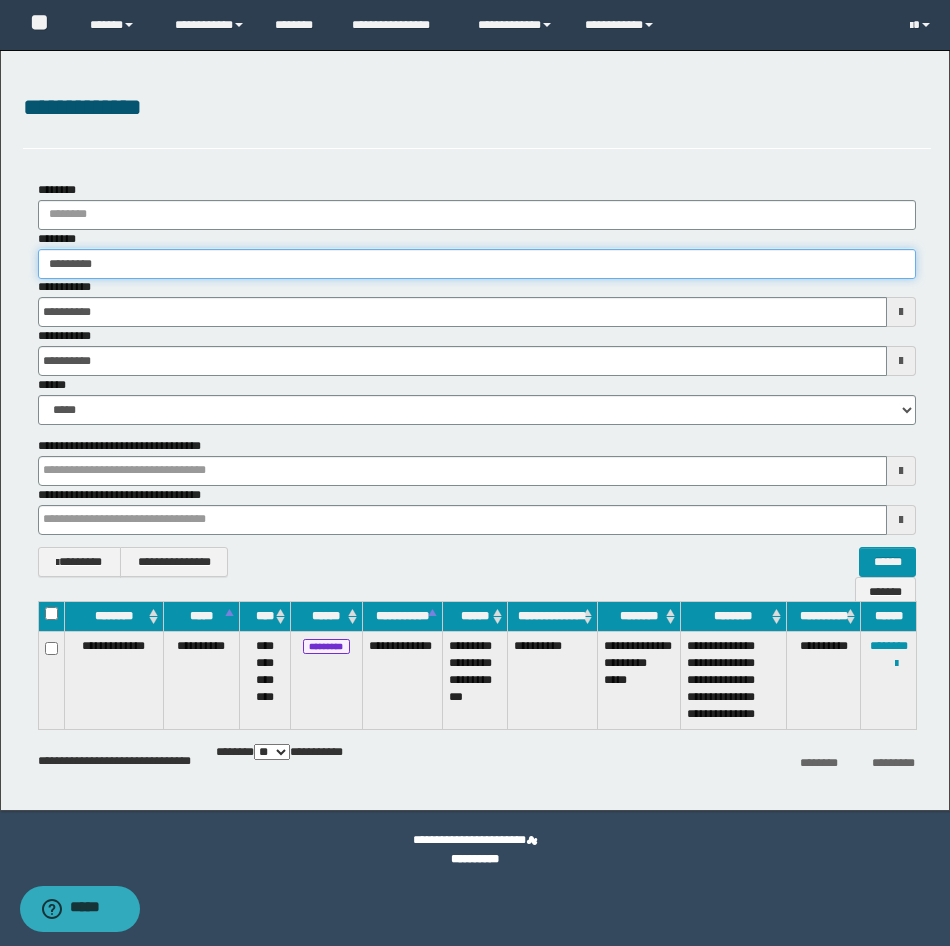 type on "********" 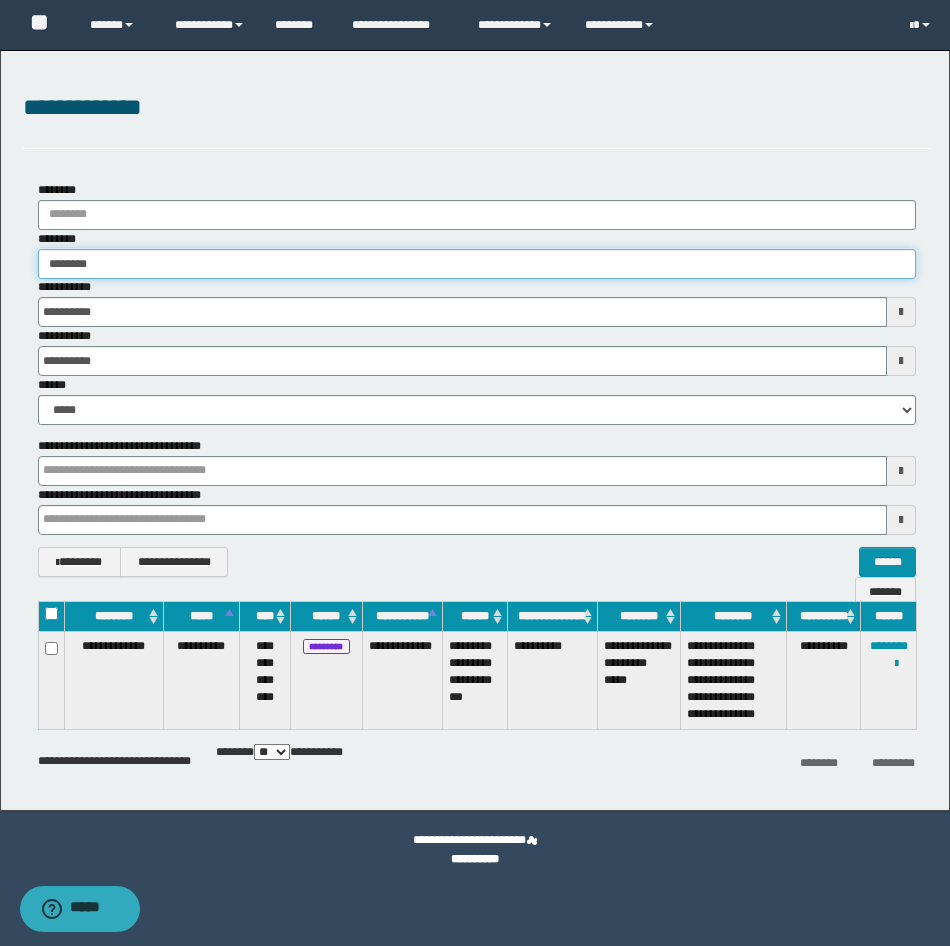 type on "********" 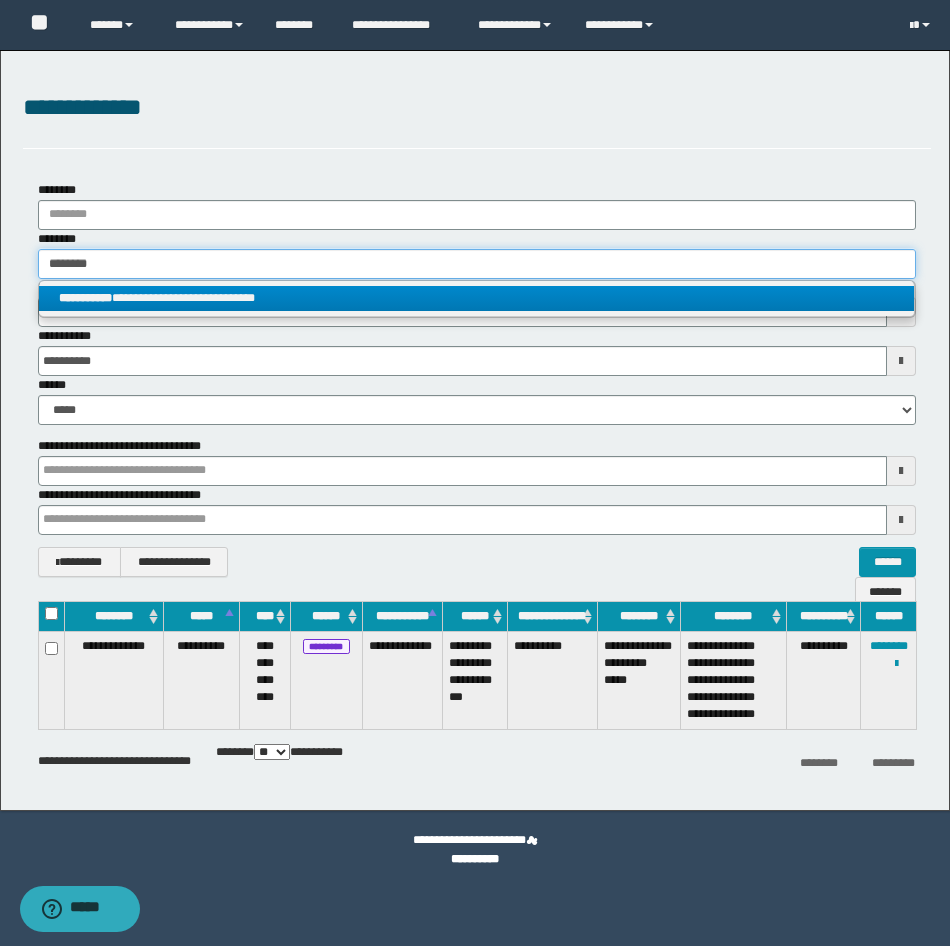type on "********" 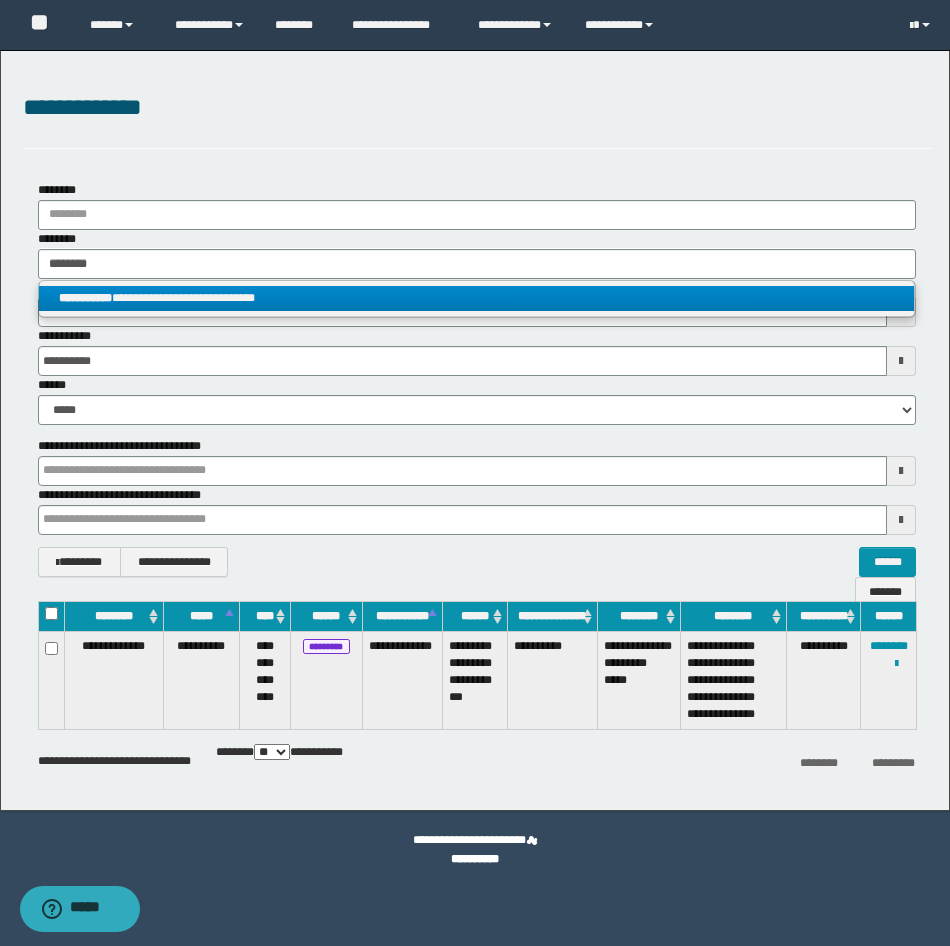 click on "**********" at bounding box center (85, 298) 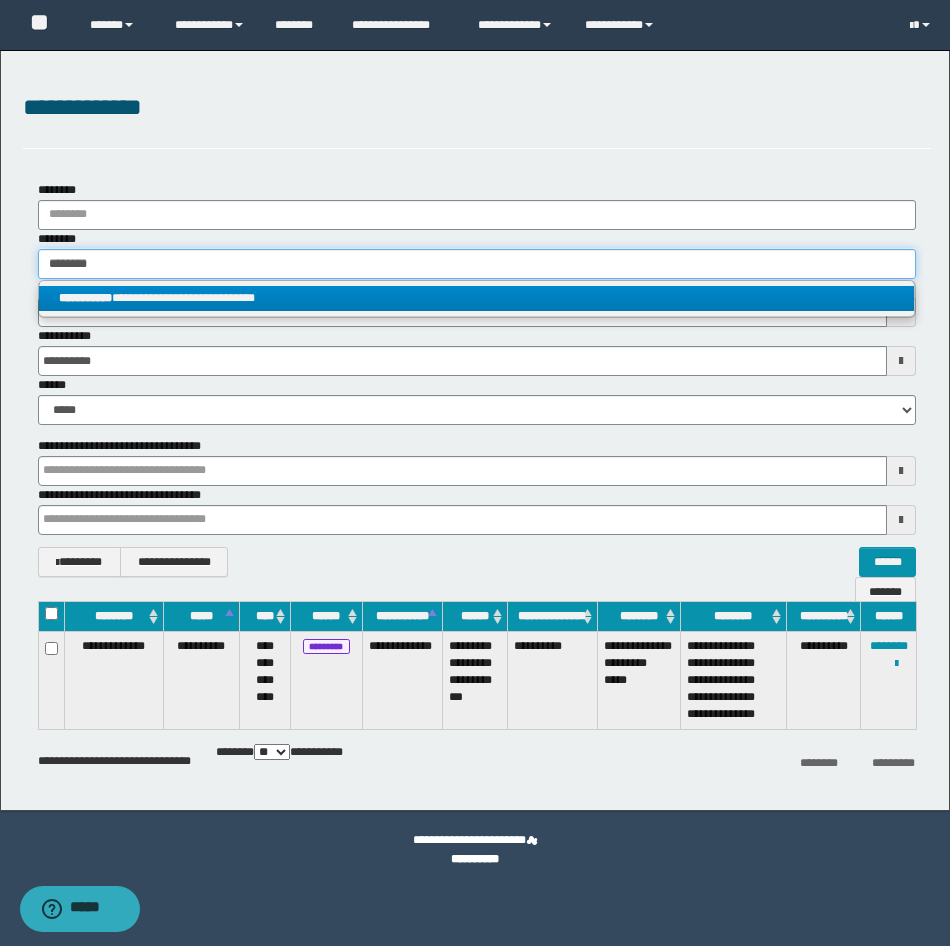 type 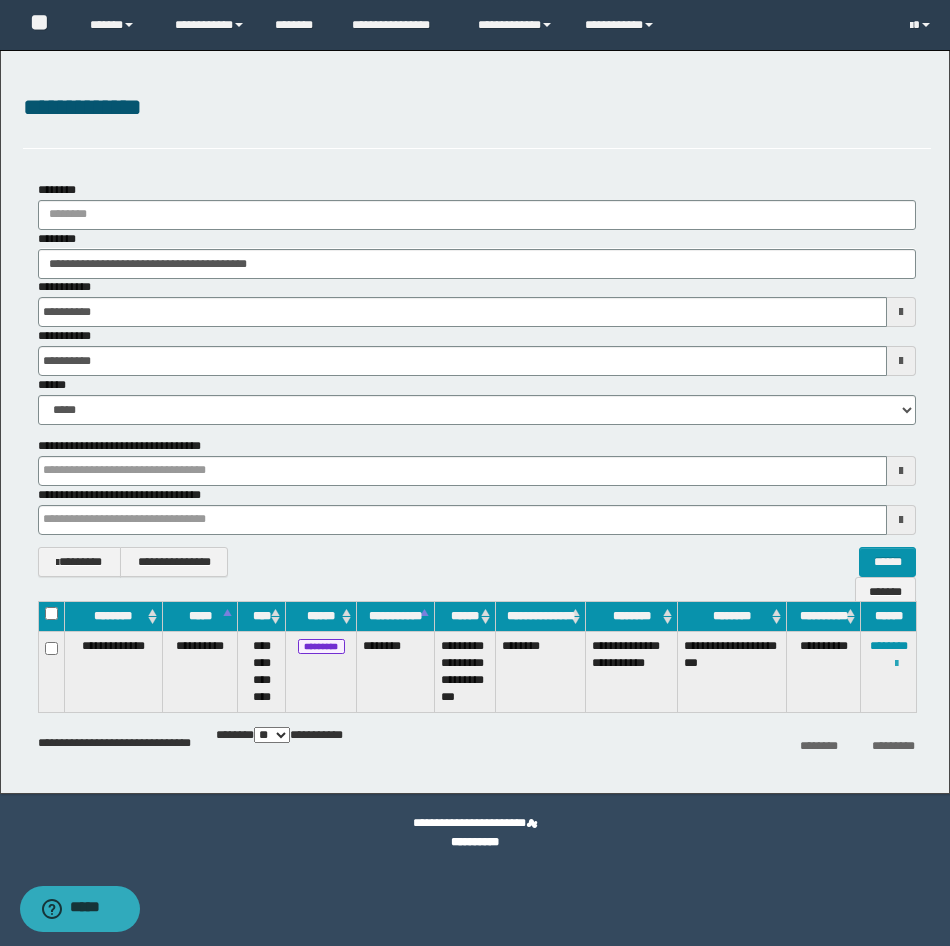 click at bounding box center (896, 664) 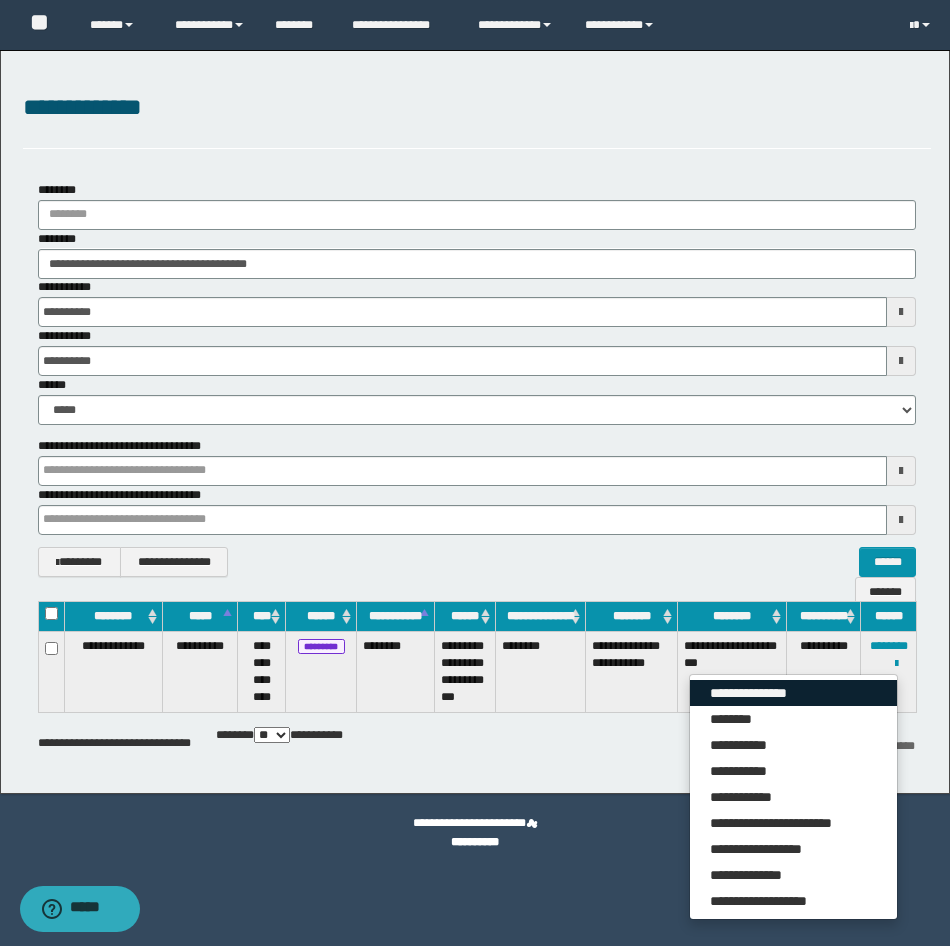 click on "**********" at bounding box center [793, 693] 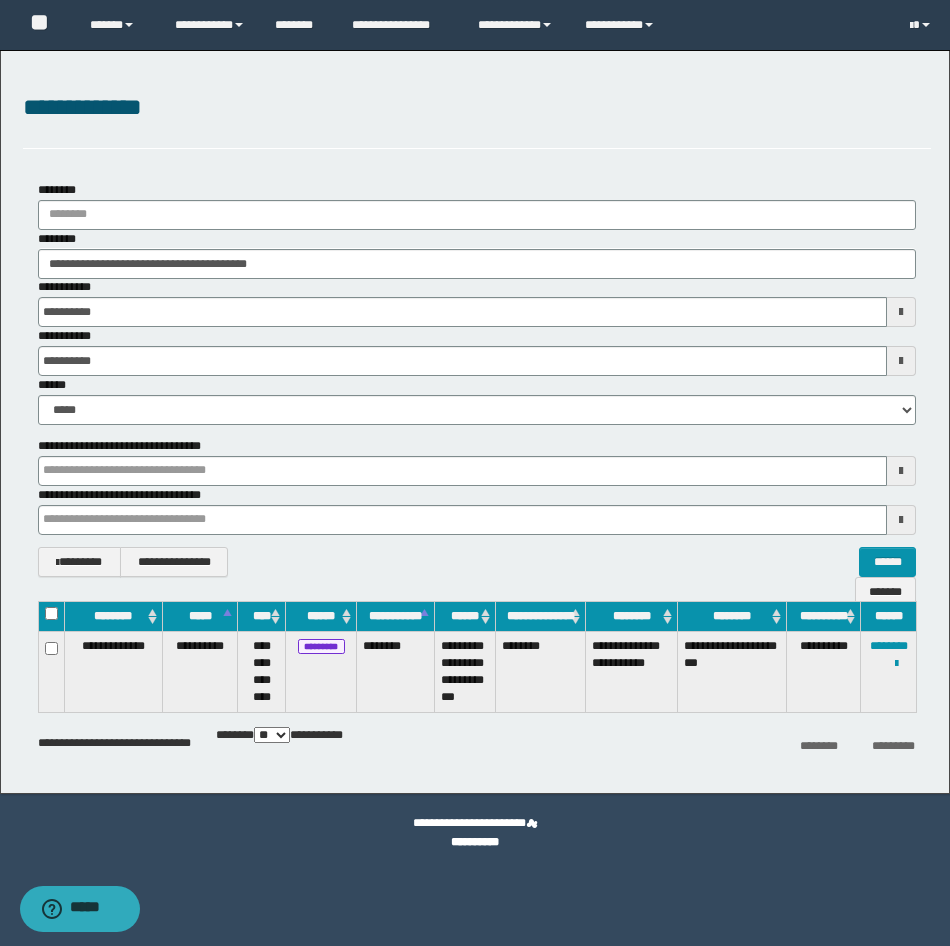 click on "**********" at bounding box center (477, 254) 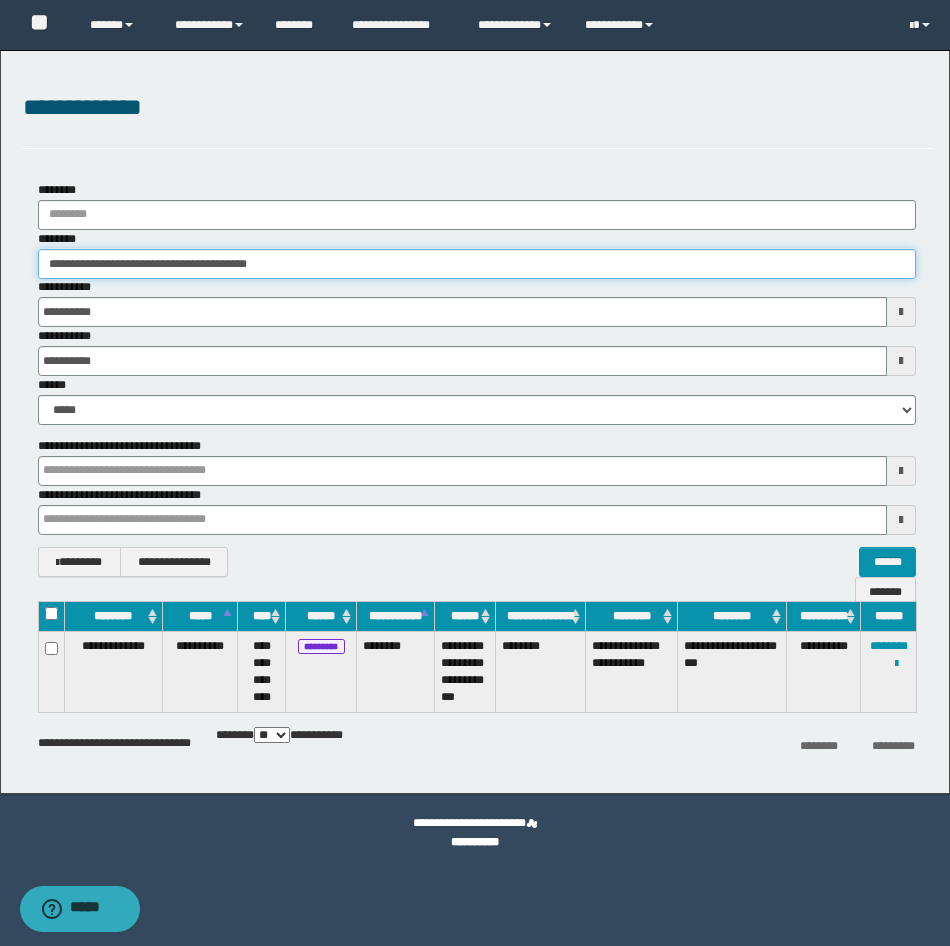 drag, startPoint x: 356, startPoint y: 270, endPoint x: -5, endPoint y: 267, distance: 361.01245 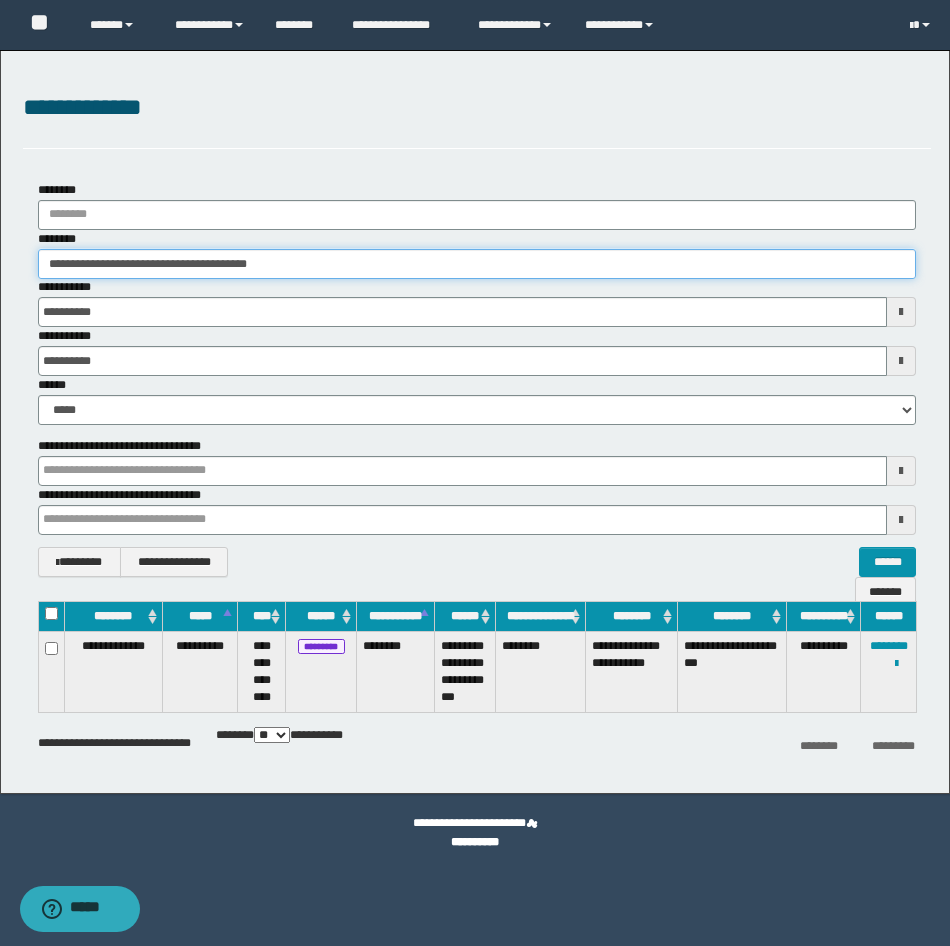 click on "**********" at bounding box center (475, 473) 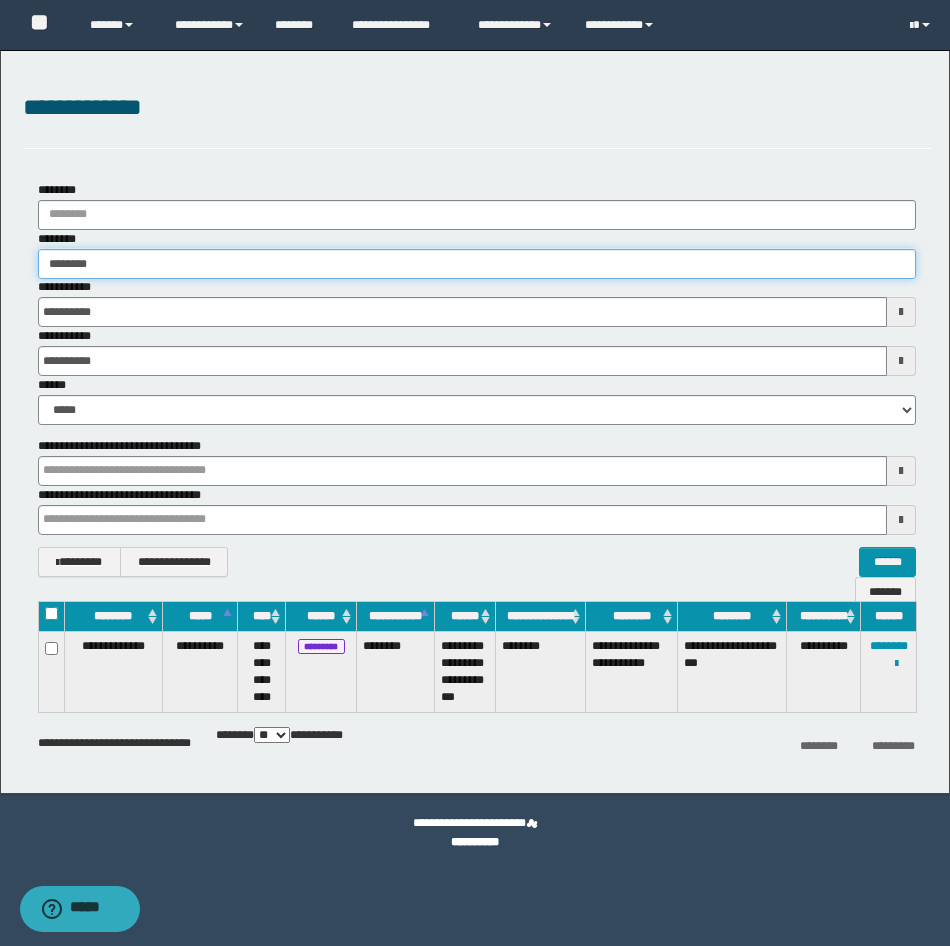 type on "********" 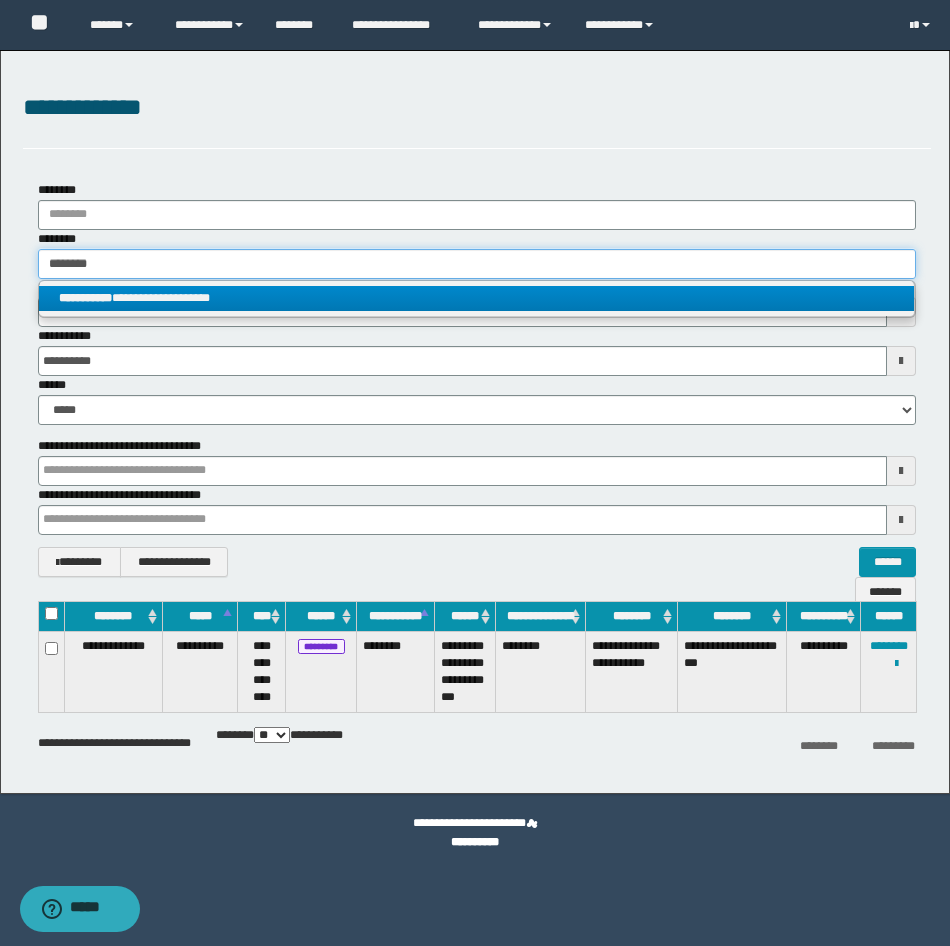 type on "********" 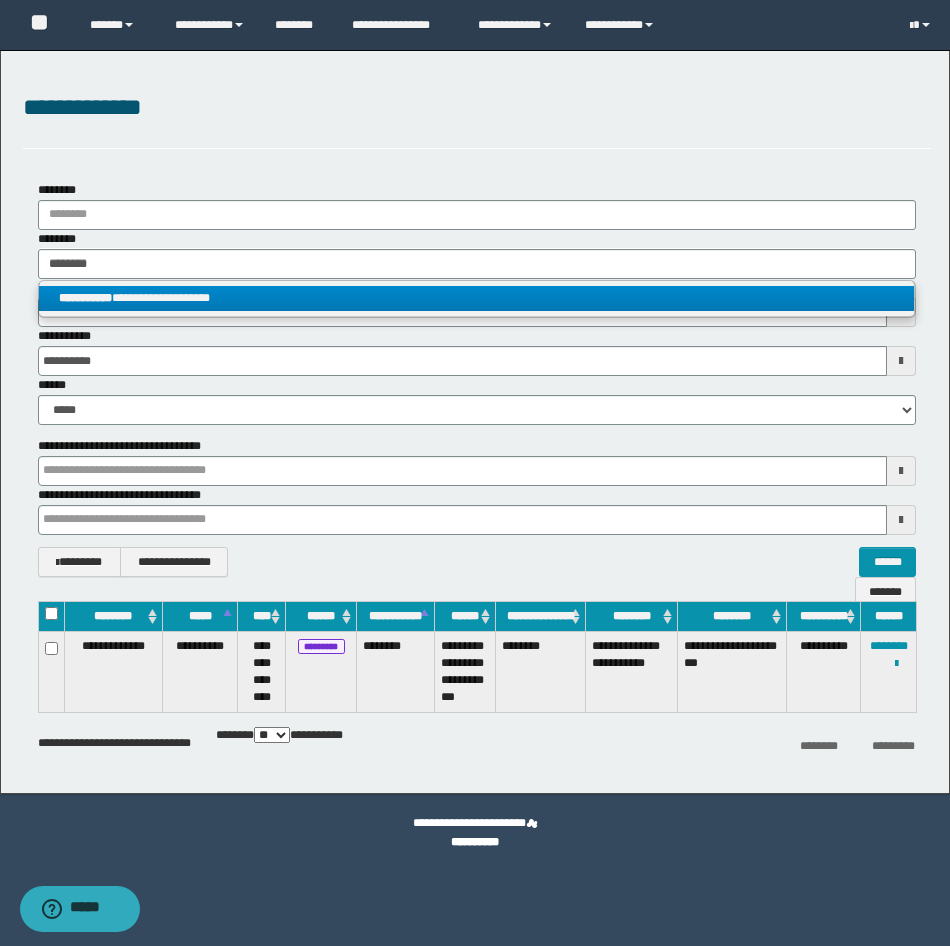 click on "**********" at bounding box center (476, 298) 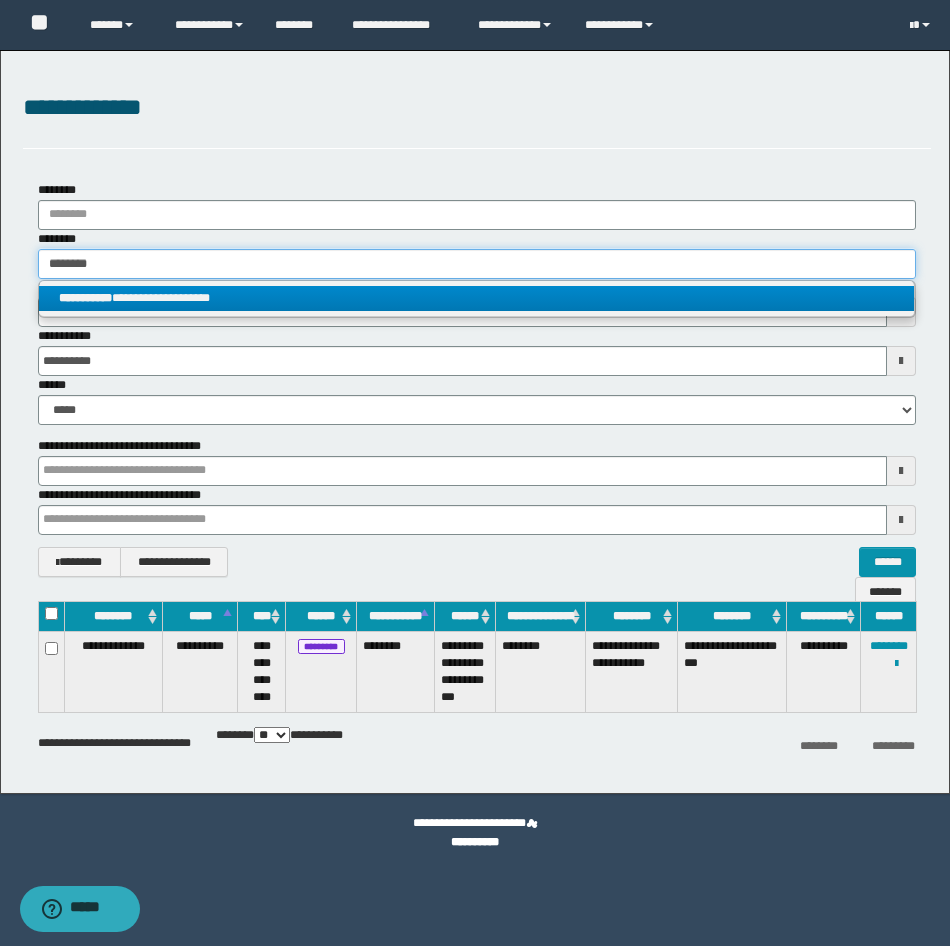 type 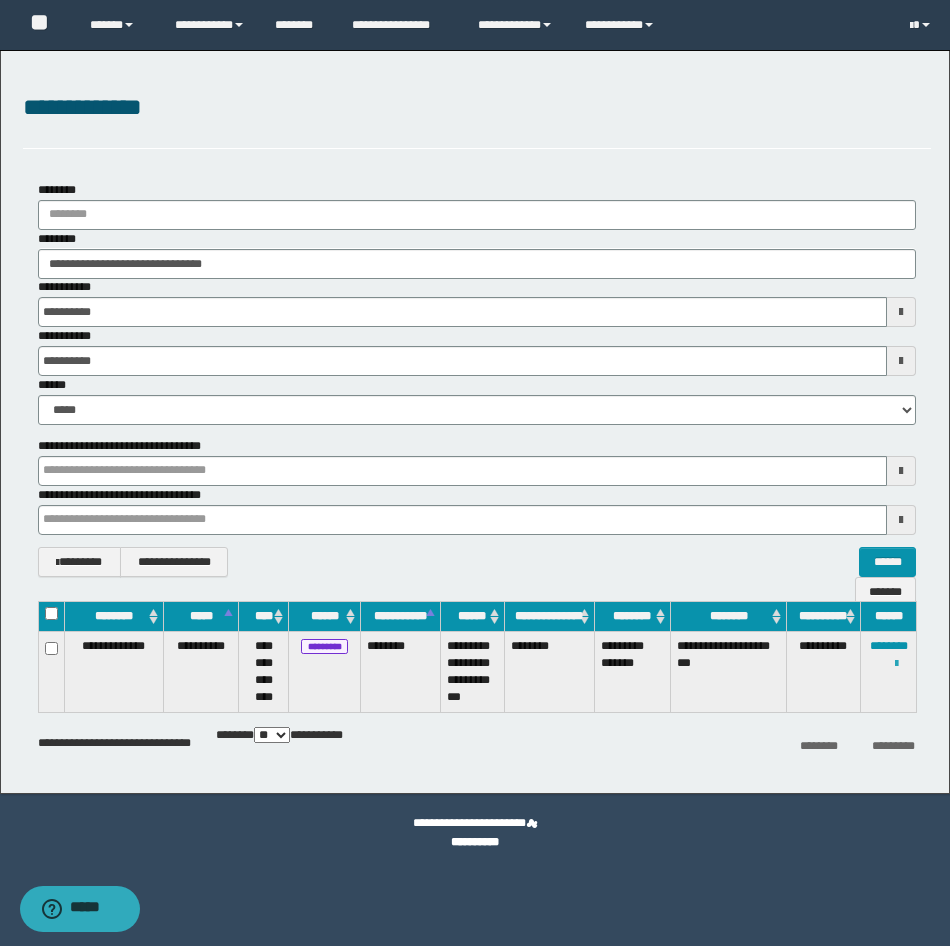click at bounding box center (896, 663) 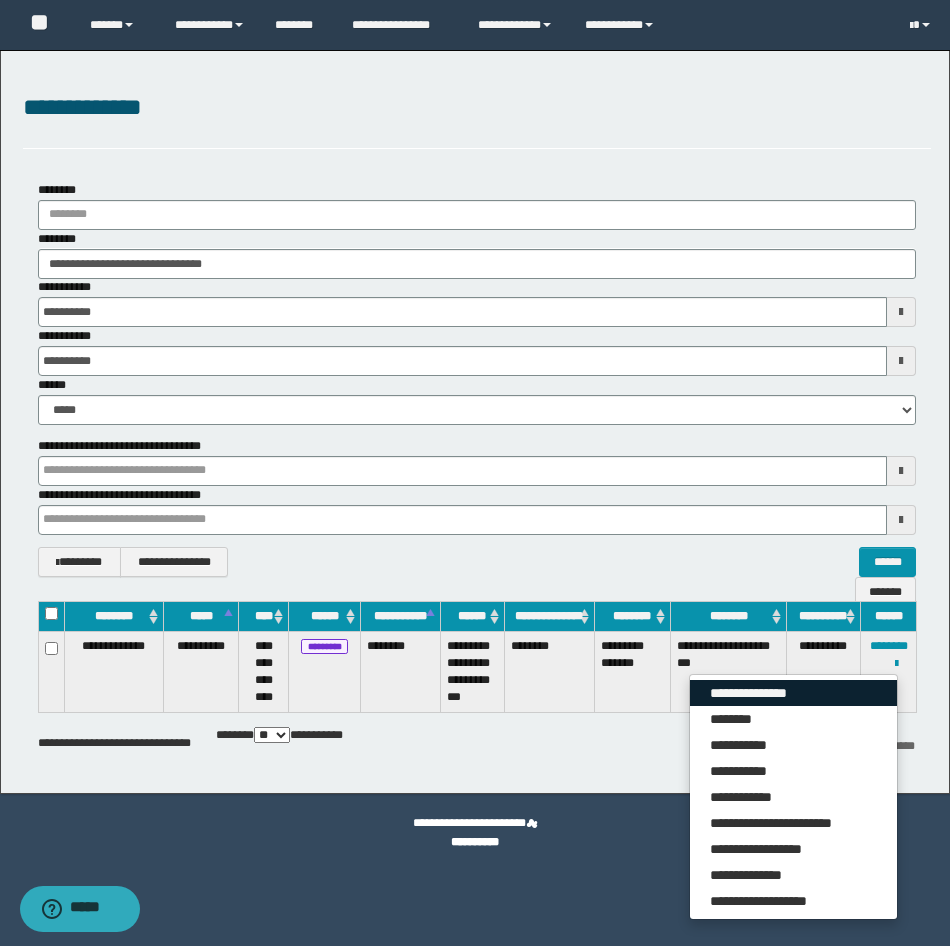 click on "**********" at bounding box center (793, 693) 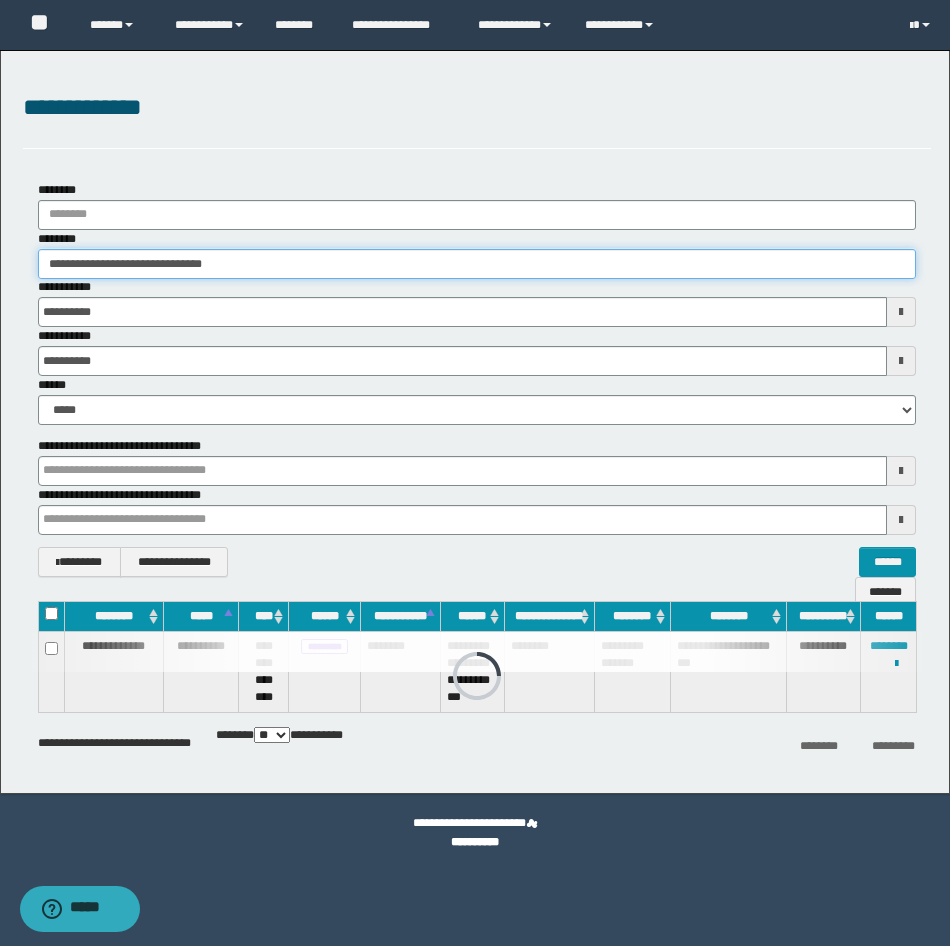 drag, startPoint x: 365, startPoint y: 249, endPoint x: -5, endPoint y: 250, distance: 370.00134 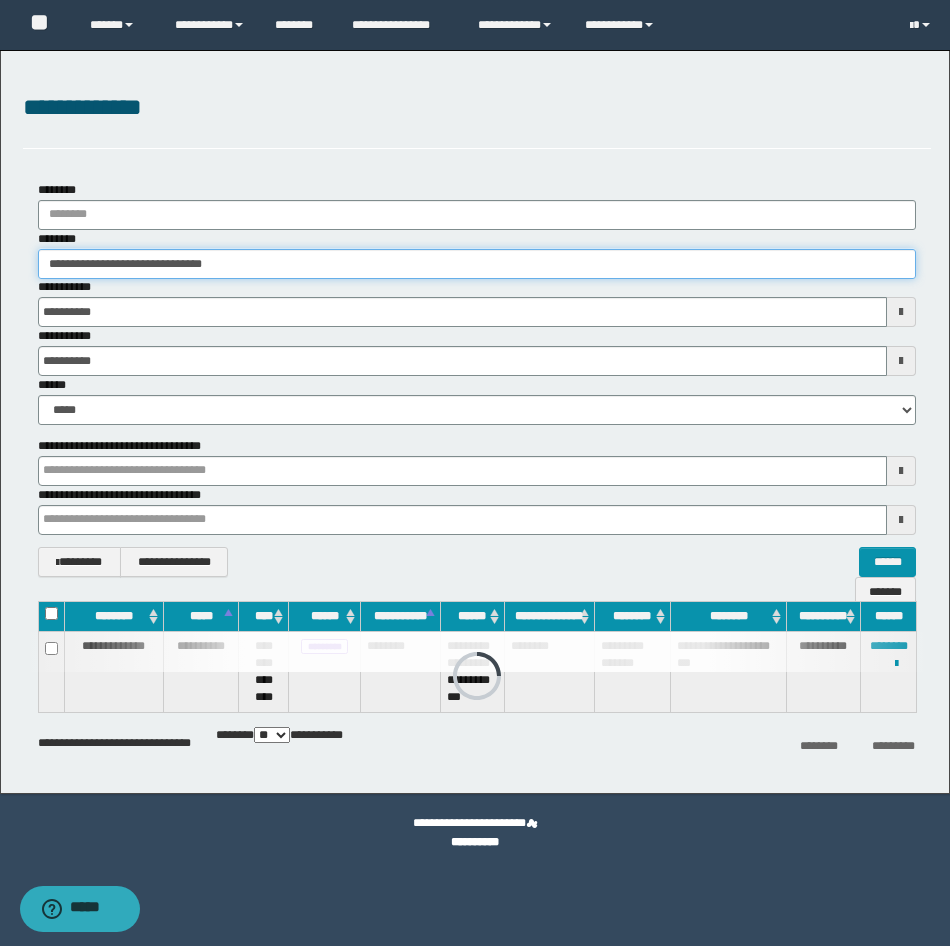click on "**********" at bounding box center (475, 473) 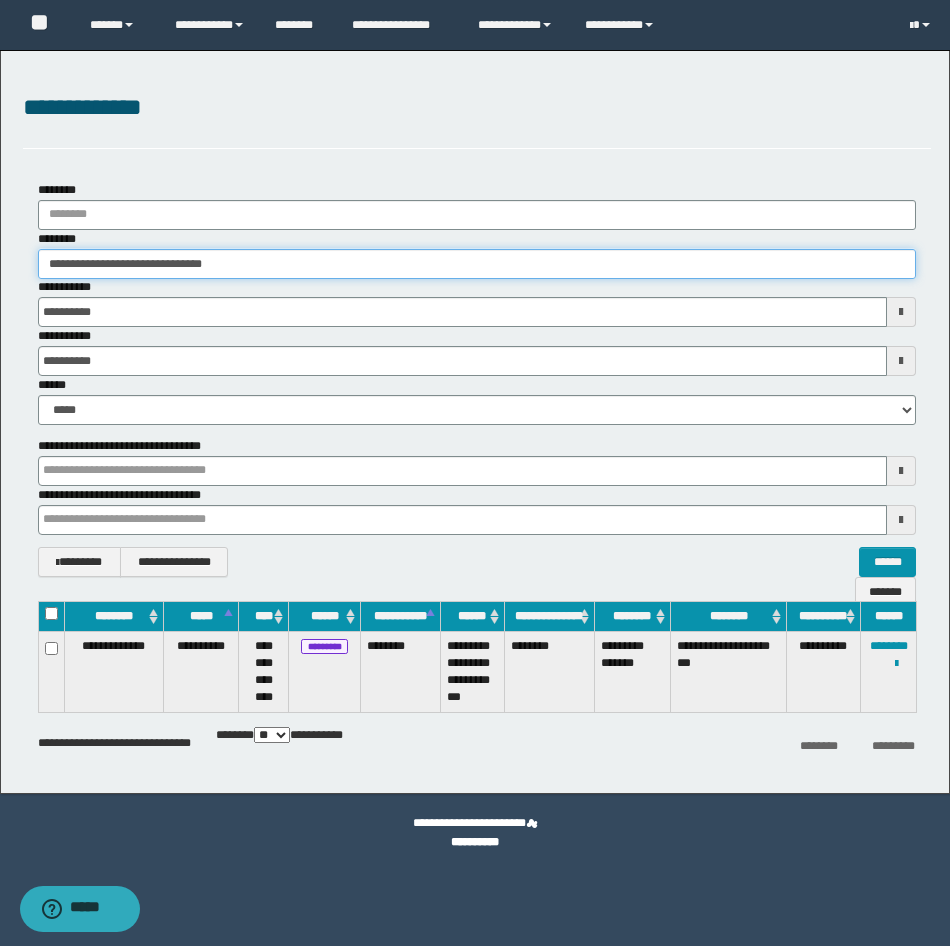 paste 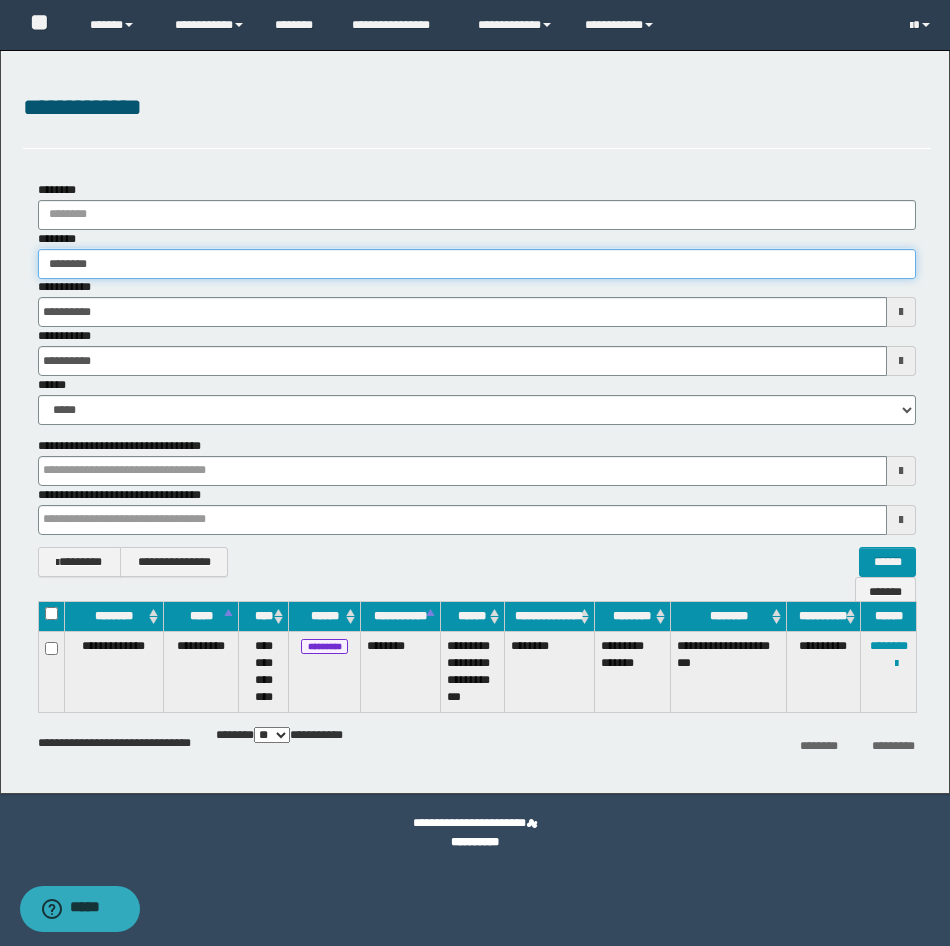 type on "*******" 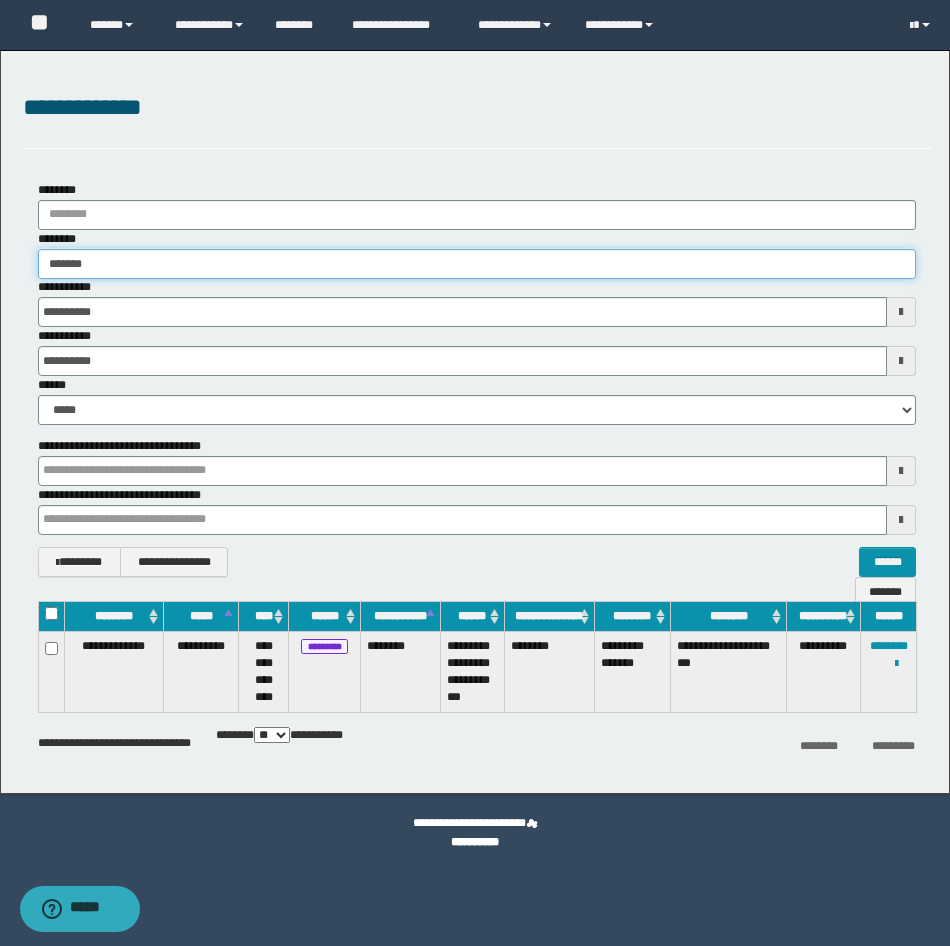 type on "*******" 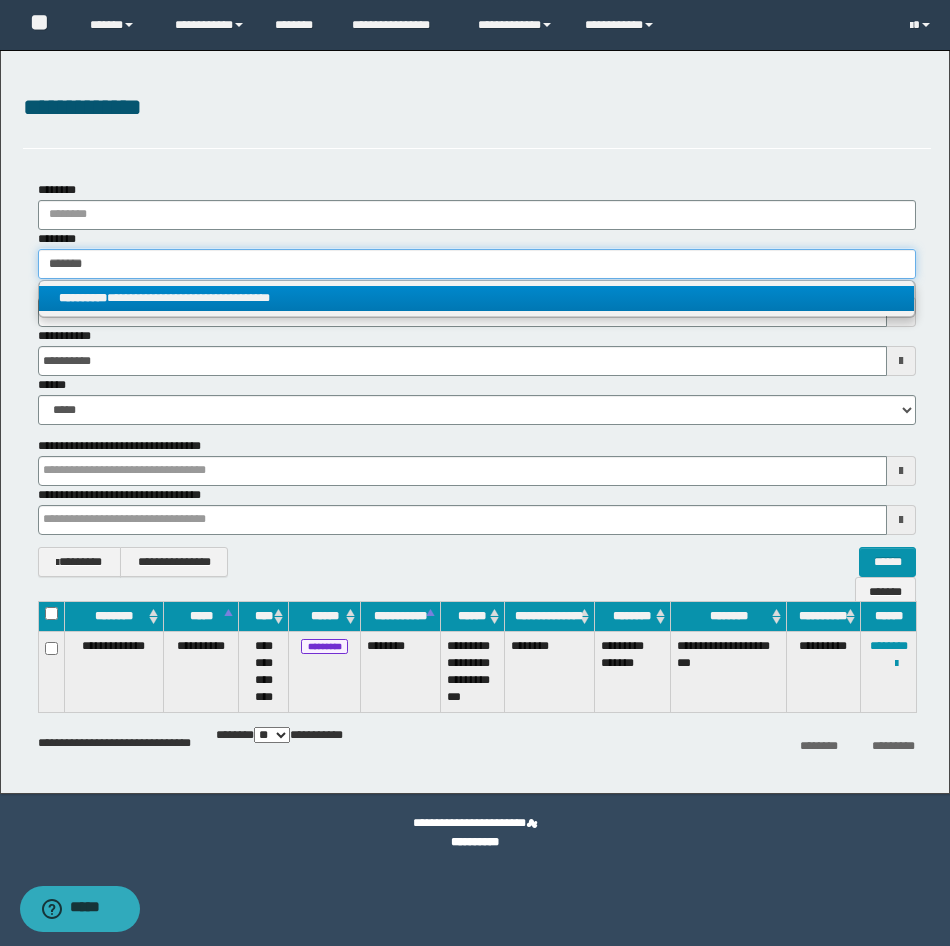 type on "*******" 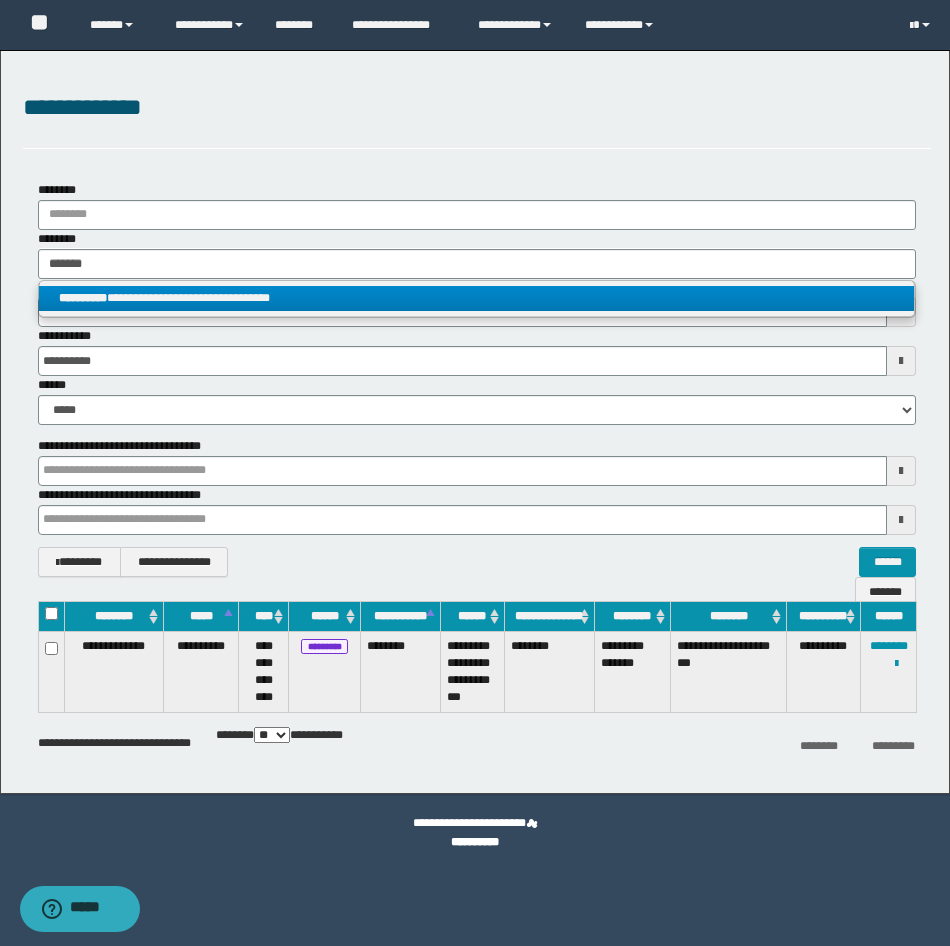 click on "**********" at bounding box center [476, 298] 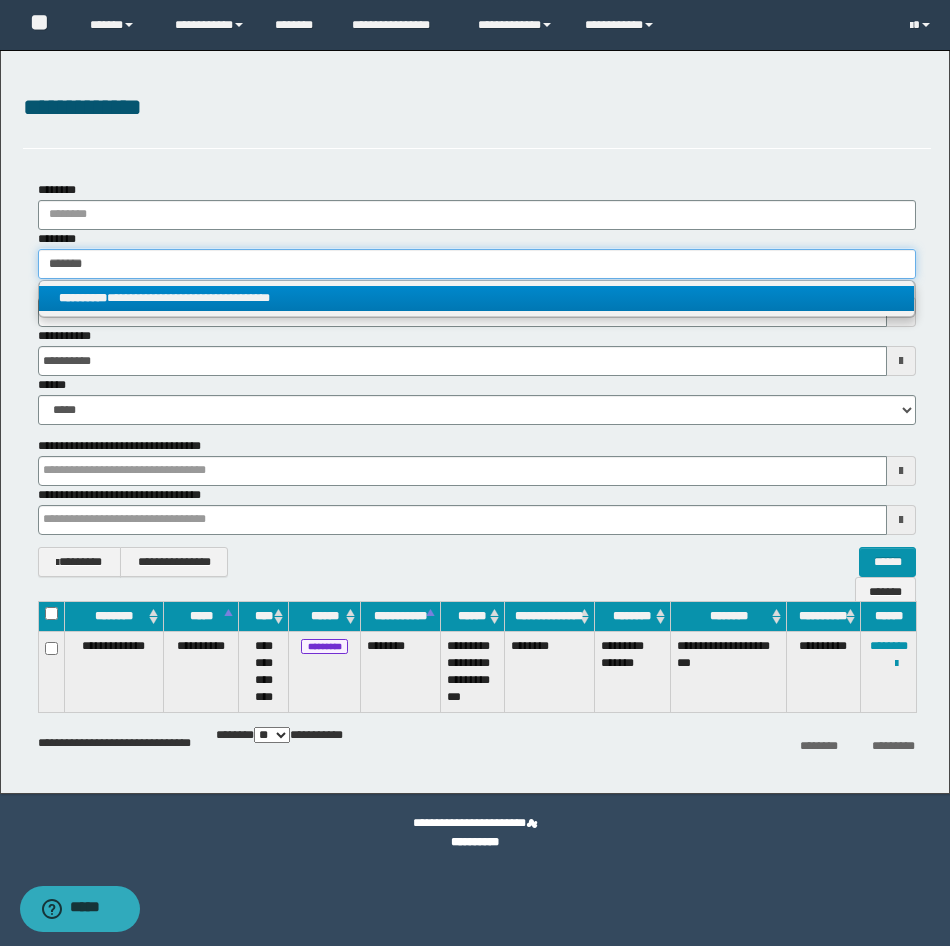 type 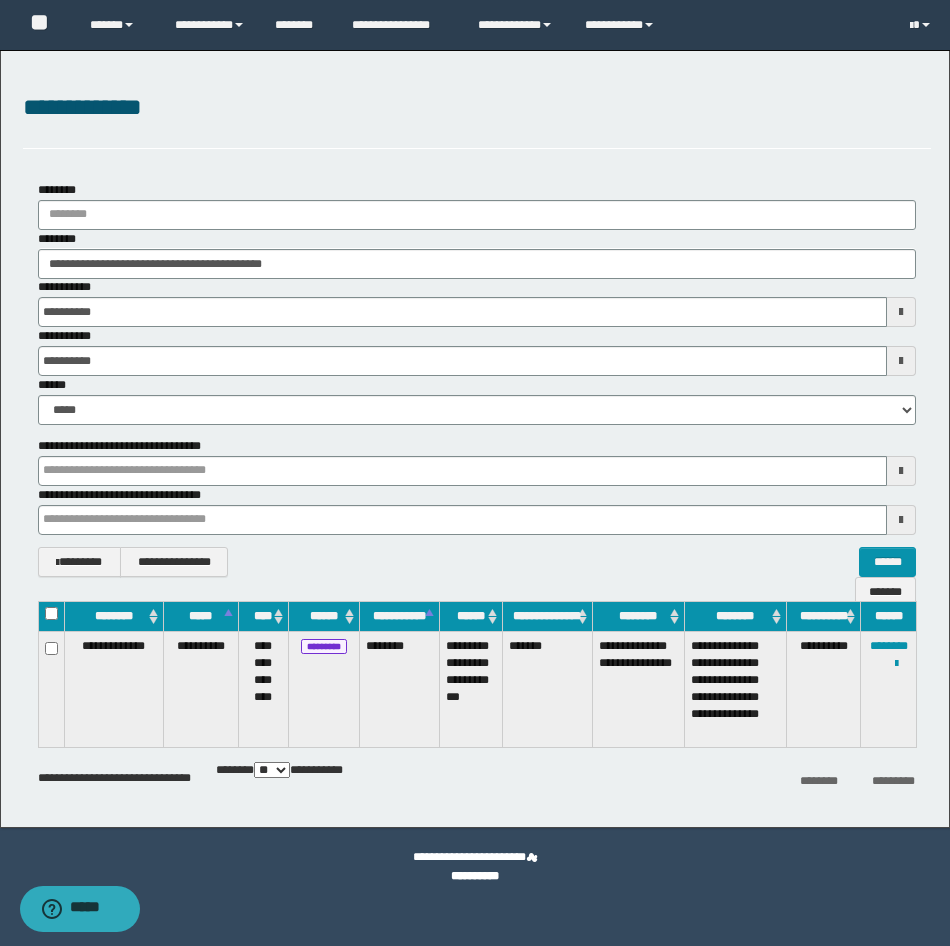 click on "**********" at bounding box center (889, 689) 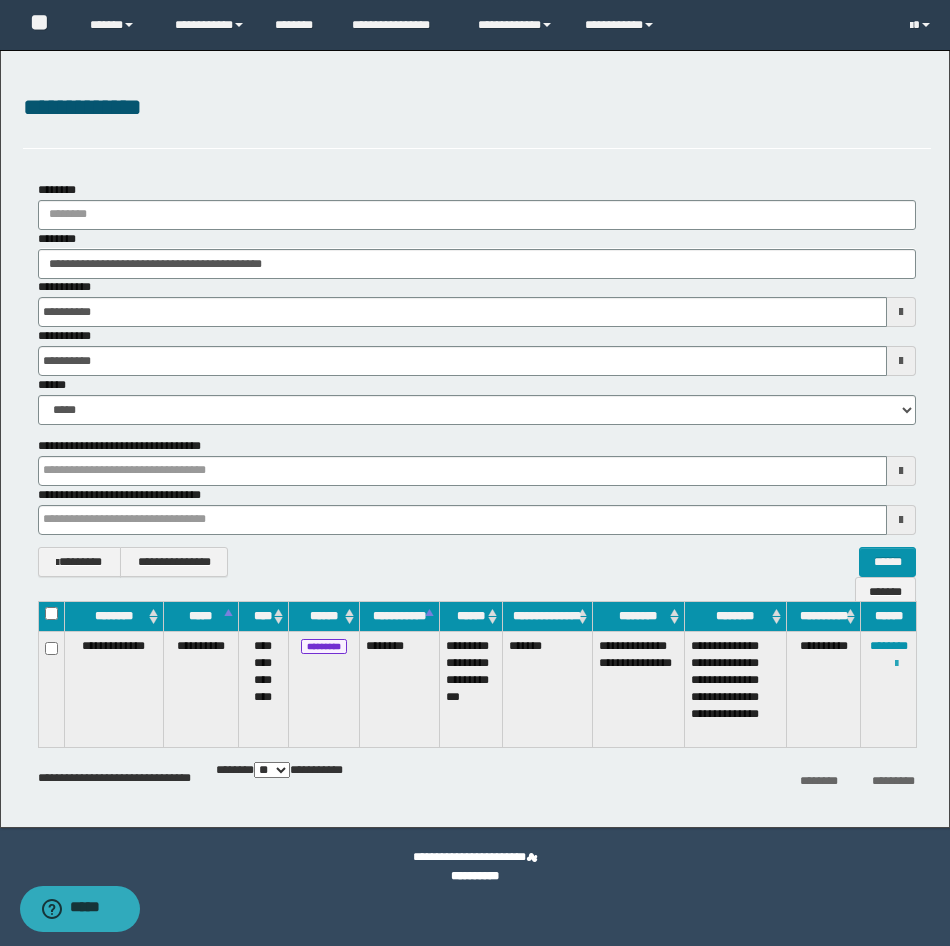 click at bounding box center (896, 664) 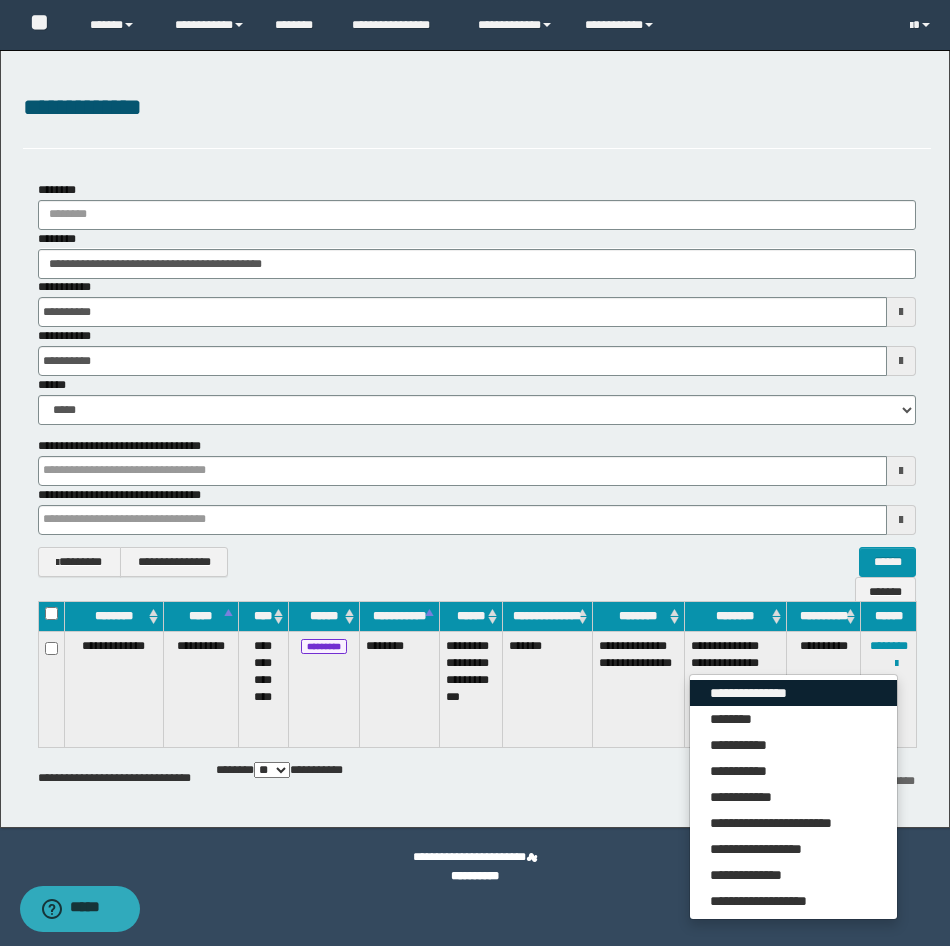click on "**********" at bounding box center [793, 693] 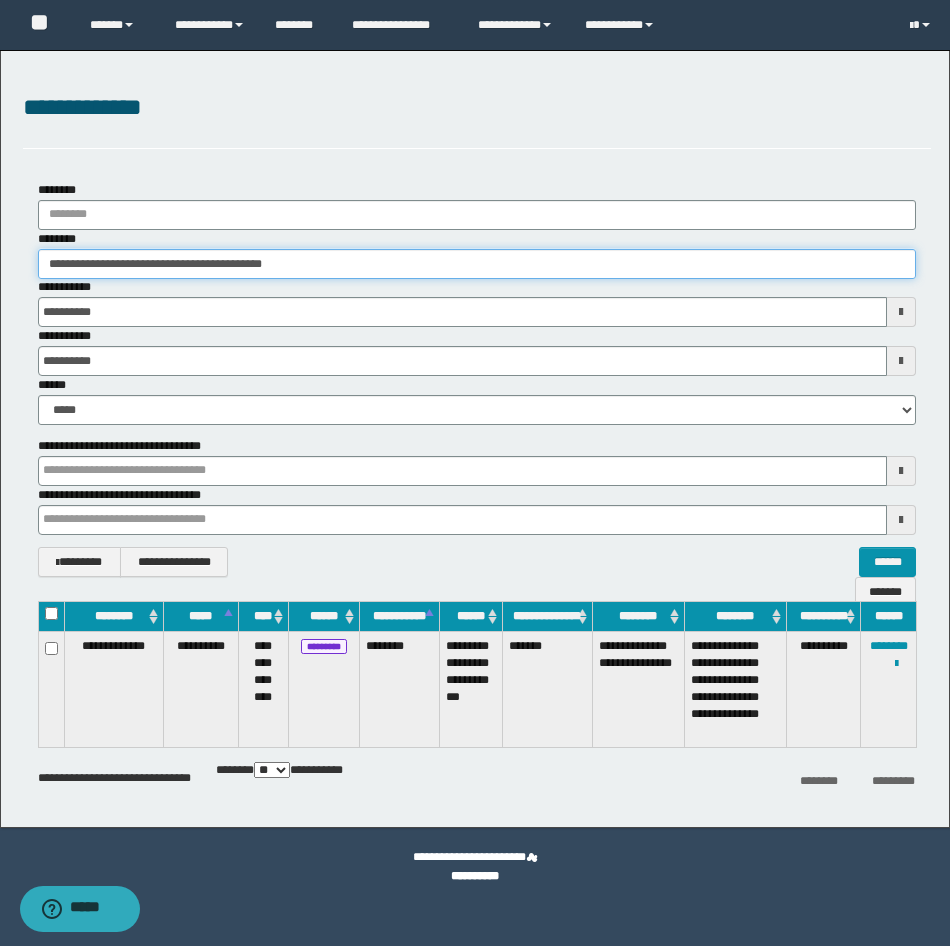 drag, startPoint x: 362, startPoint y: 276, endPoint x: -5, endPoint y: 246, distance: 368.22412 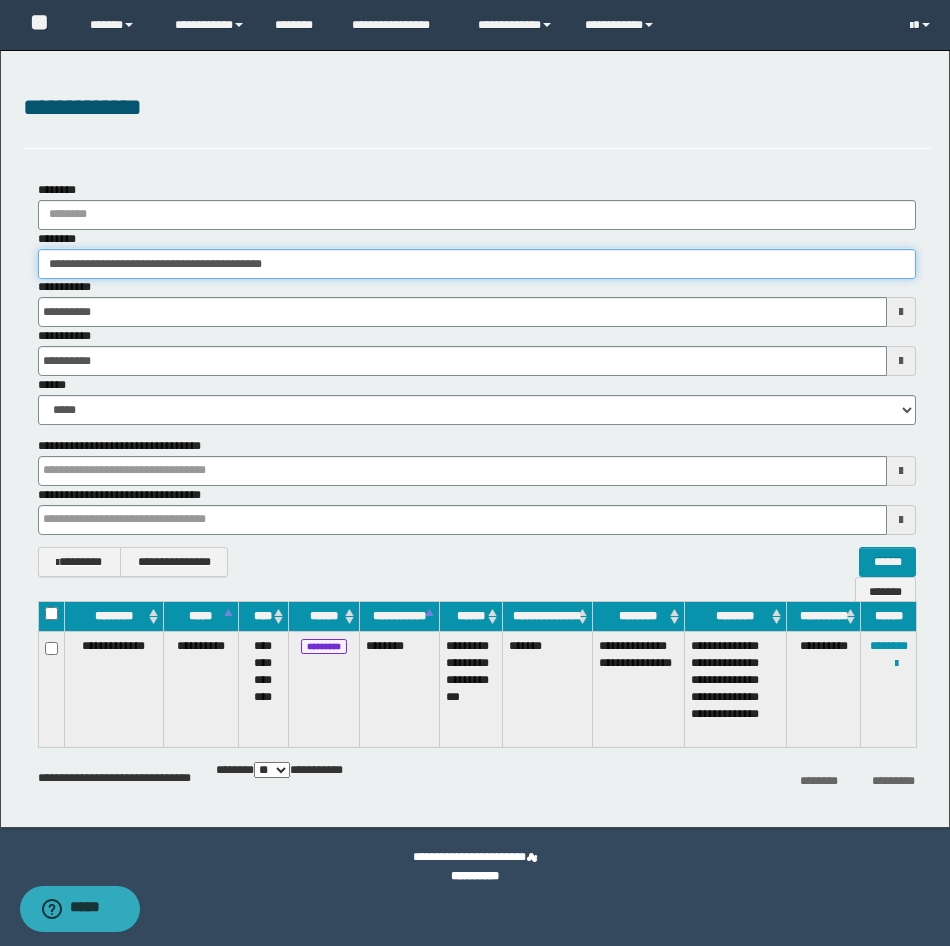 click on "**********" at bounding box center [475, 473] 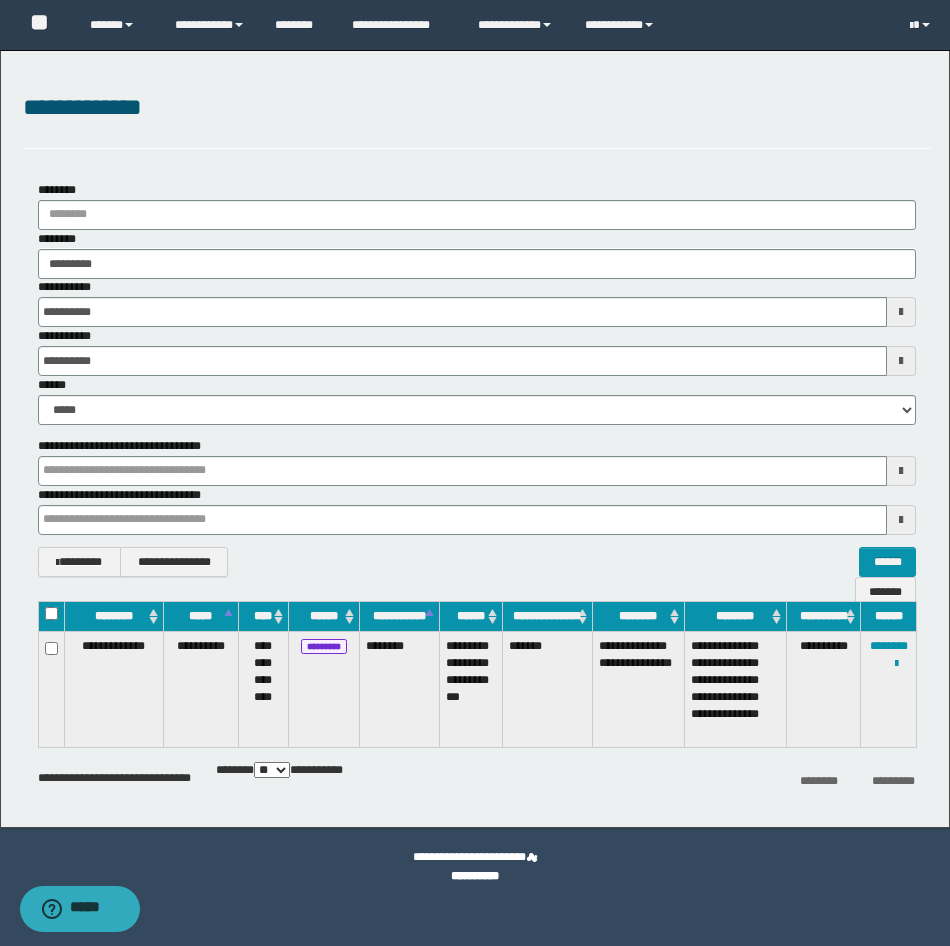 click on "********
******** ********" at bounding box center [477, 254] 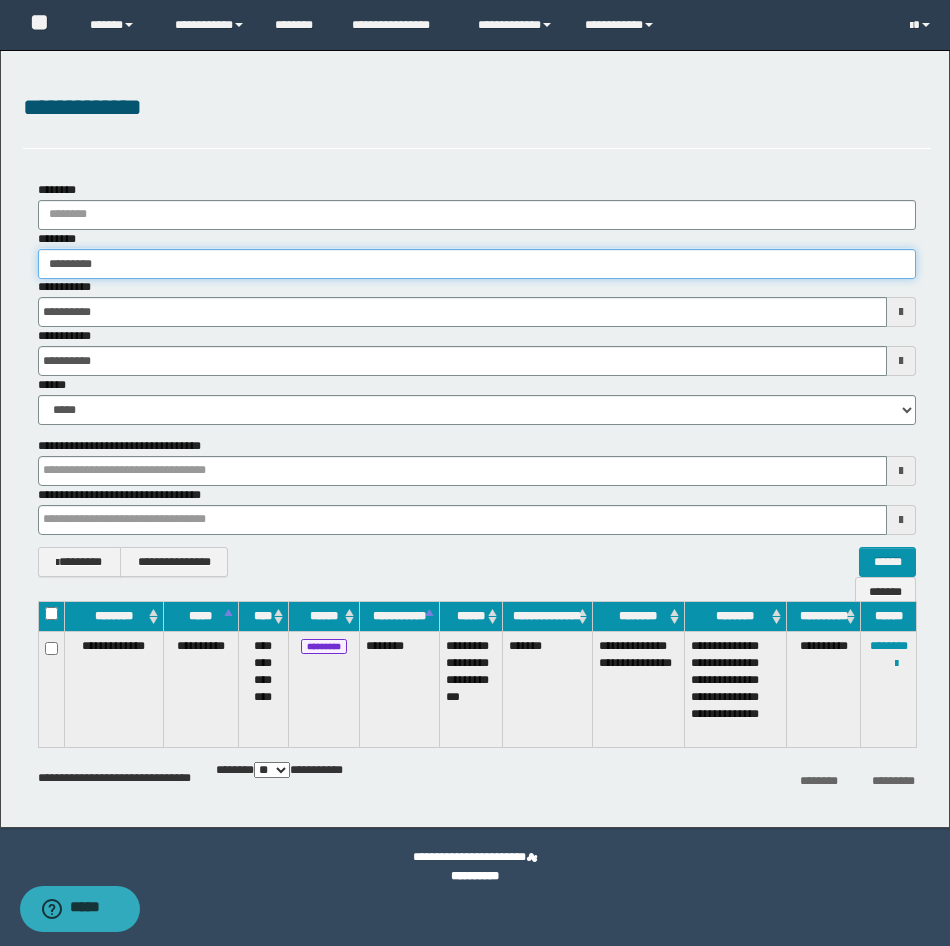 click on "********" at bounding box center [477, 264] 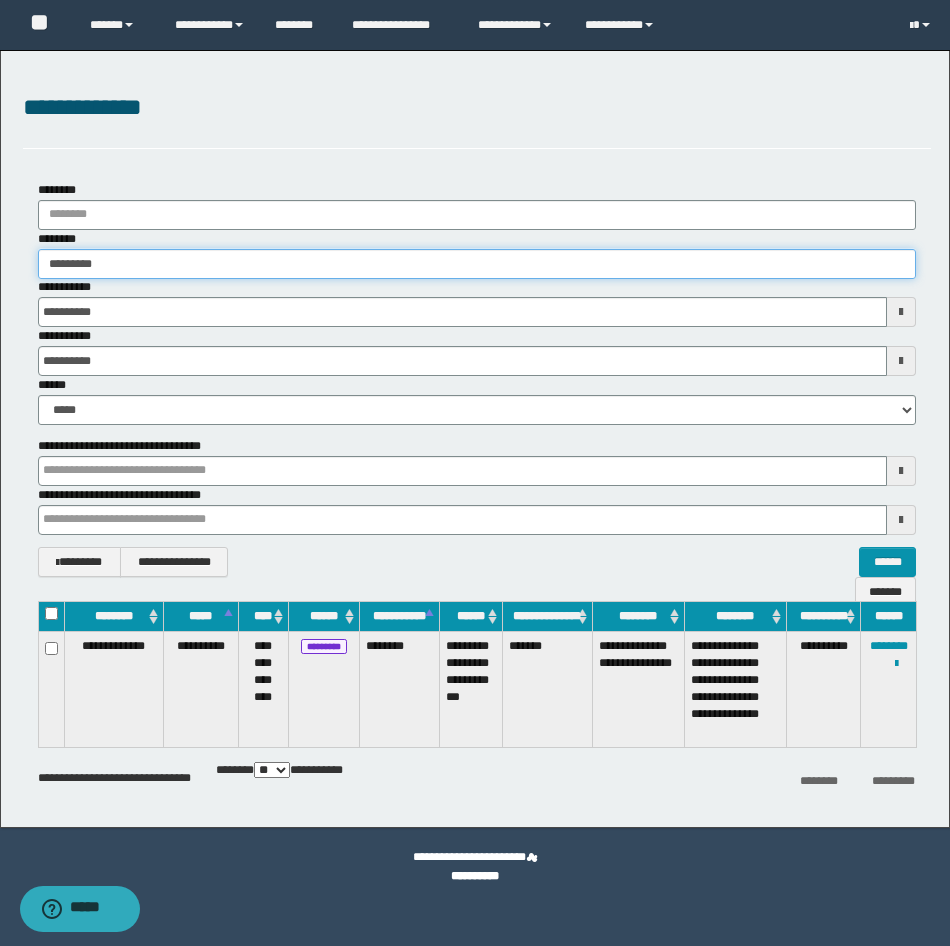 type on "********" 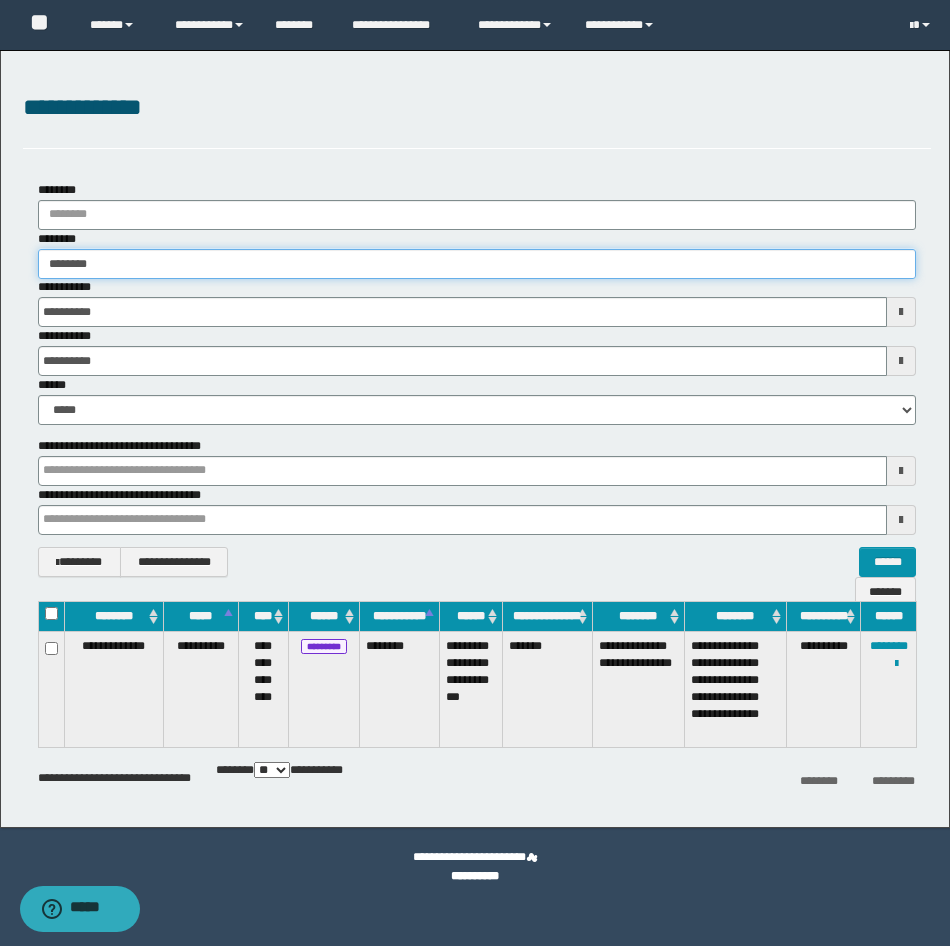type on "********" 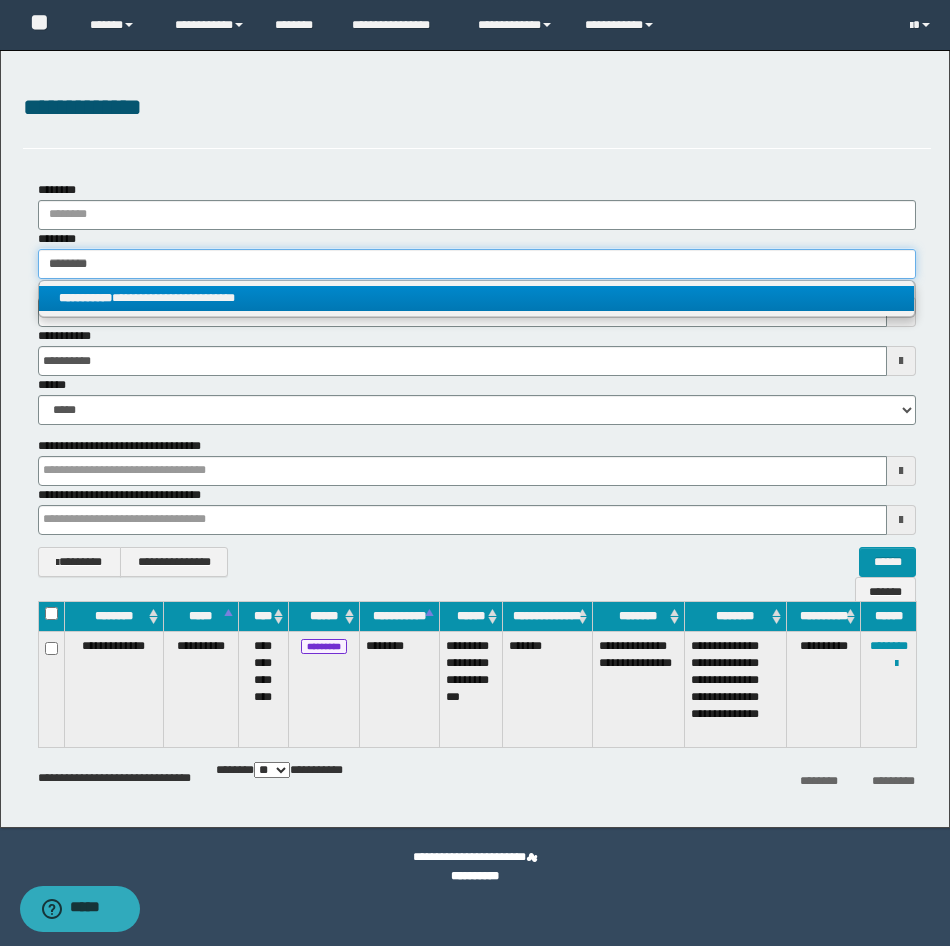type on "********" 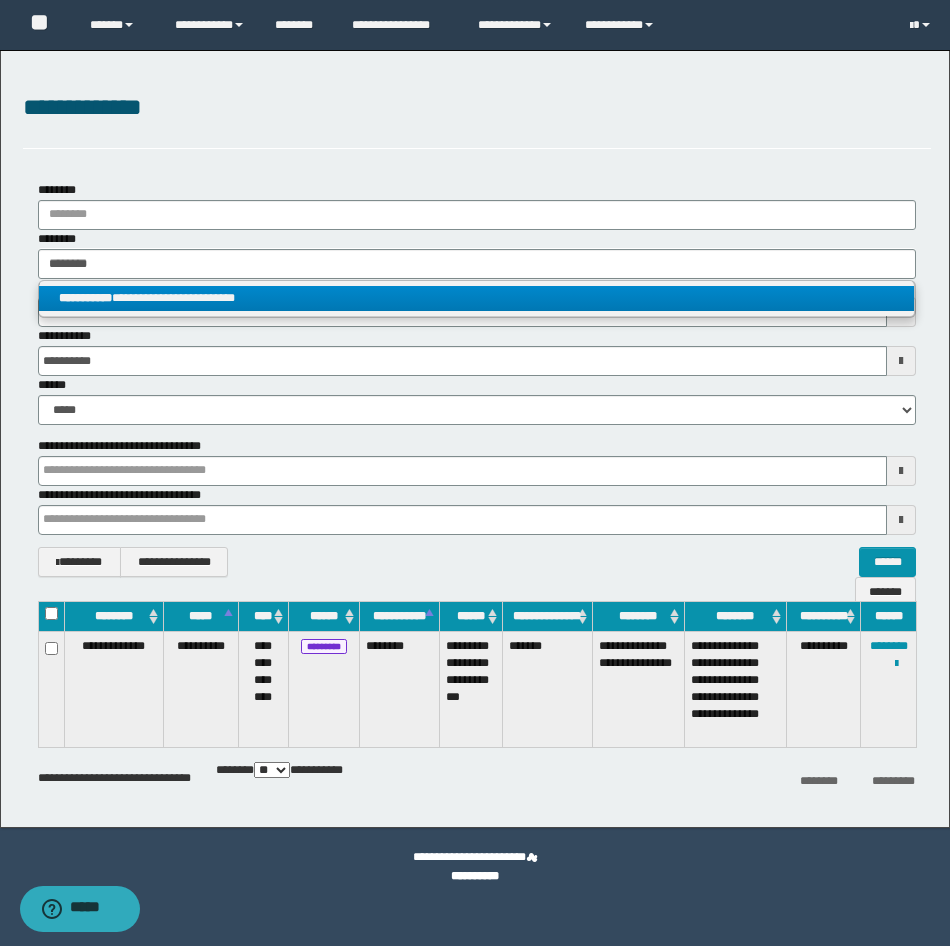 click on "**********" at bounding box center [85, 298] 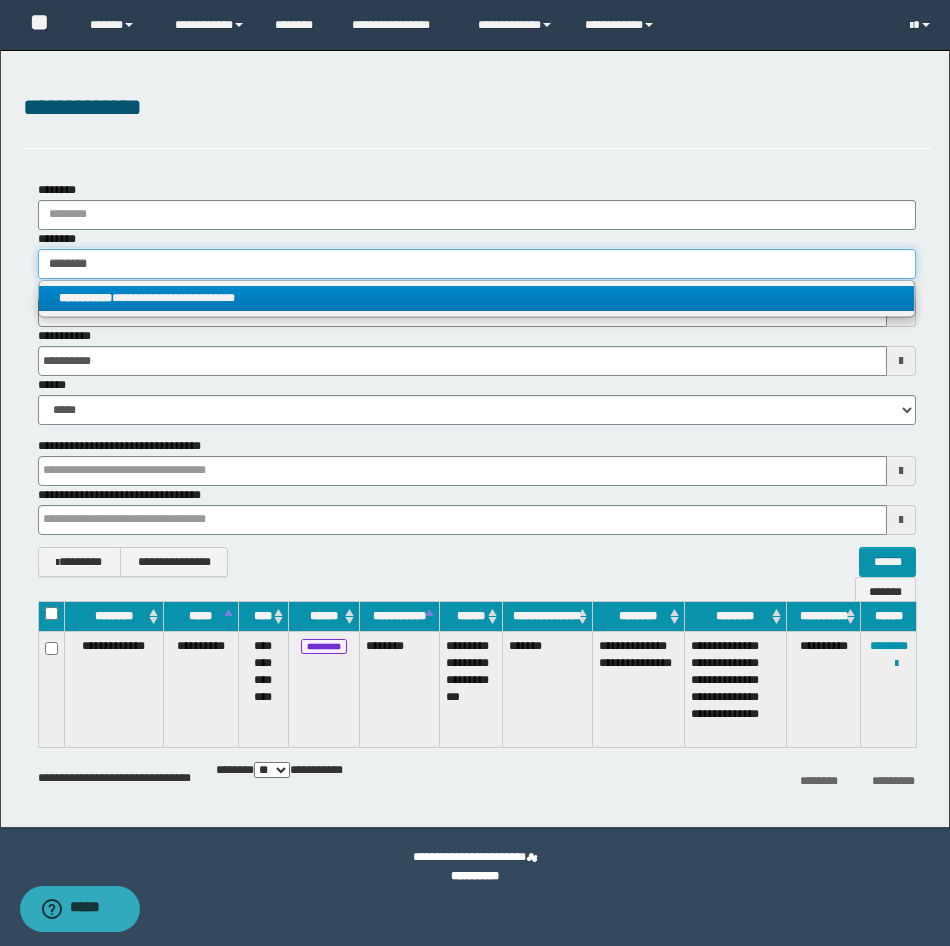 type 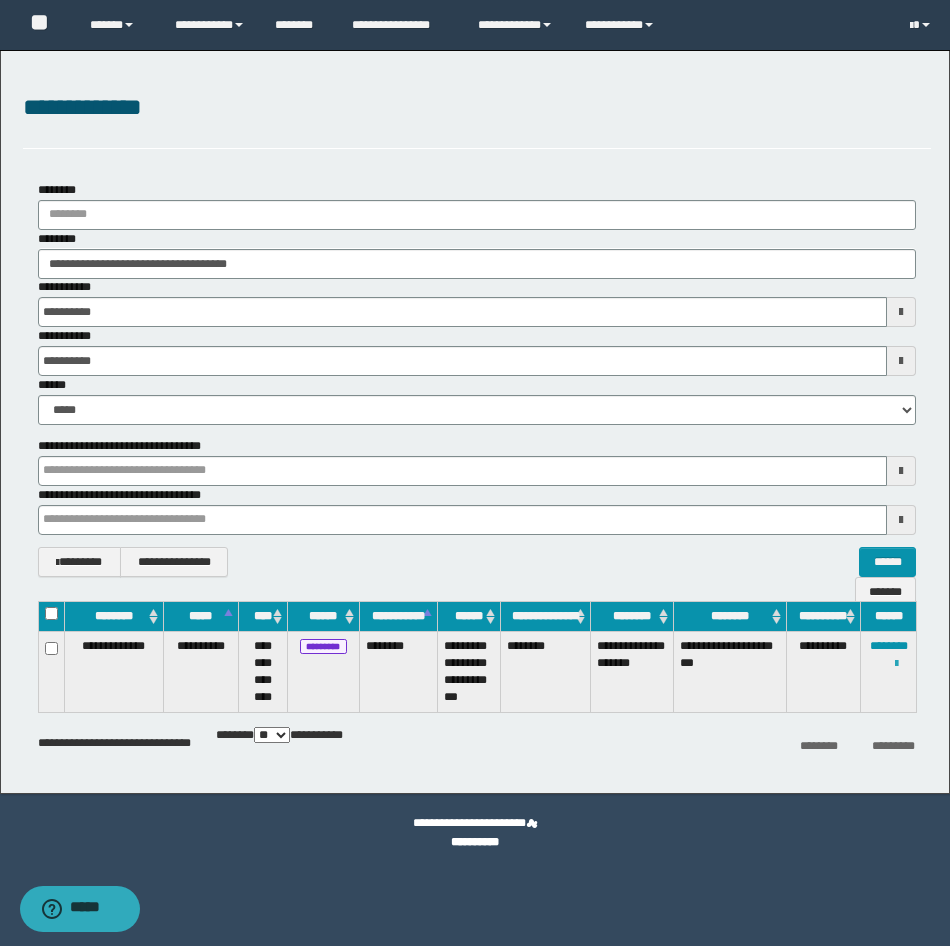 click at bounding box center (896, 664) 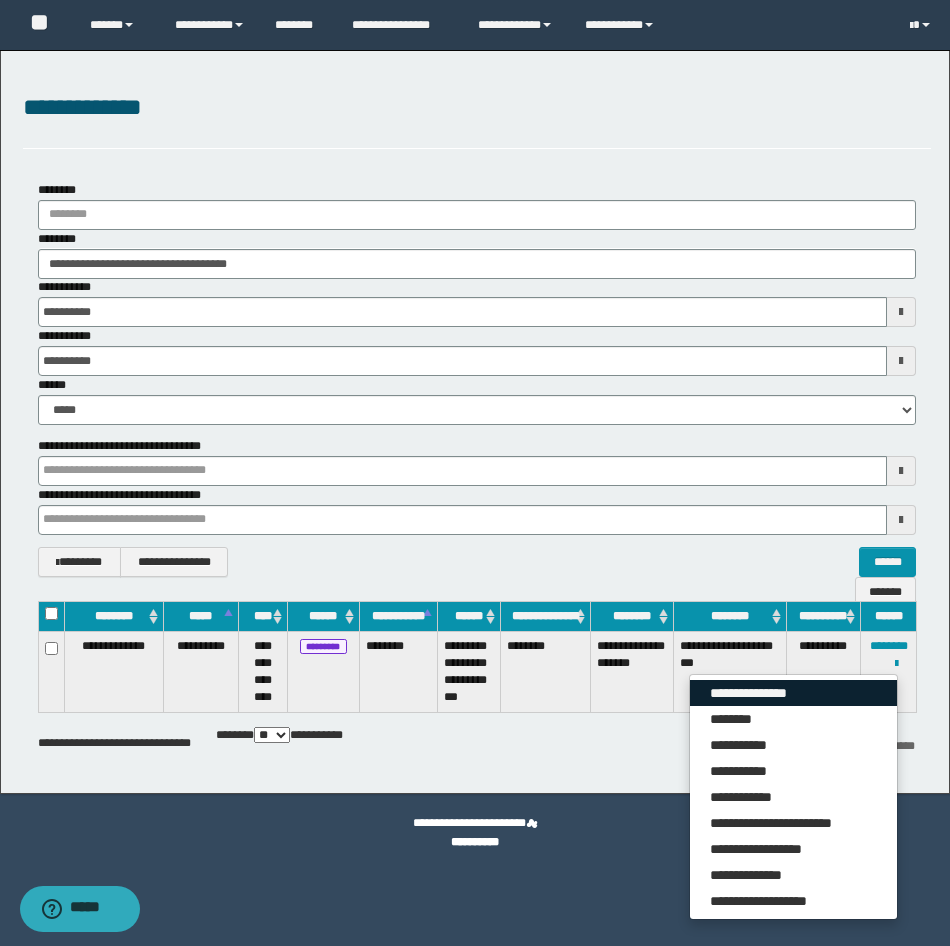 click on "**********" at bounding box center [793, 693] 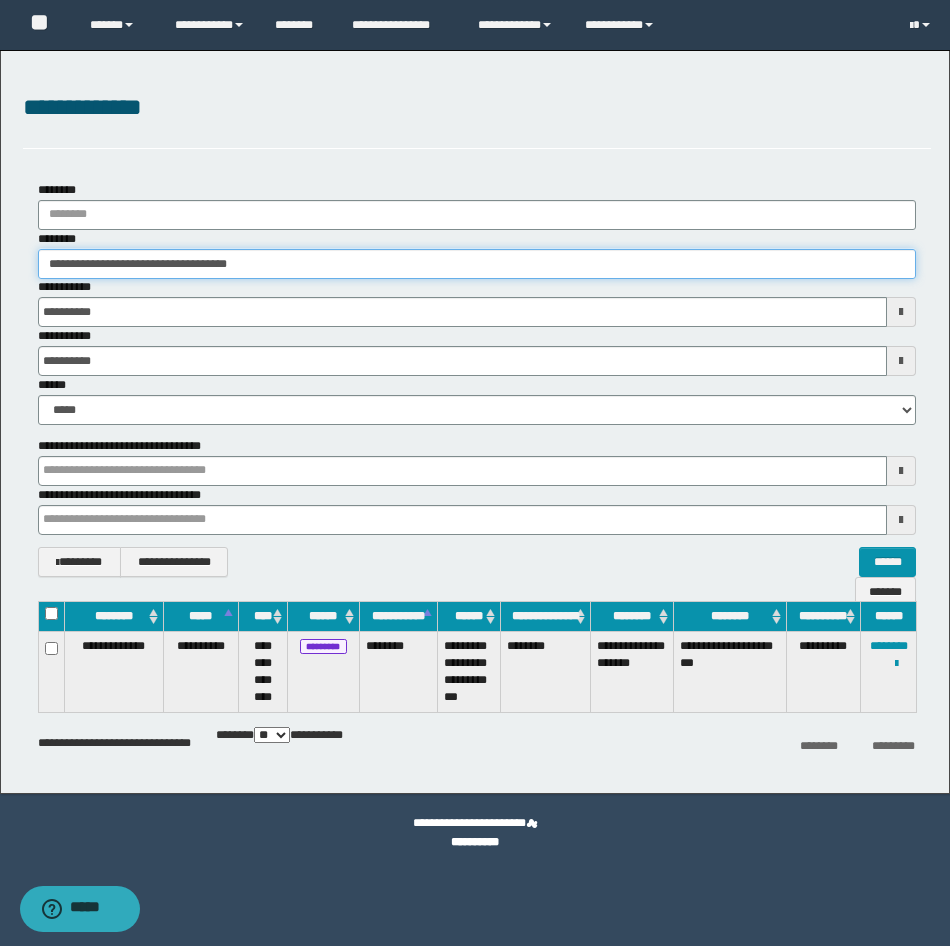 drag, startPoint x: 469, startPoint y: 270, endPoint x: -5, endPoint y: 273, distance: 474.0095 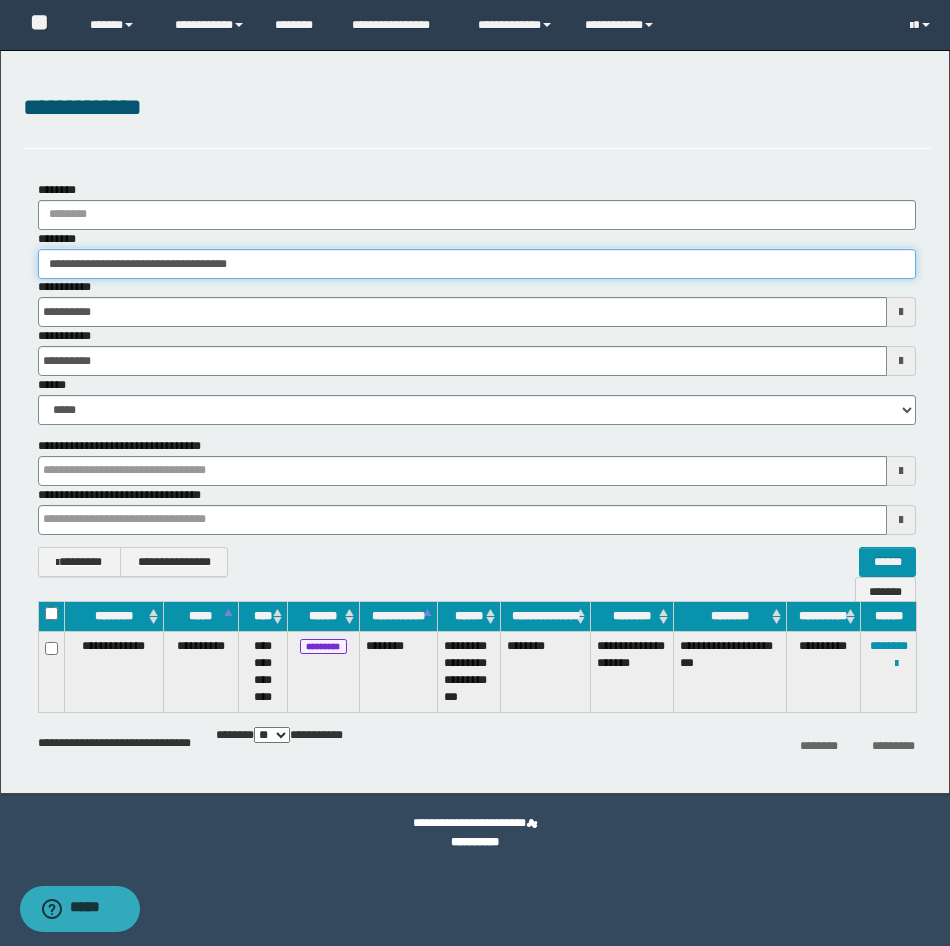 click on "**********" at bounding box center (475, 473) 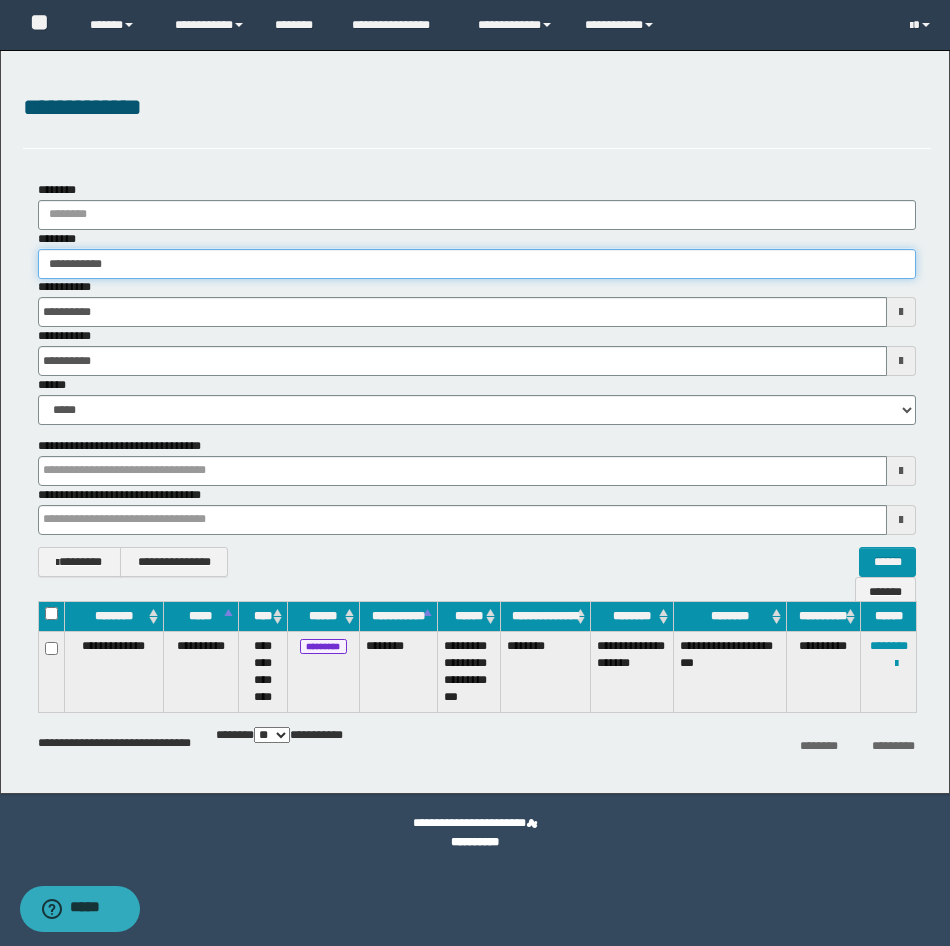 click on "**********" at bounding box center (477, 264) 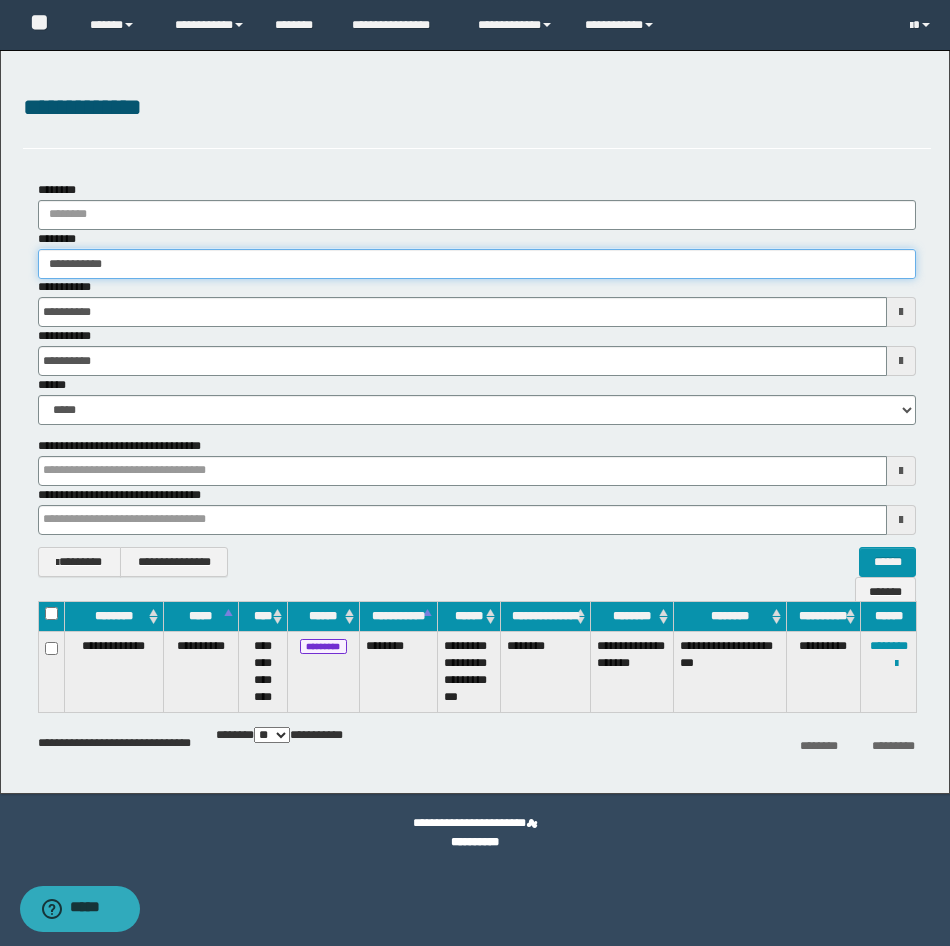 type on "**********" 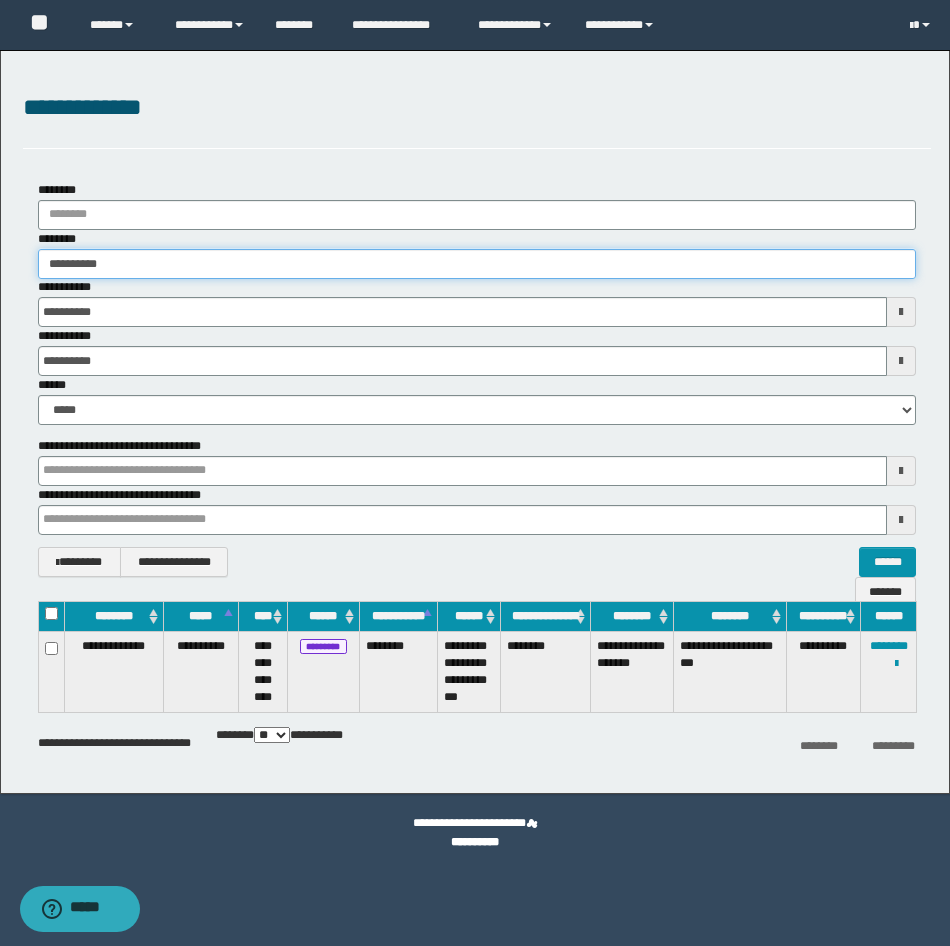 type on "**********" 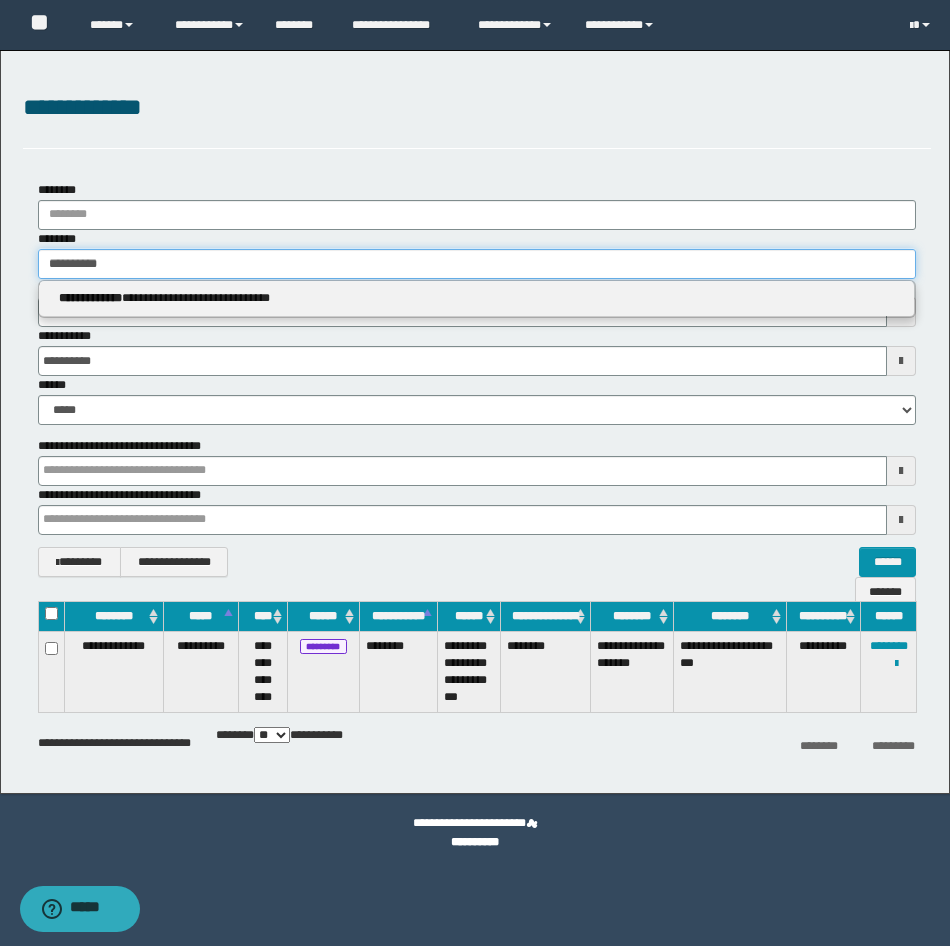 type 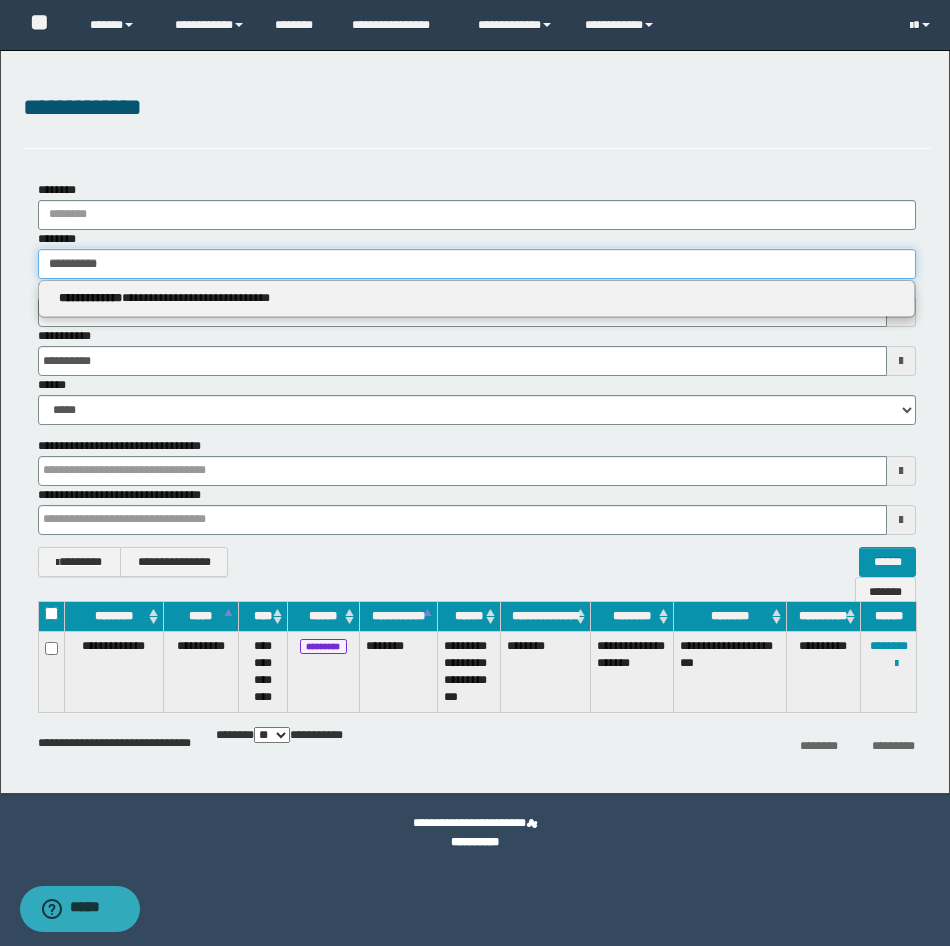 type on "*********" 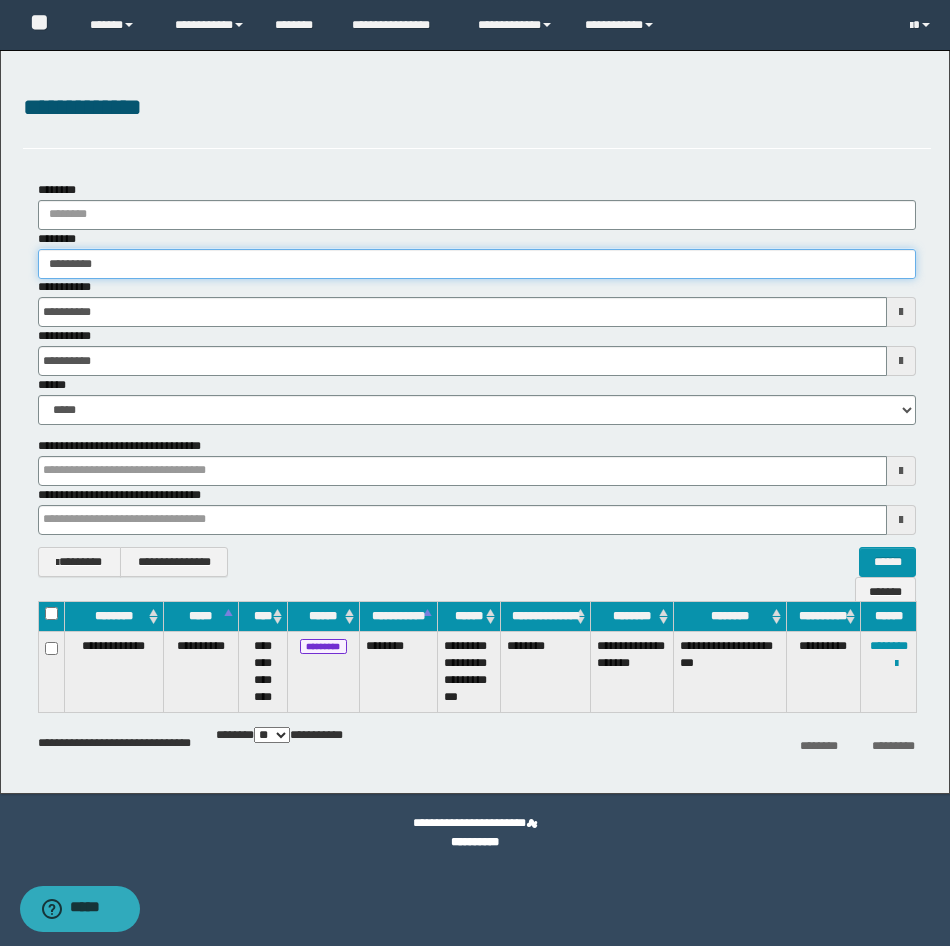 type on "*********" 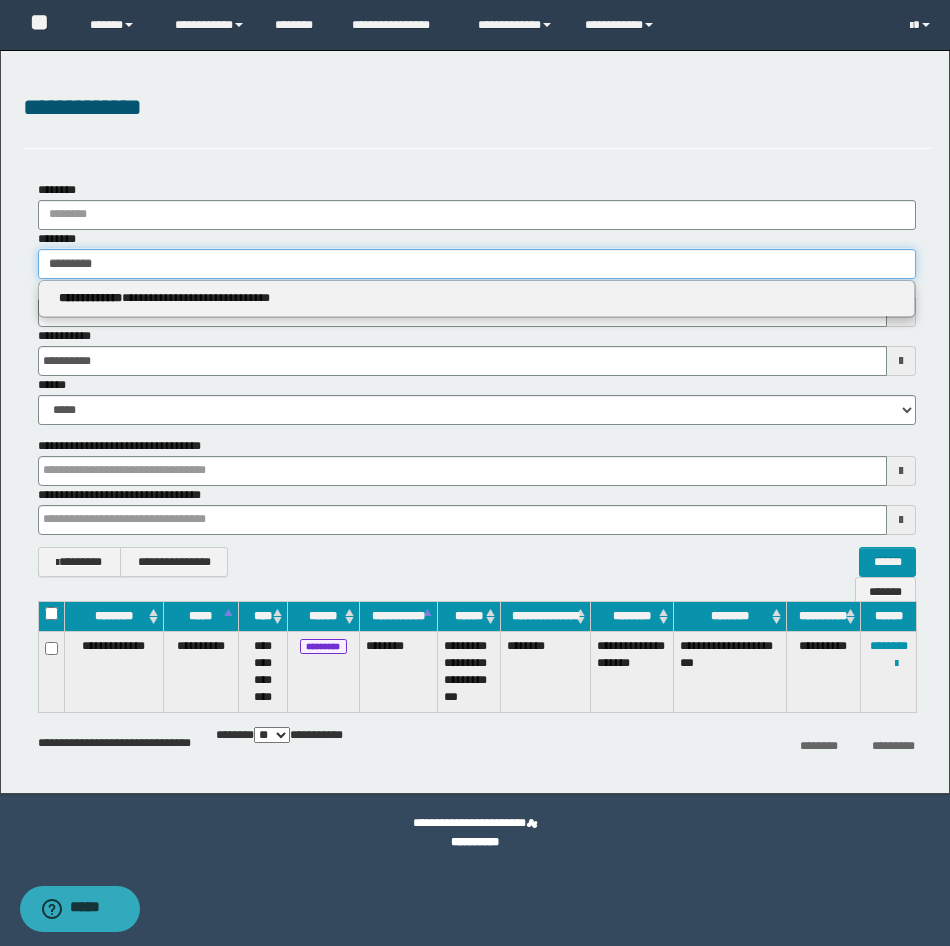 type 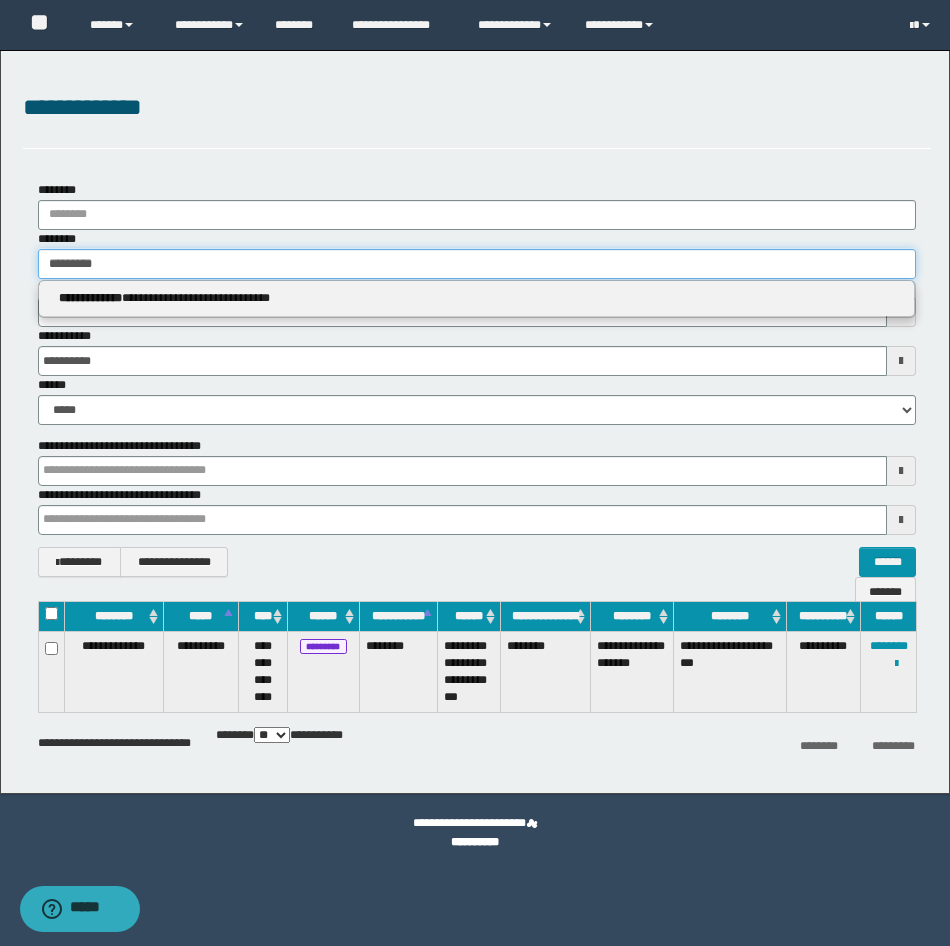 type on "**********" 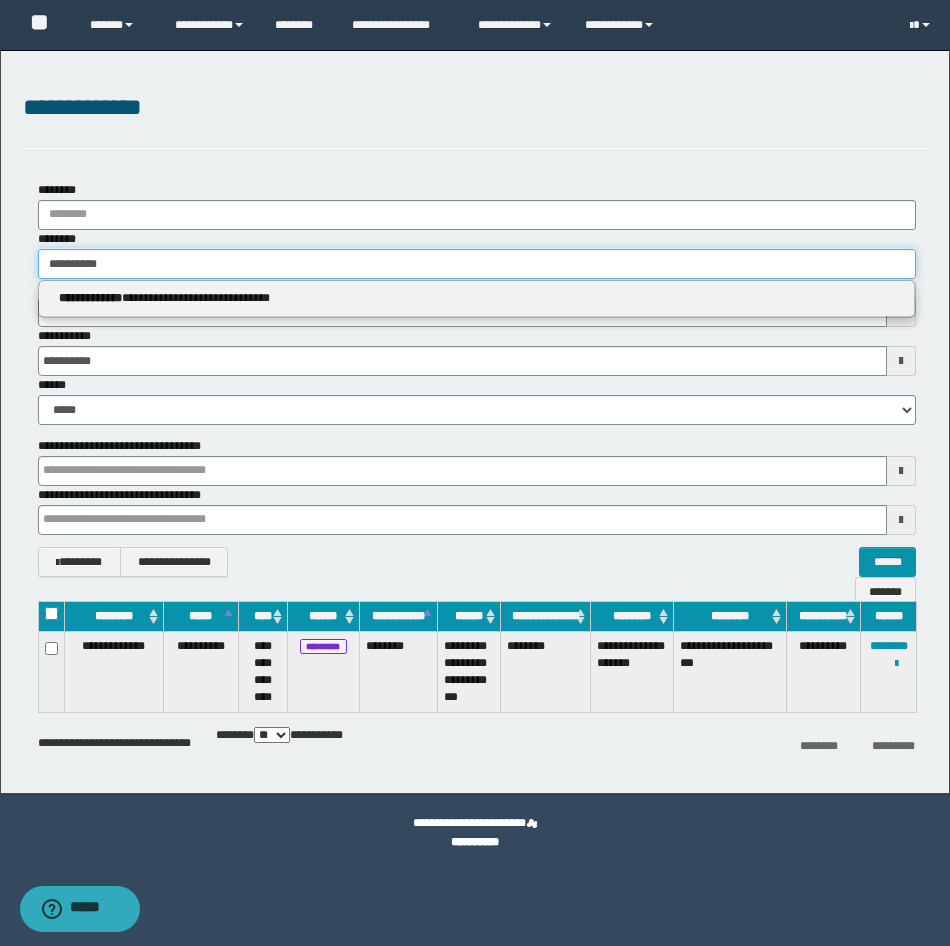 type on "**********" 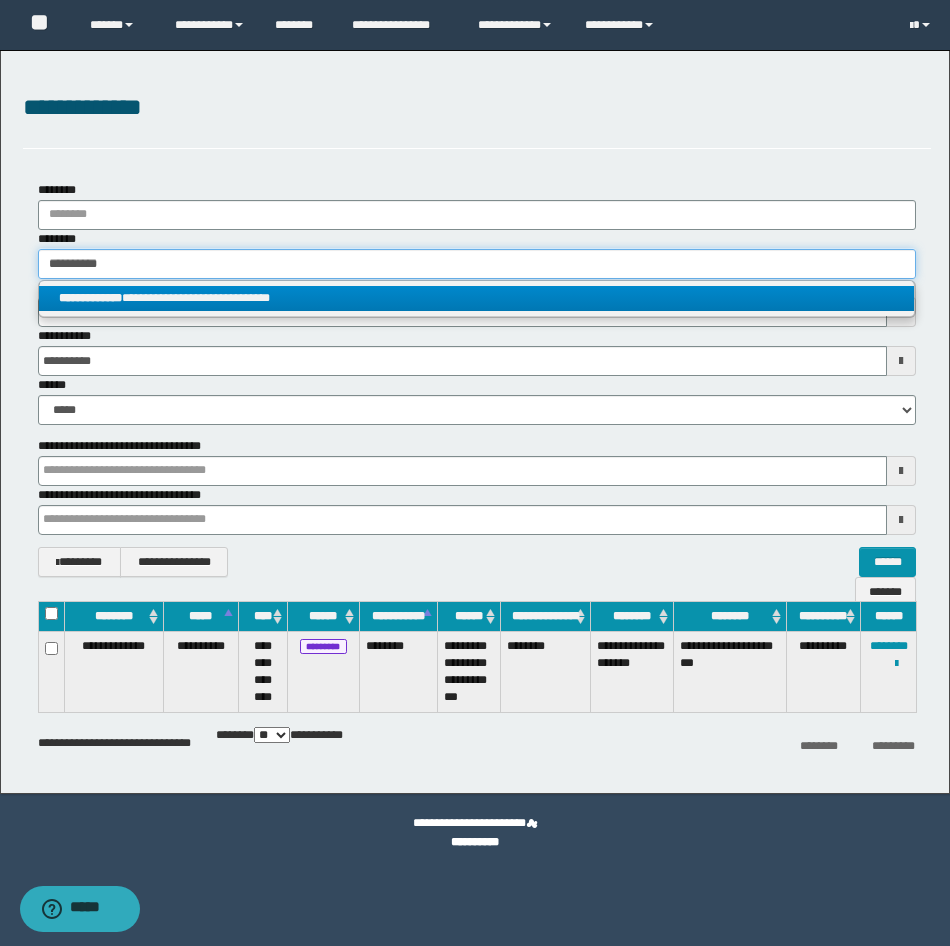 type on "**********" 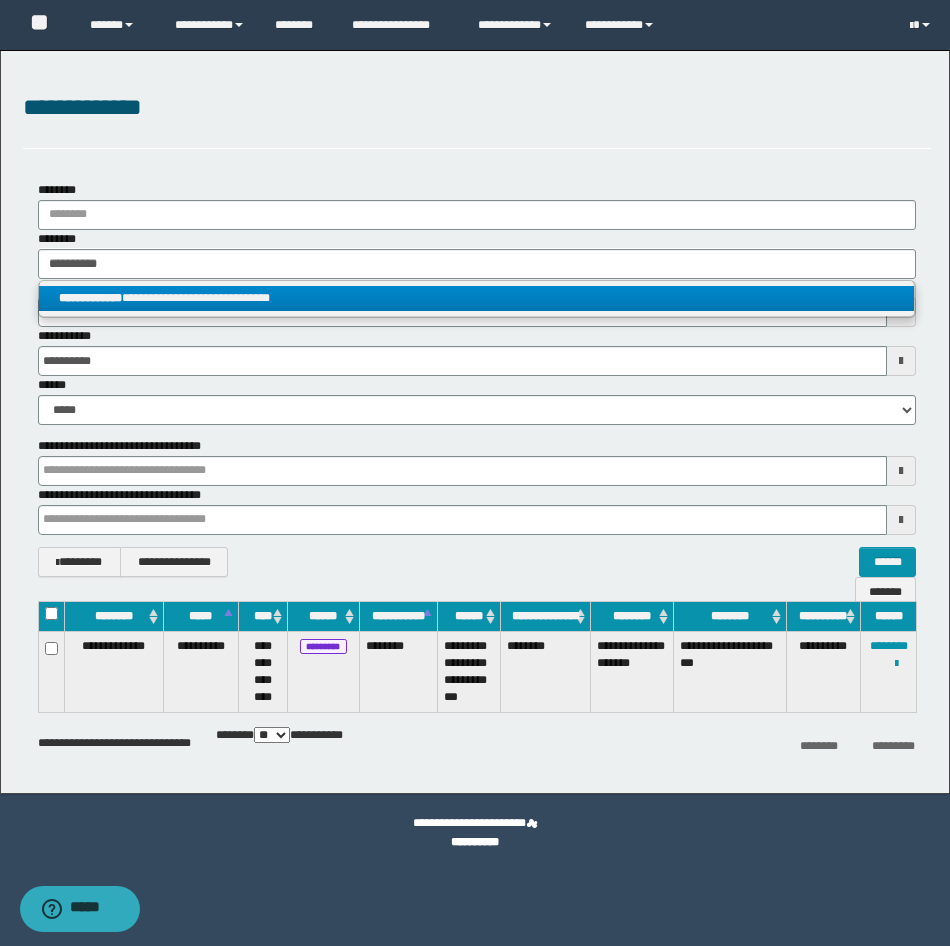 click on "**********" at bounding box center (476, 298) 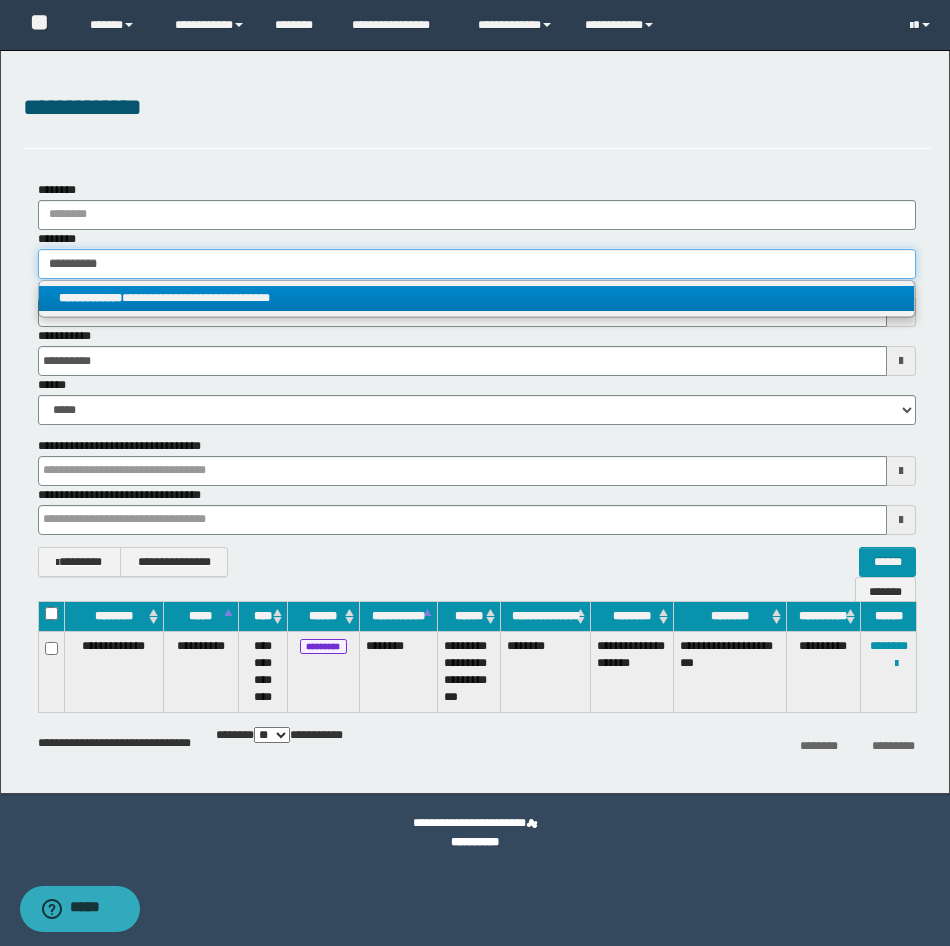 type 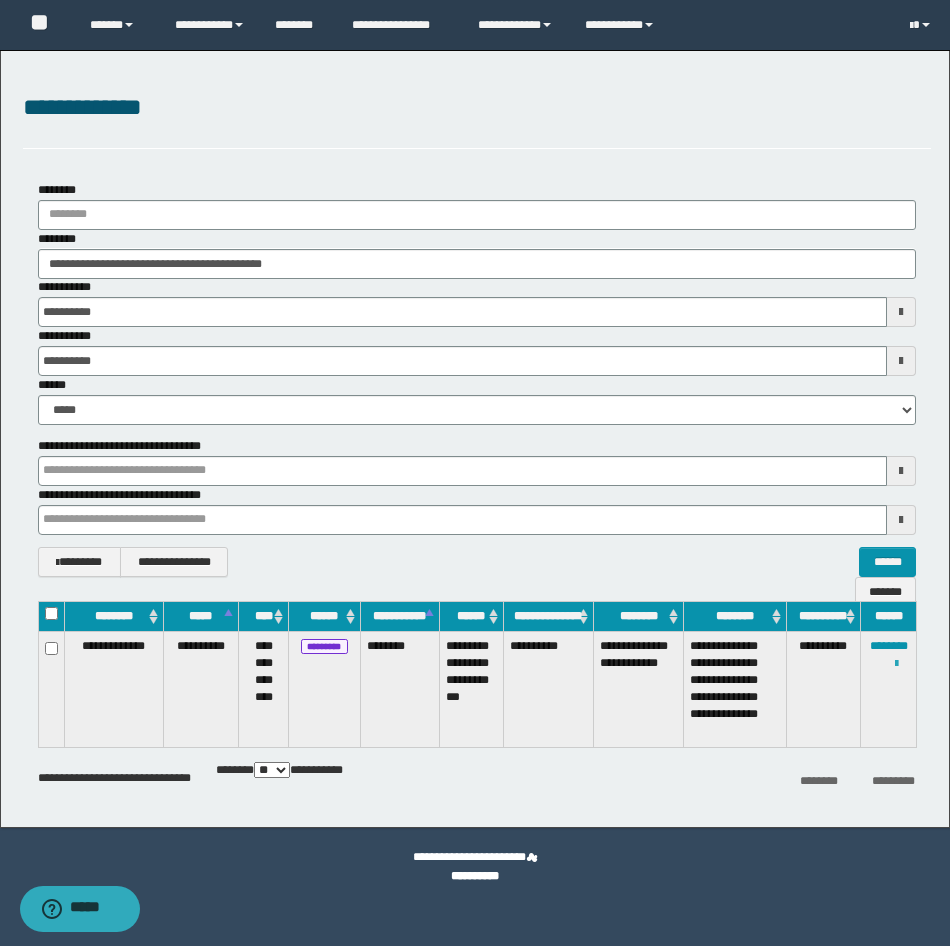 click at bounding box center (896, 664) 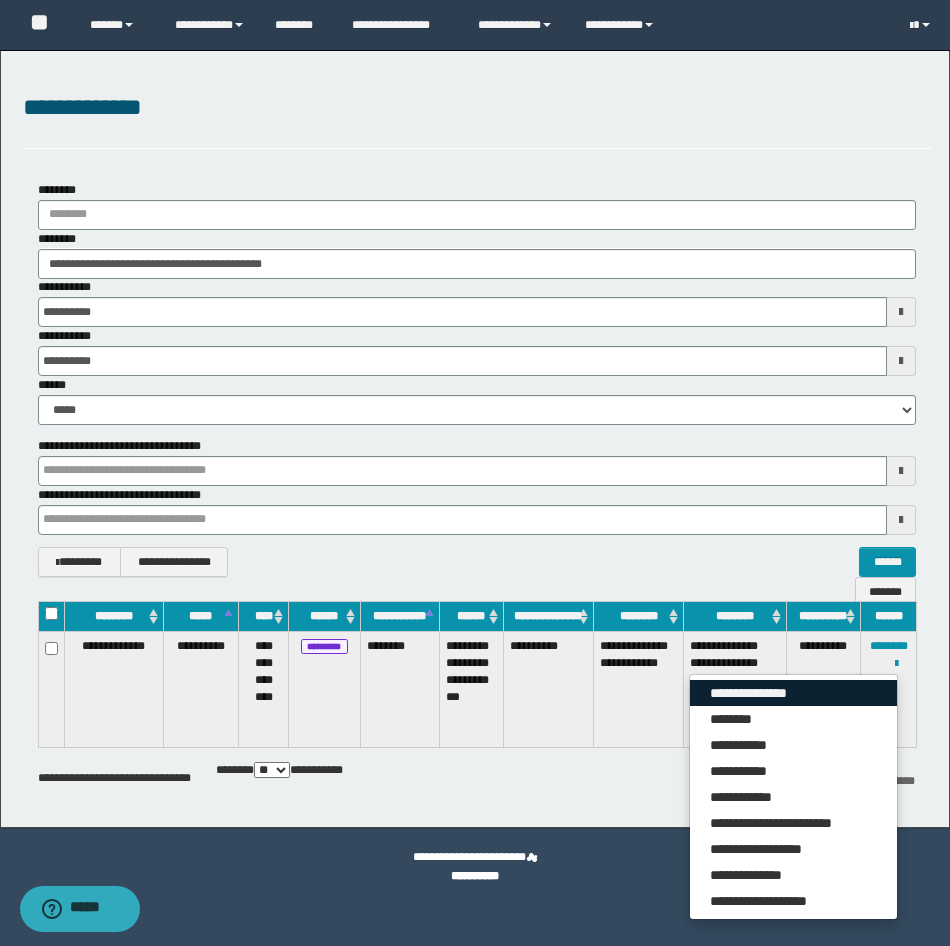 click on "**********" at bounding box center (793, 693) 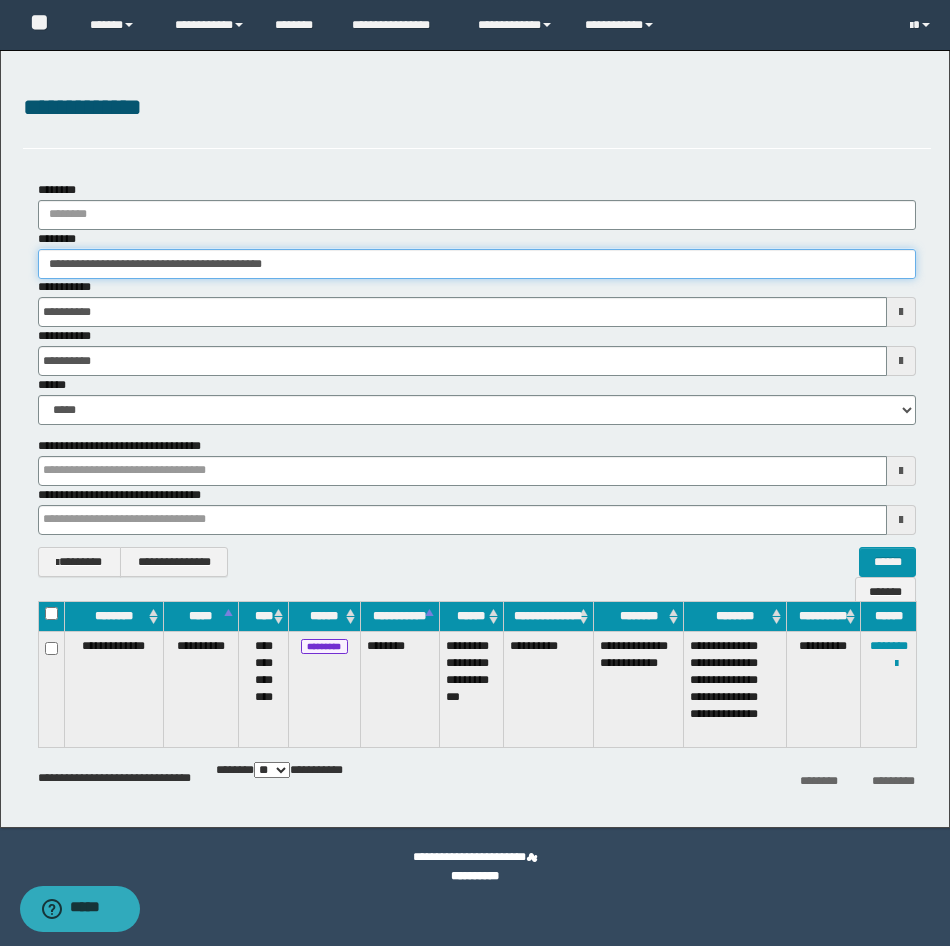 drag, startPoint x: 427, startPoint y: 261, endPoint x: -5, endPoint y: 222, distance: 433.75684 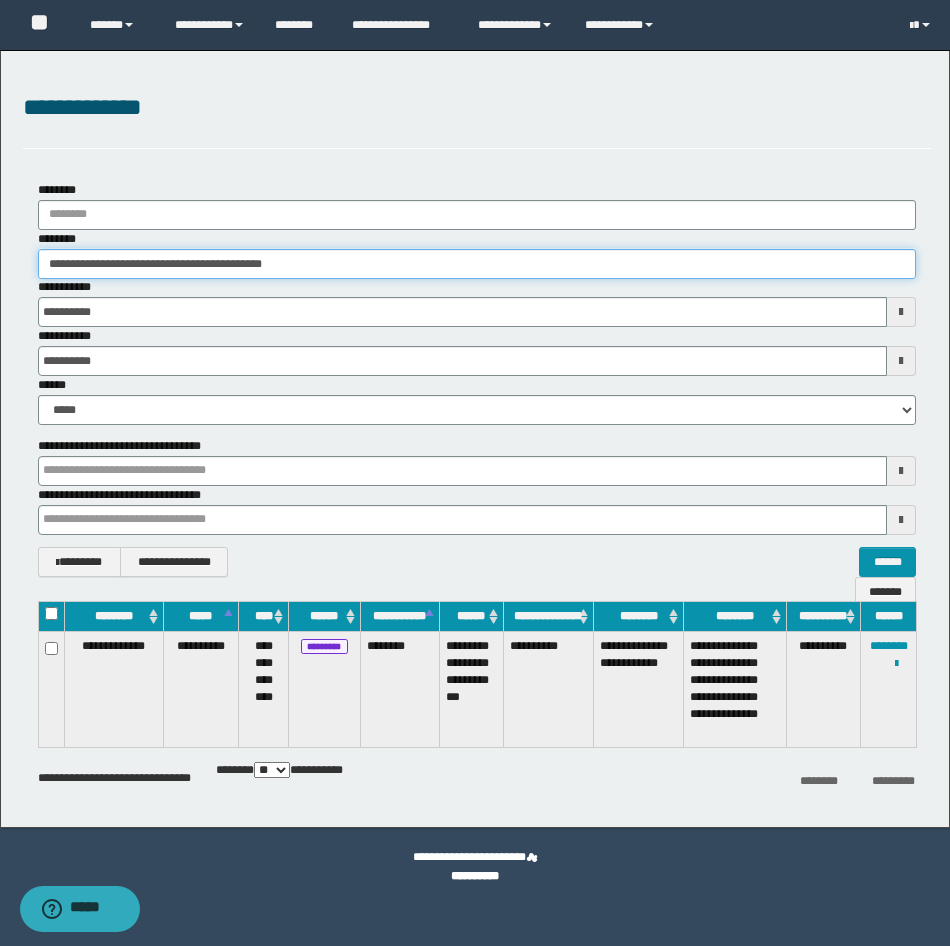 click on "**********" at bounding box center [475, 473] 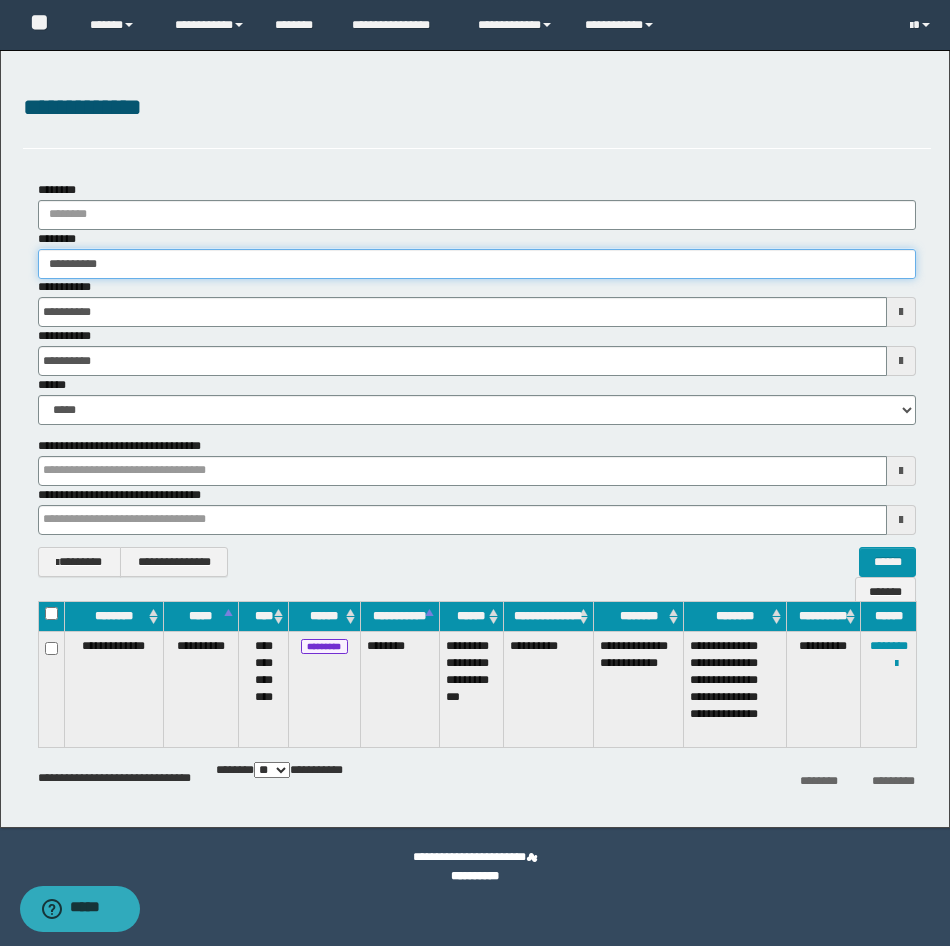 type on "**********" 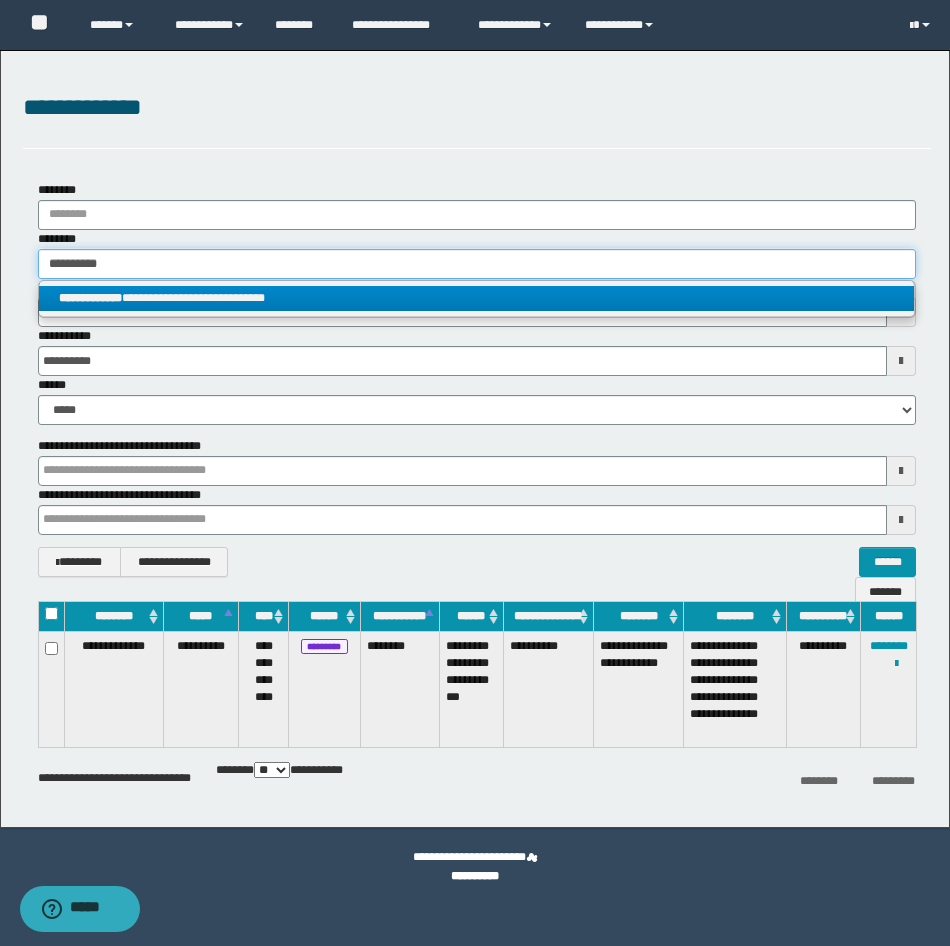 type on "**********" 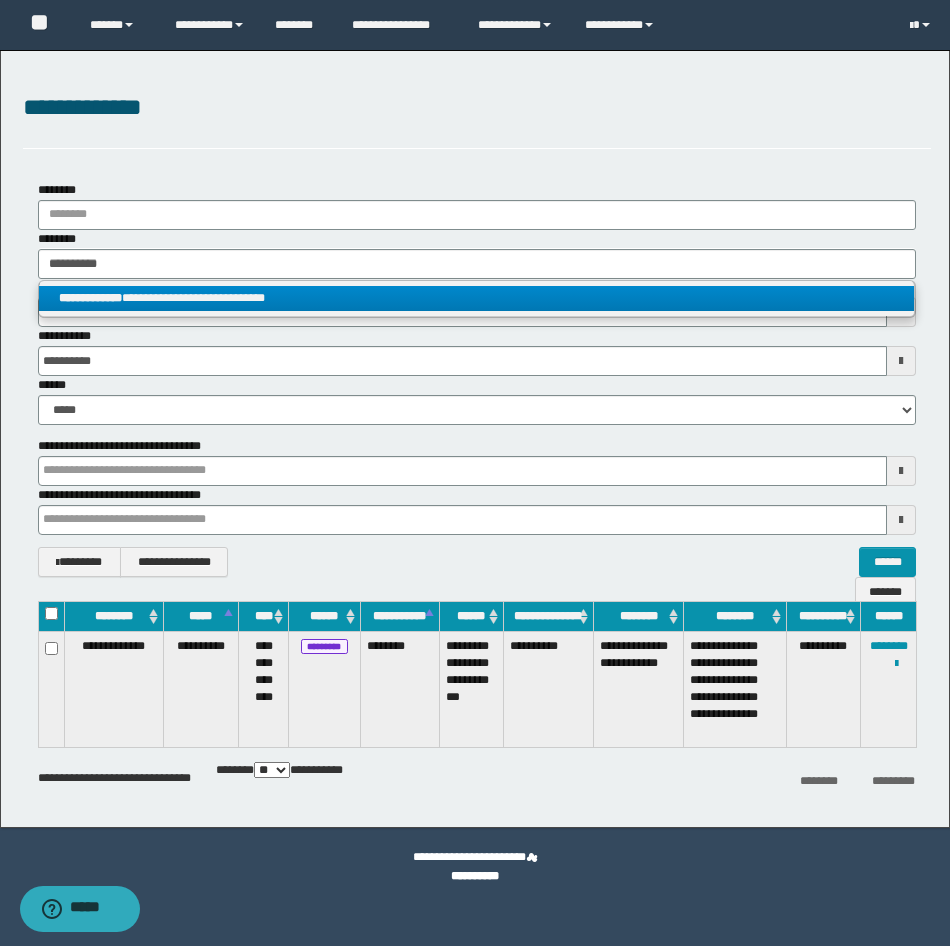 click on "**********" at bounding box center [476, 298] 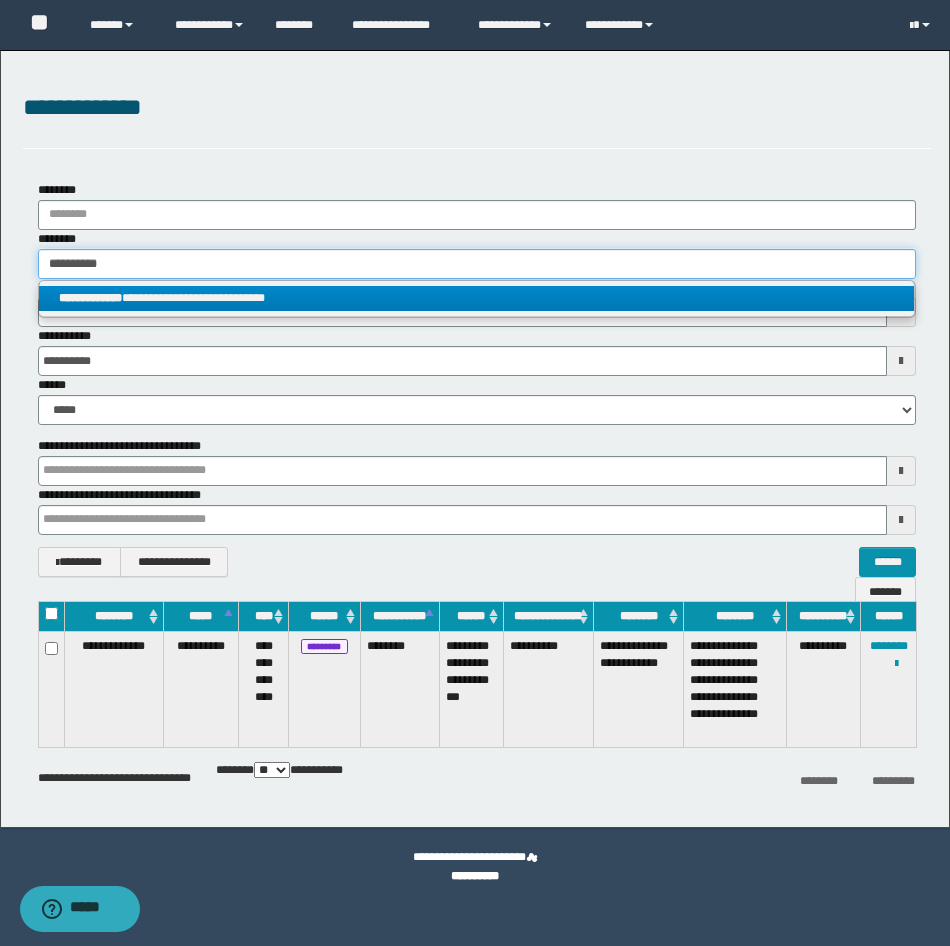 type 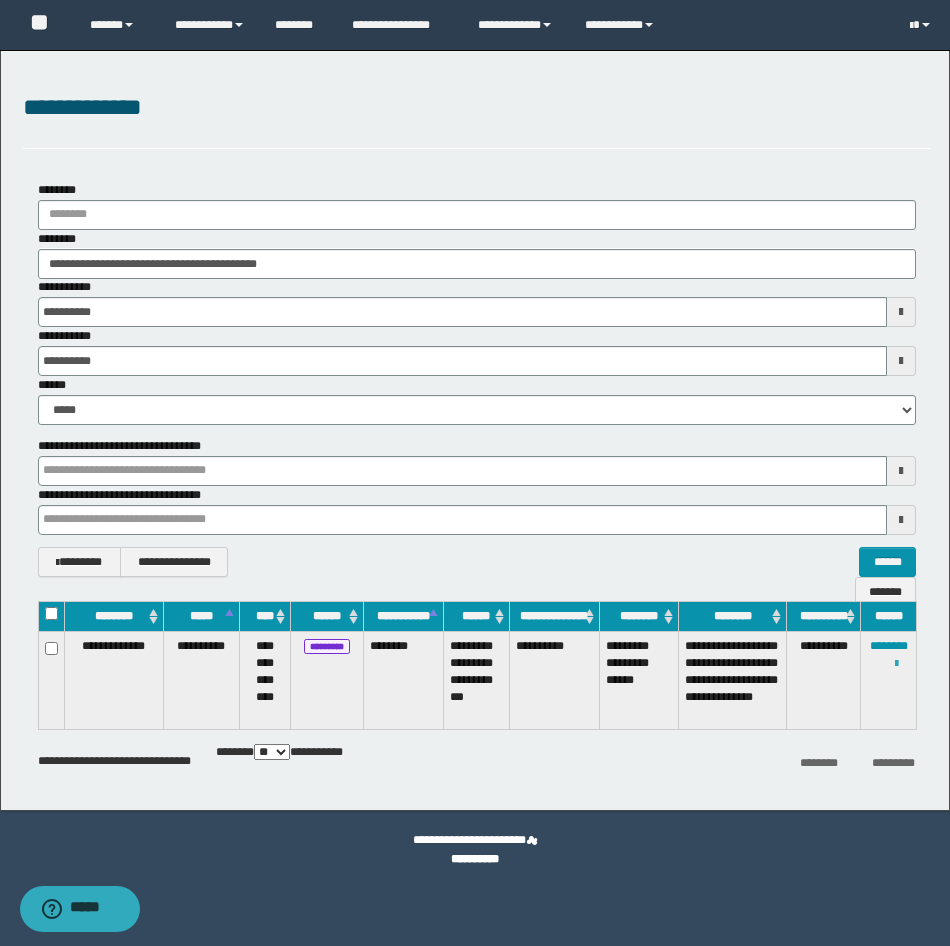 click at bounding box center [896, 664] 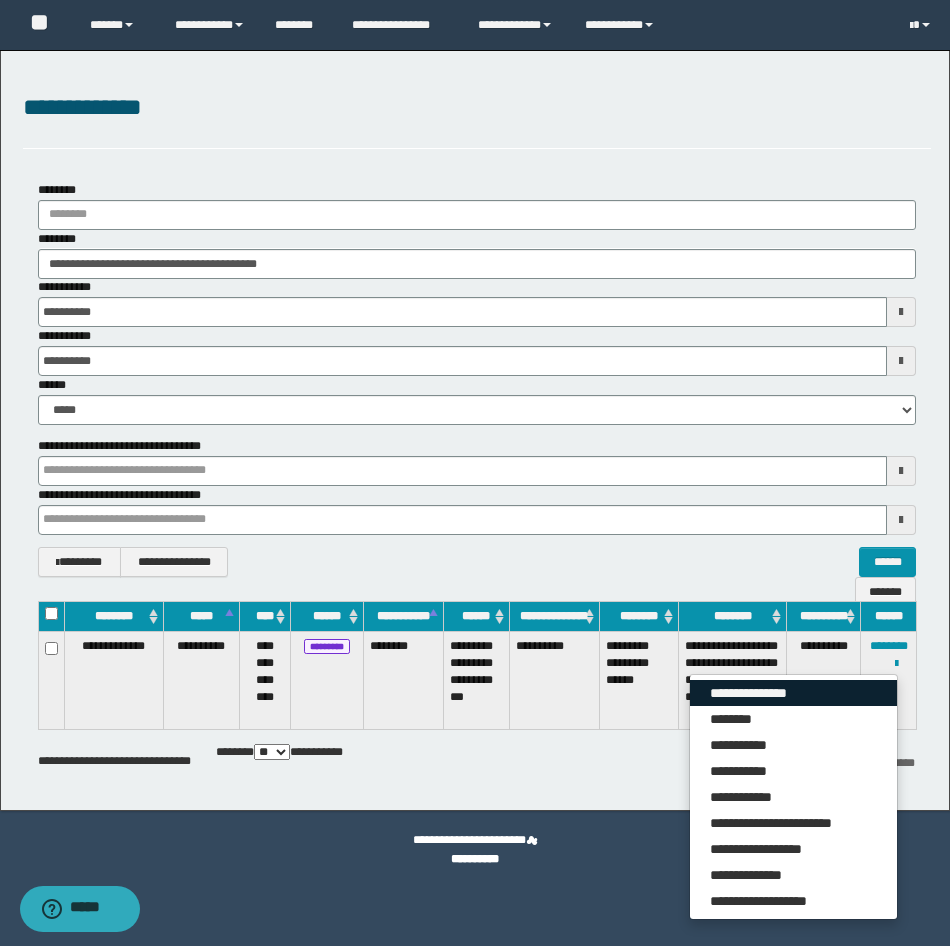 click on "**********" at bounding box center (793, 693) 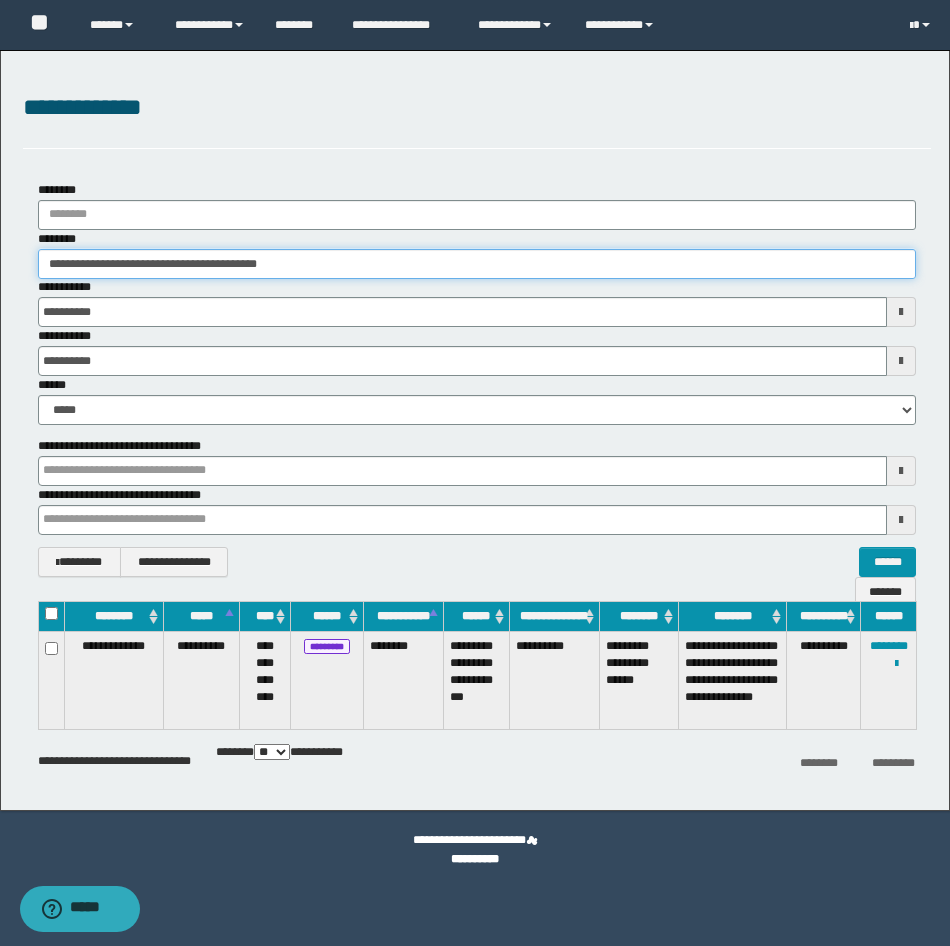 drag, startPoint x: 379, startPoint y: 255, endPoint x: -5, endPoint y: 267, distance: 384.18747 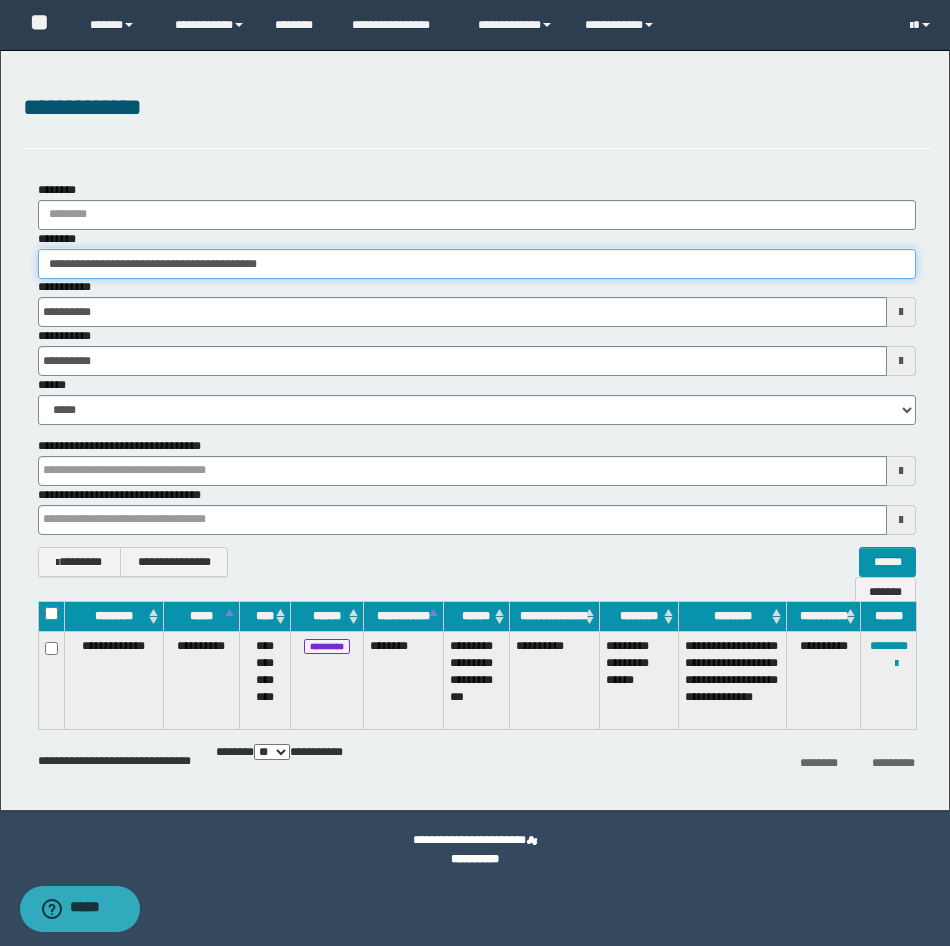 click on "**********" at bounding box center (475, 473) 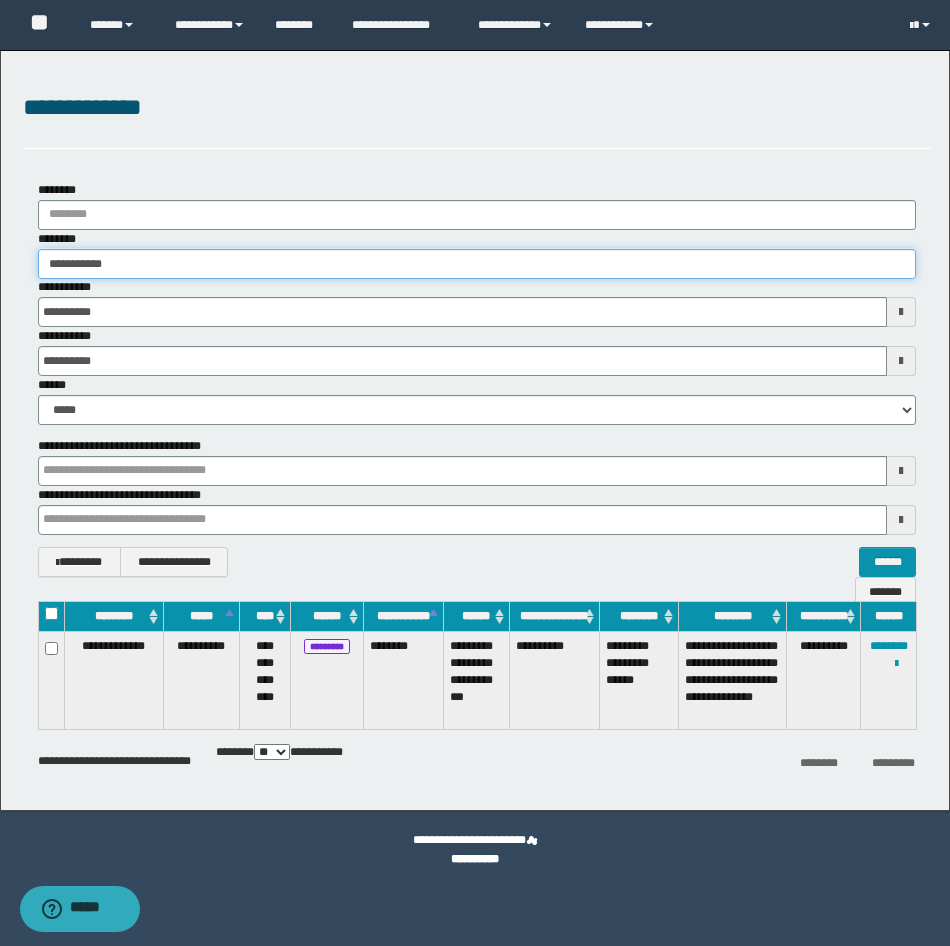 click on "**********" at bounding box center [477, 264] 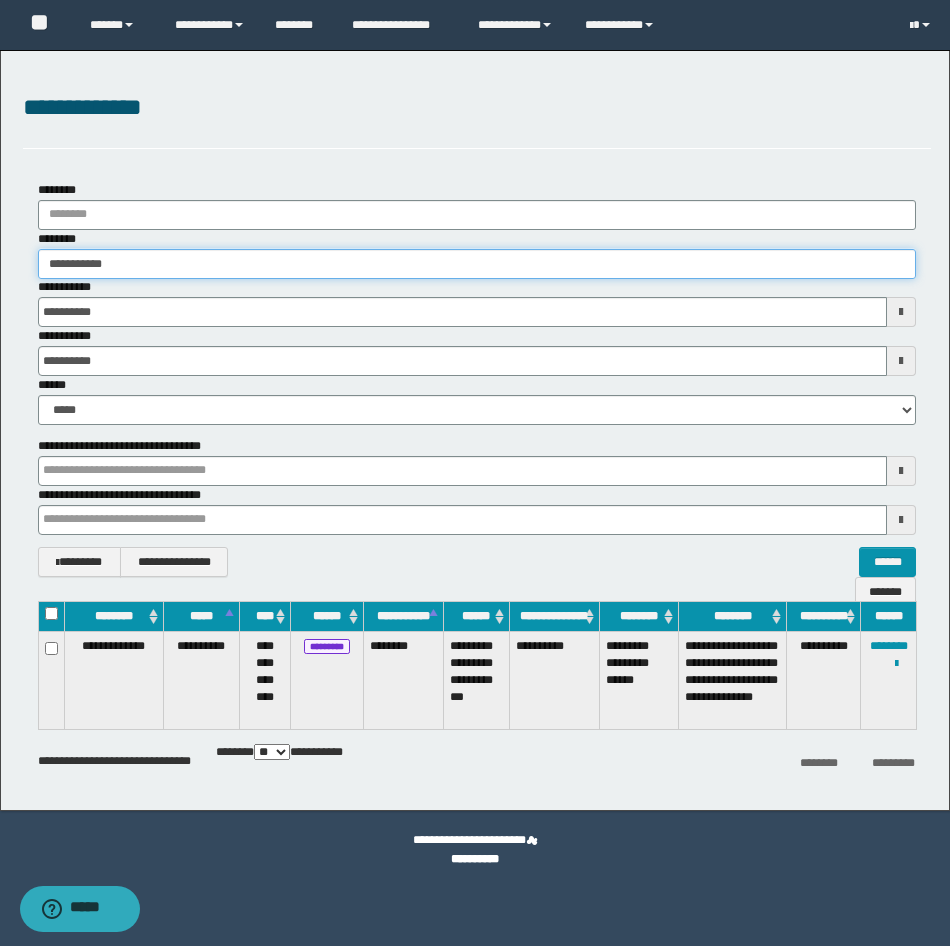 type on "**********" 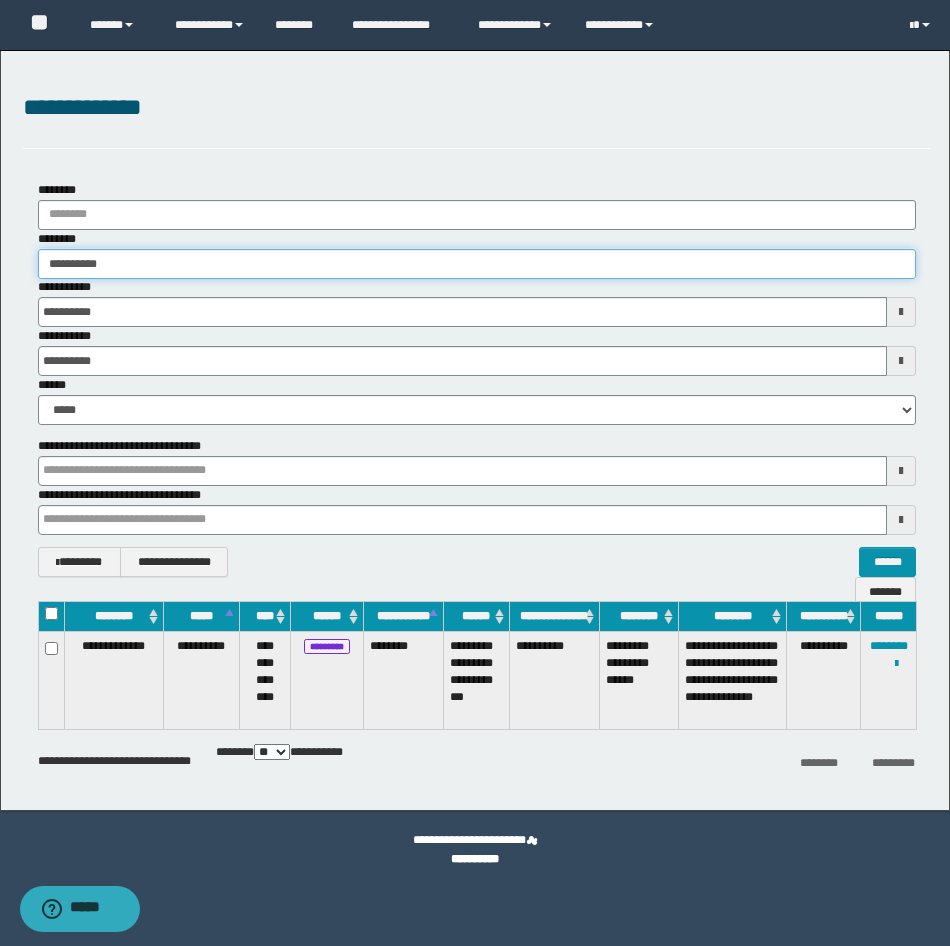 type on "**********" 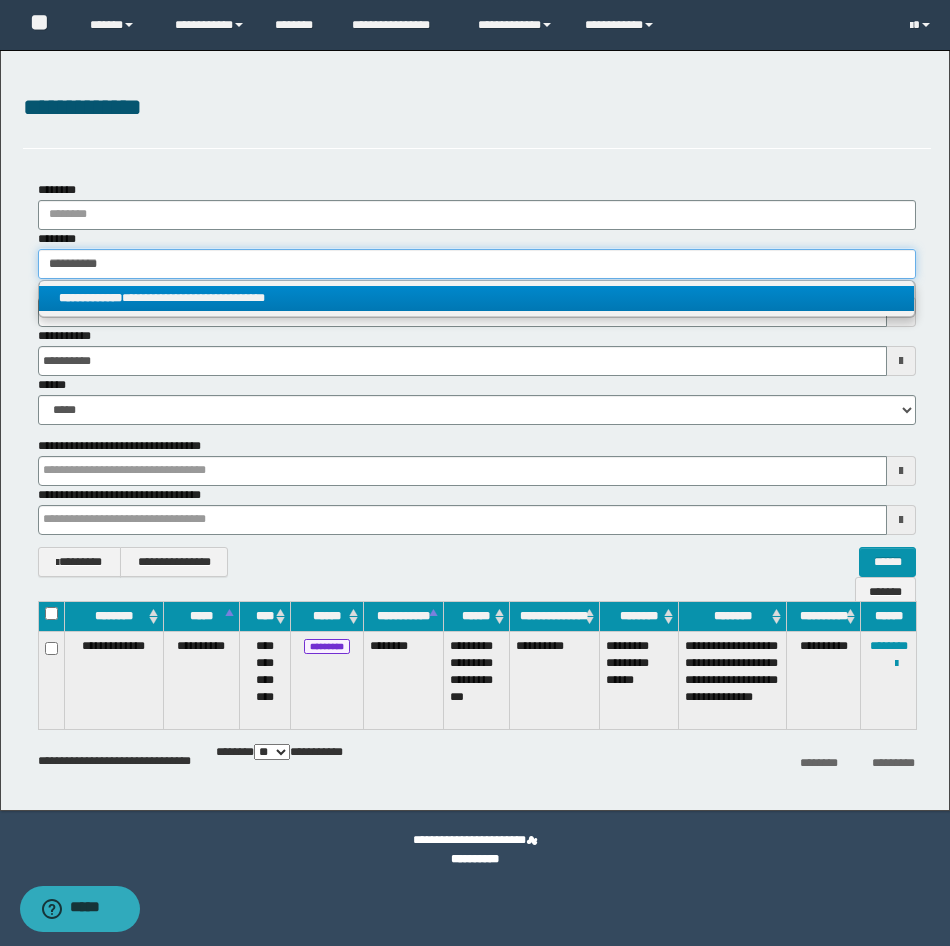 type on "**********" 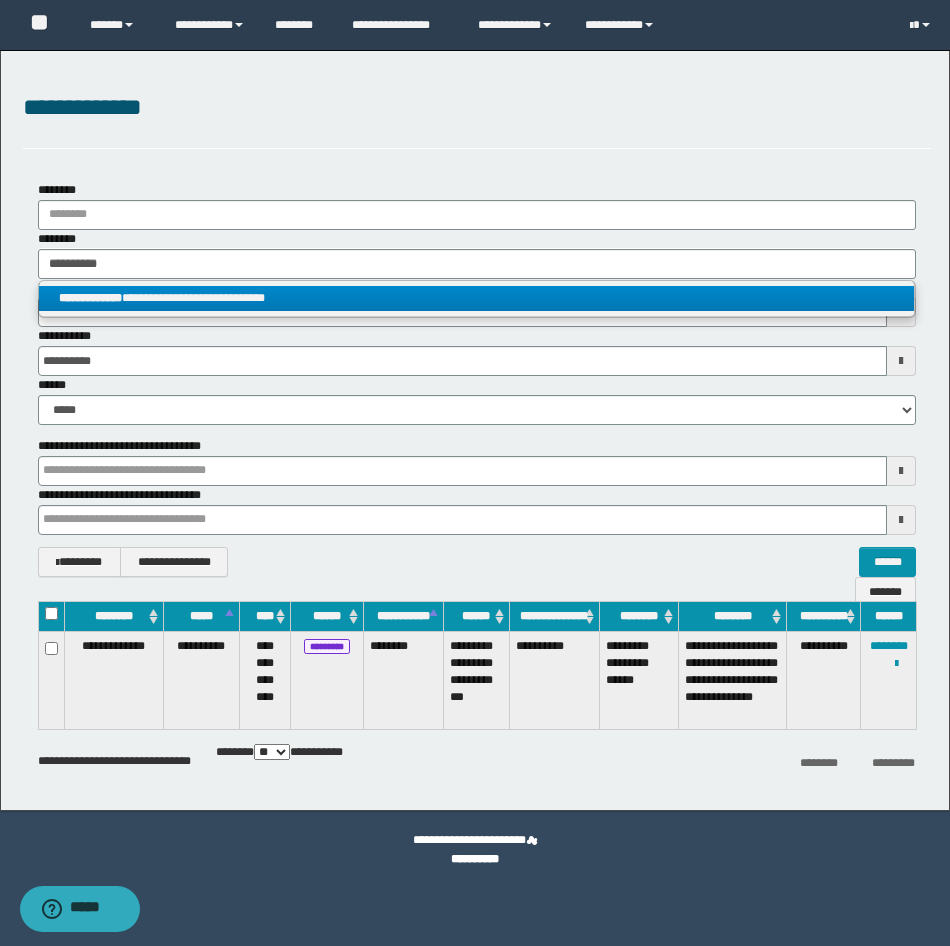 click on "**********" at bounding box center (476, 298) 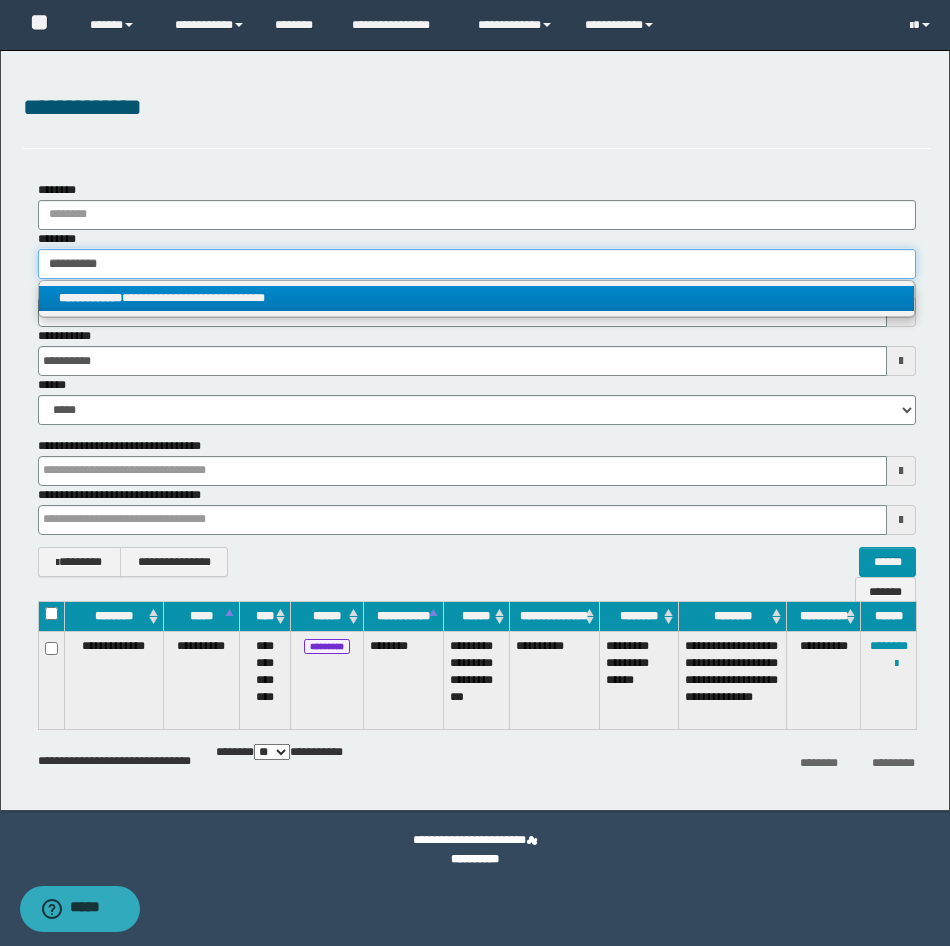 type 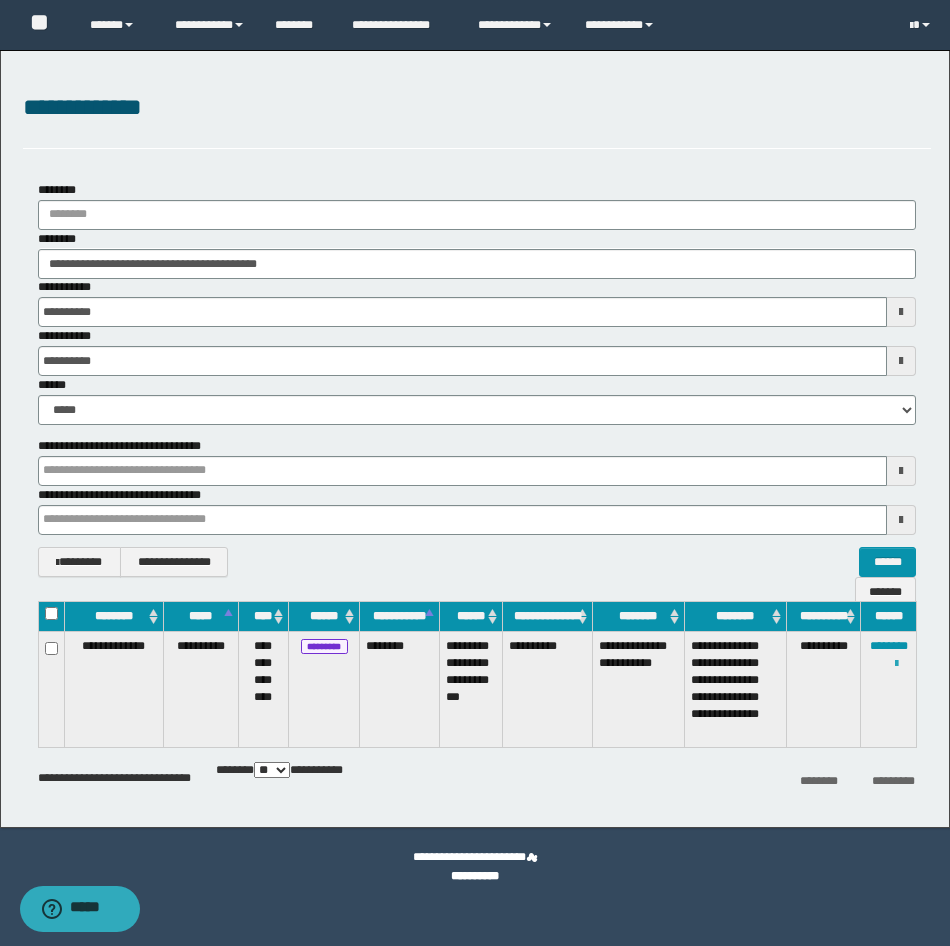 click at bounding box center [896, 664] 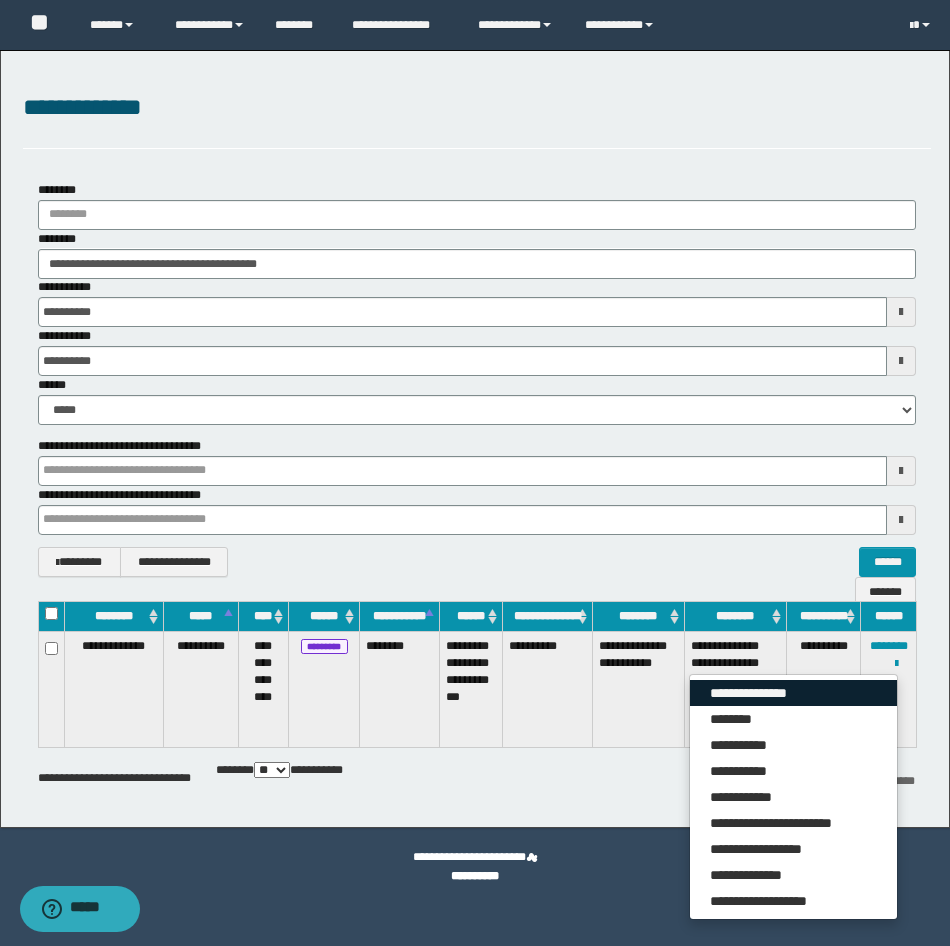 click on "**********" at bounding box center (793, 693) 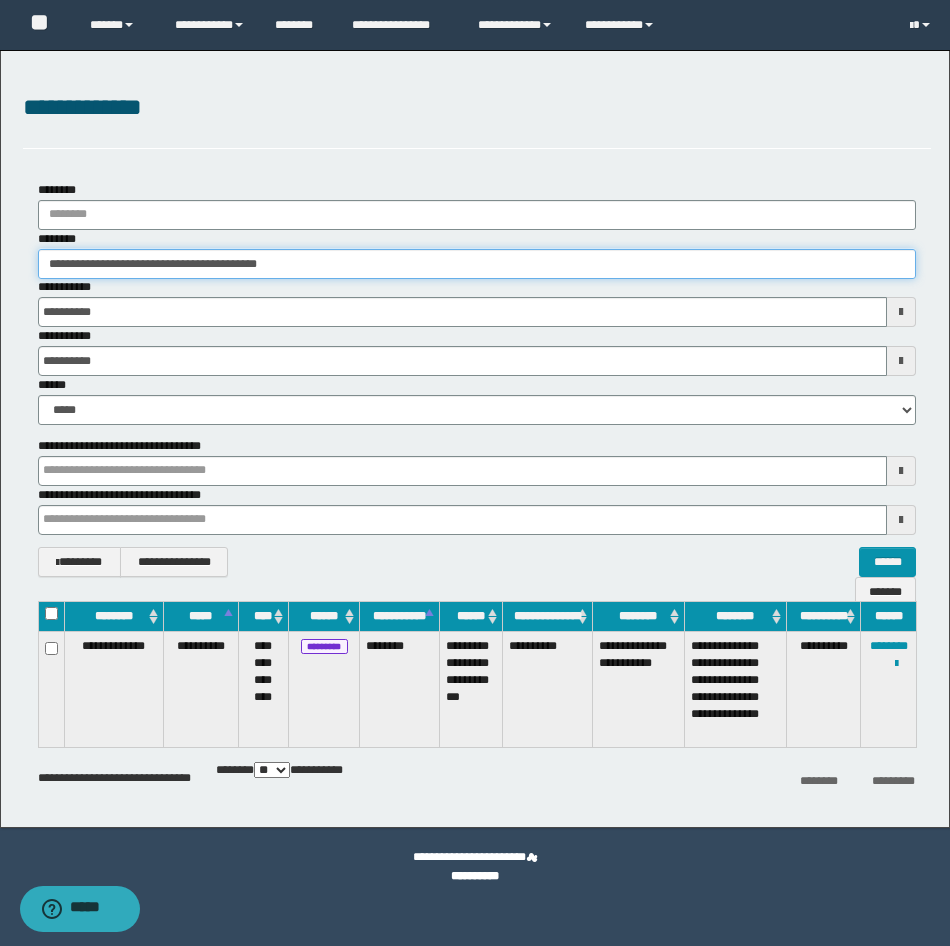 drag, startPoint x: 397, startPoint y: 267, endPoint x: -5, endPoint y: 297, distance: 403.11786 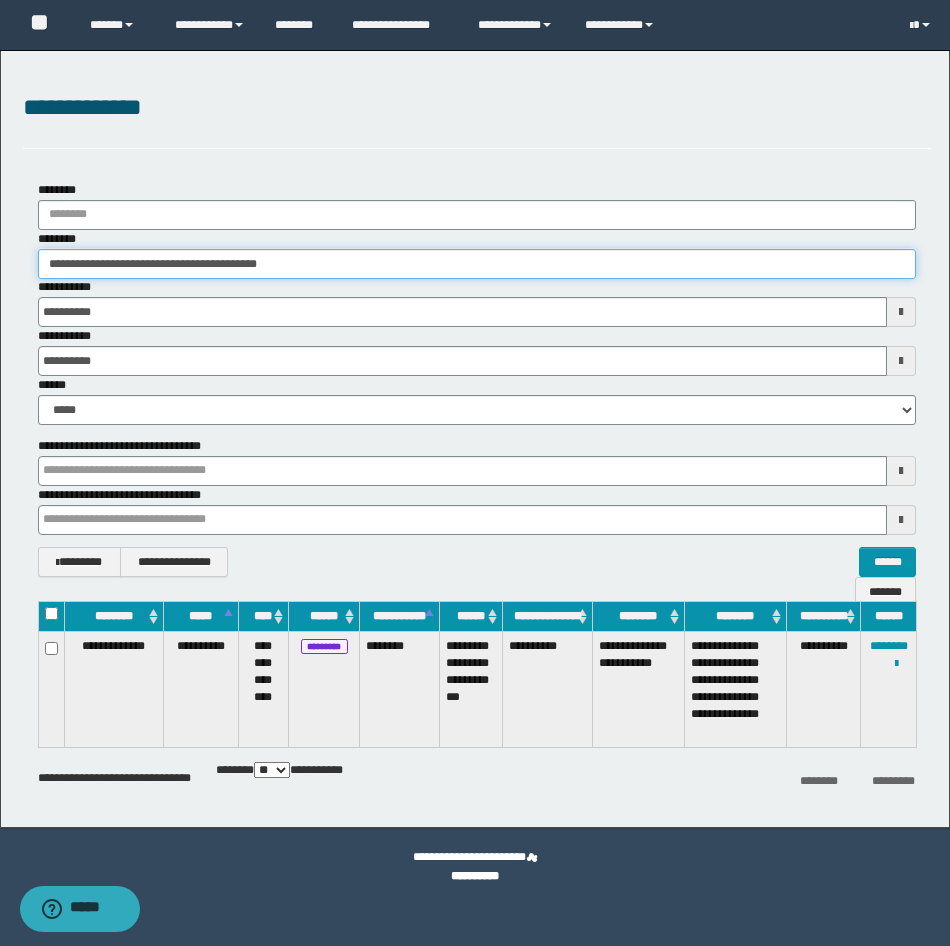 click on "**********" at bounding box center (475, 473) 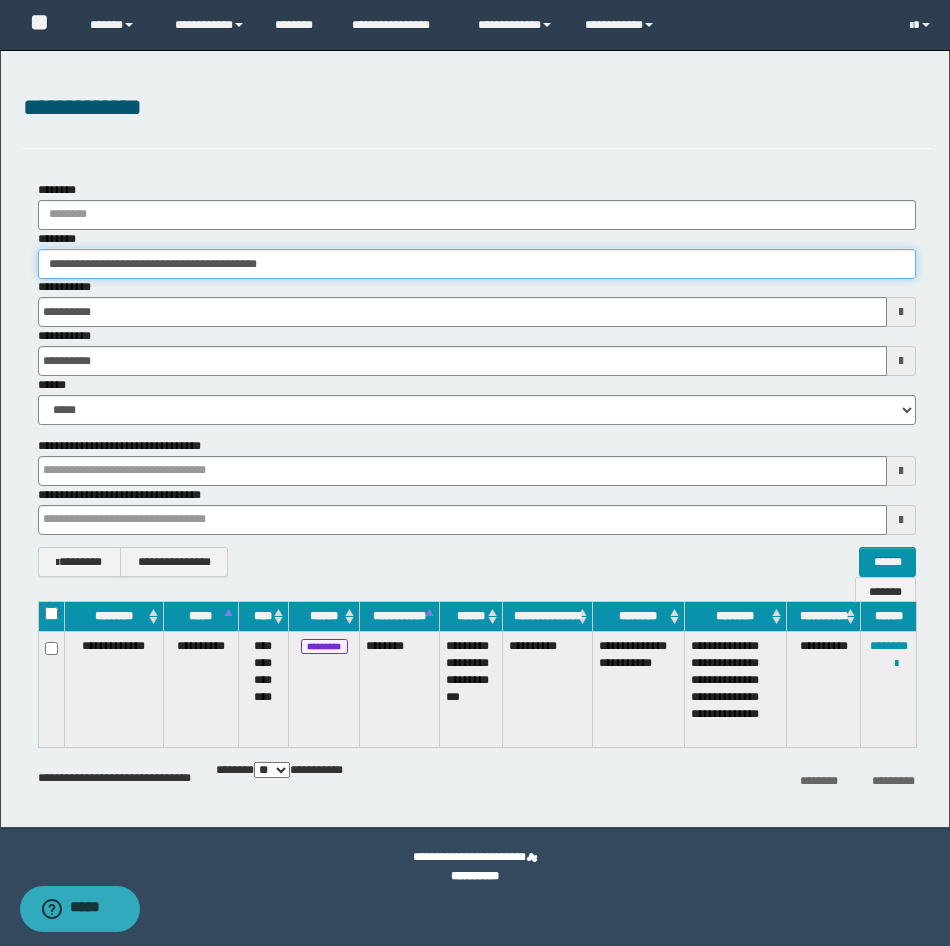 click on "**********" at bounding box center (477, 264) 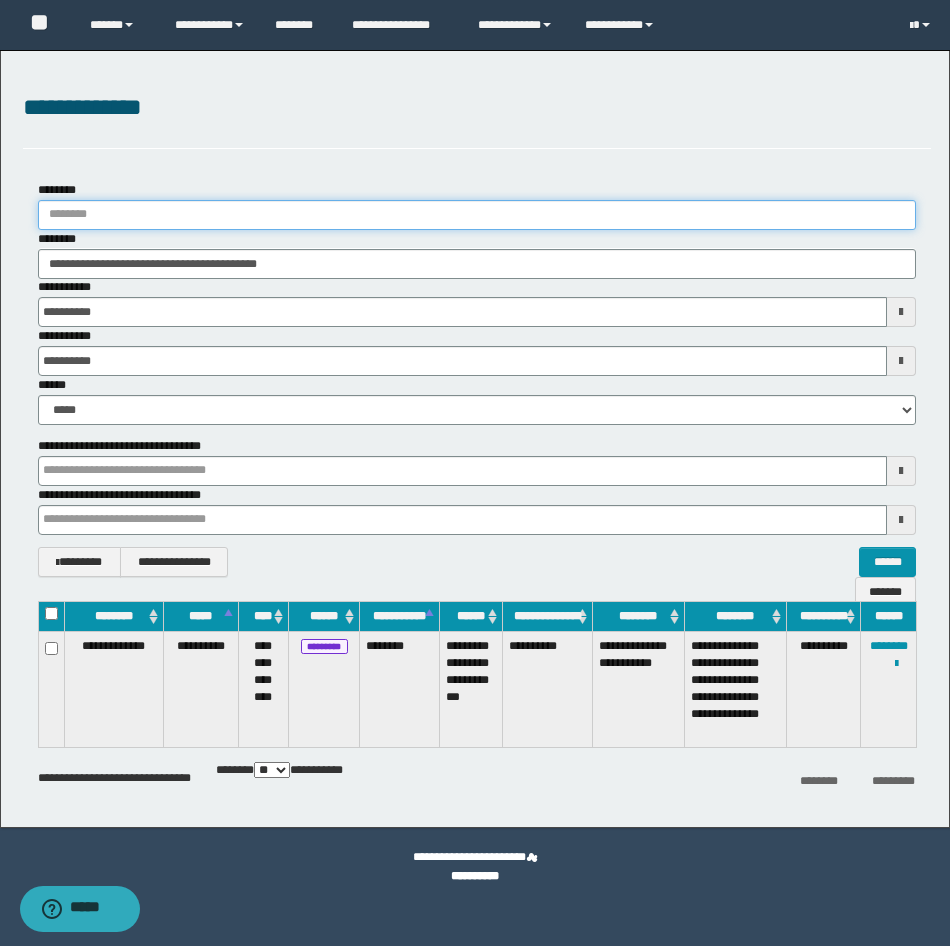 click on "********" at bounding box center [477, 215] 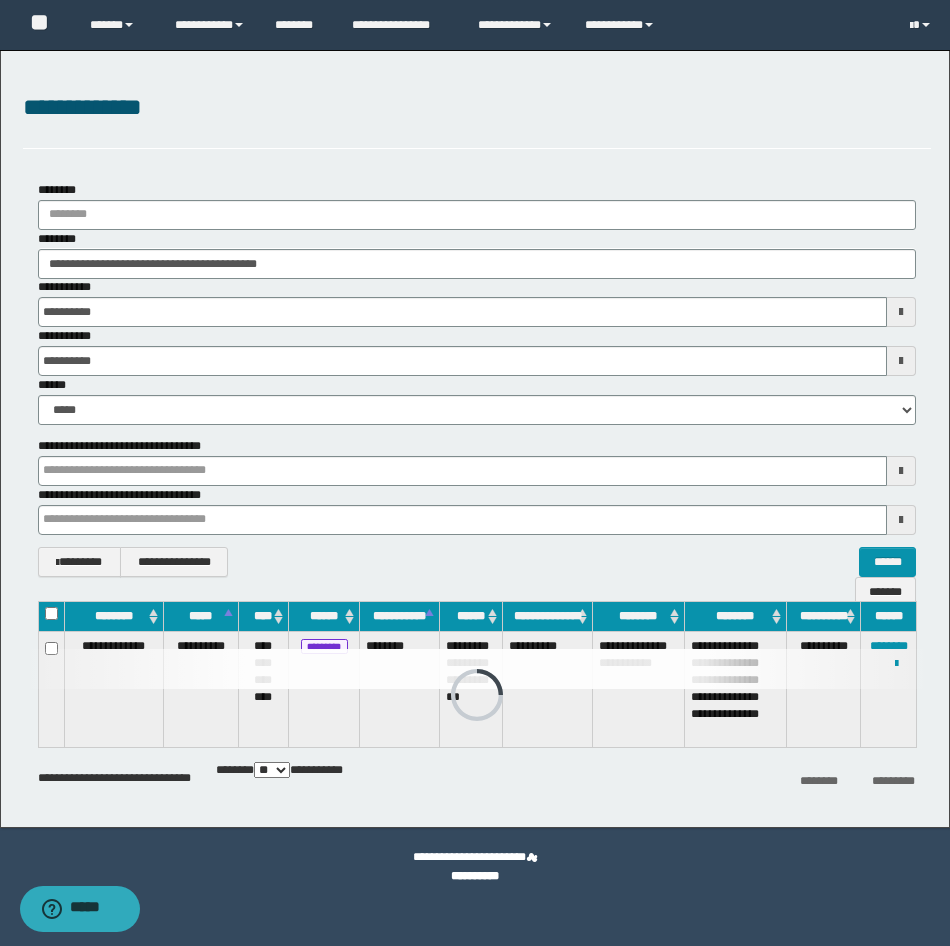 click on "**********" at bounding box center (477, 302) 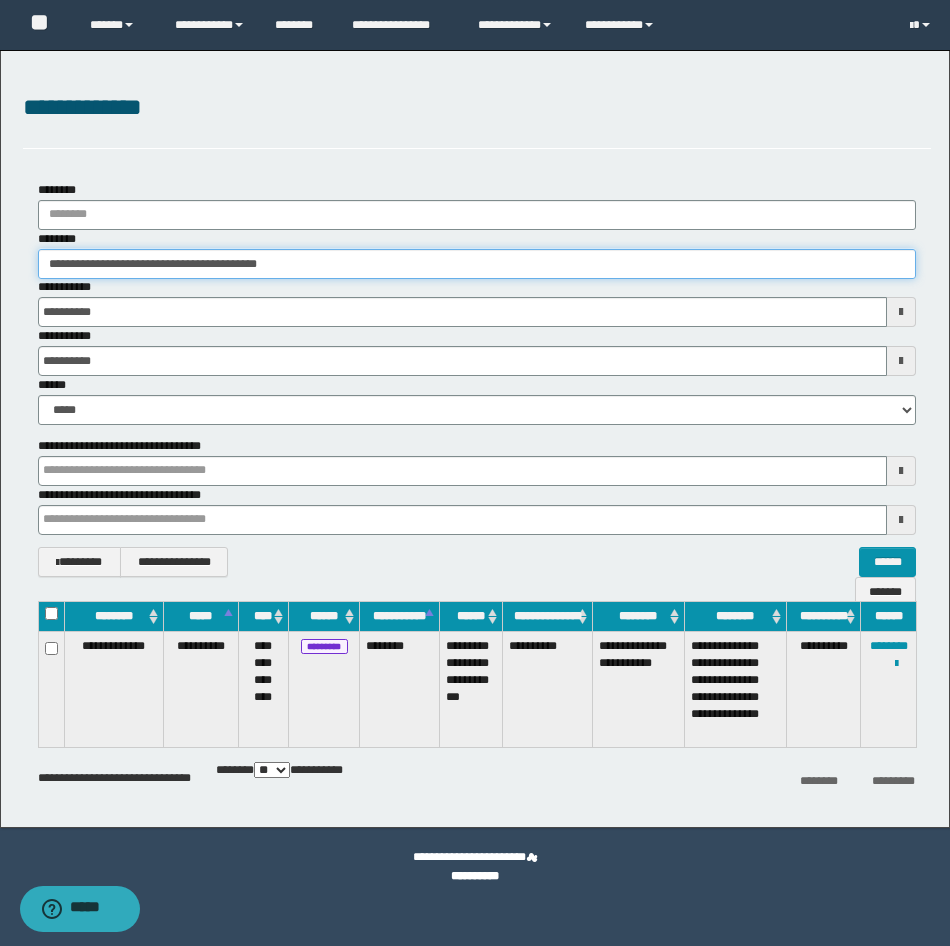 drag, startPoint x: 356, startPoint y: 273, endPoint x: -5, endPoint y: 279, distance: 361.04987 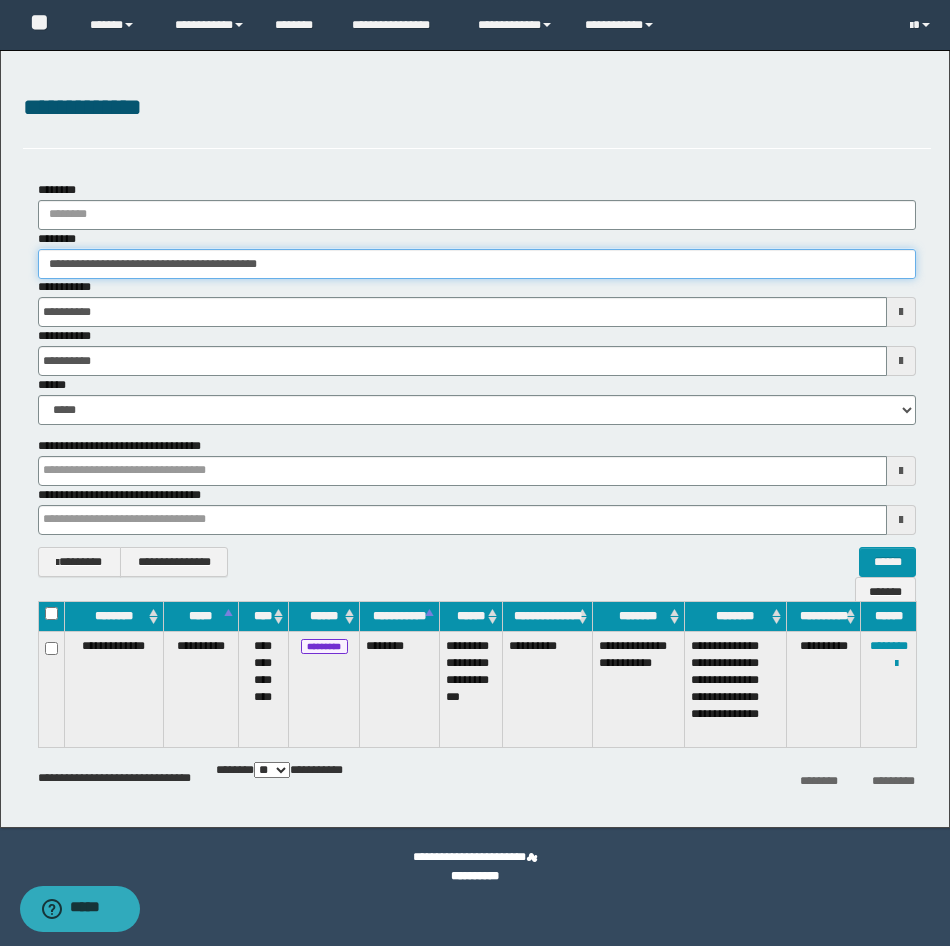 click on "**********" at bounding box center (475, 473) 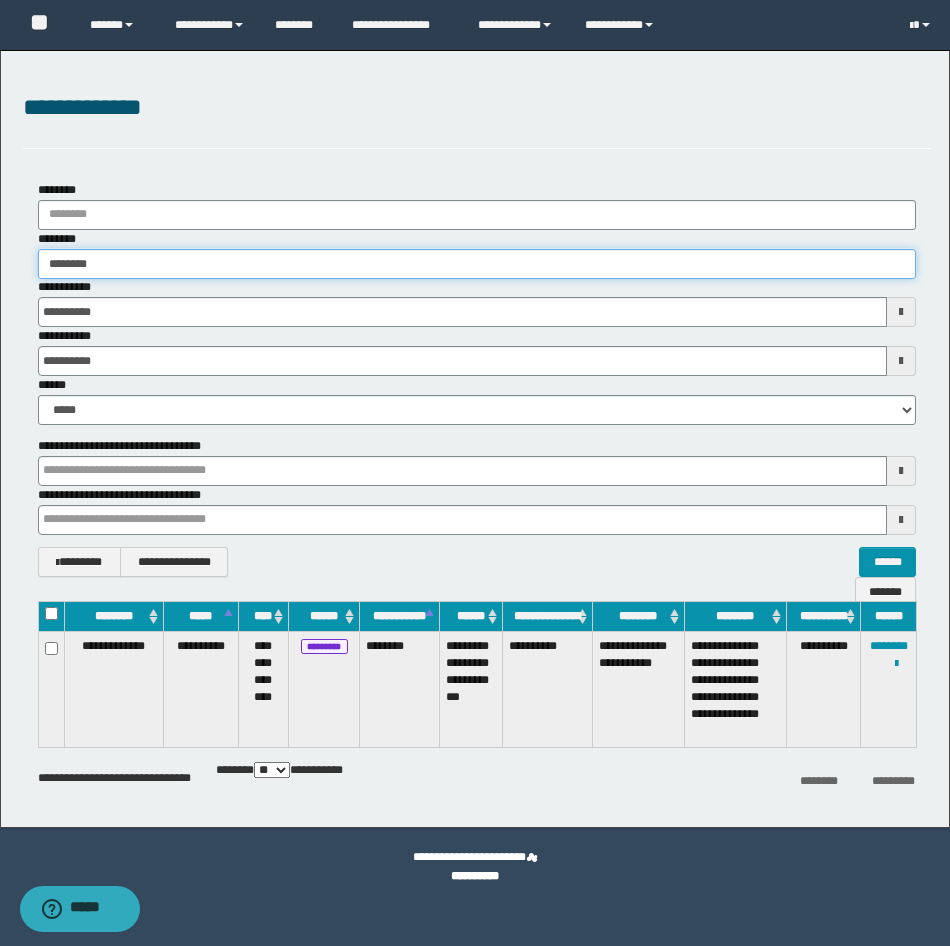 type on "********" 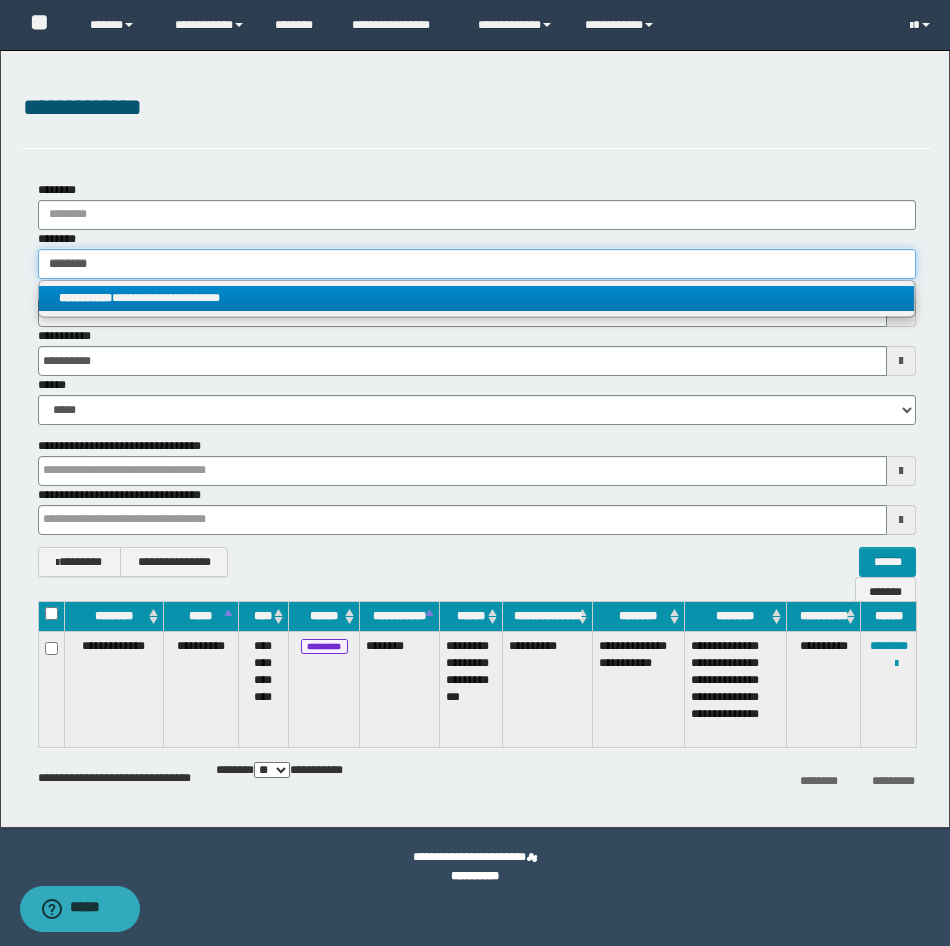 type on "********" 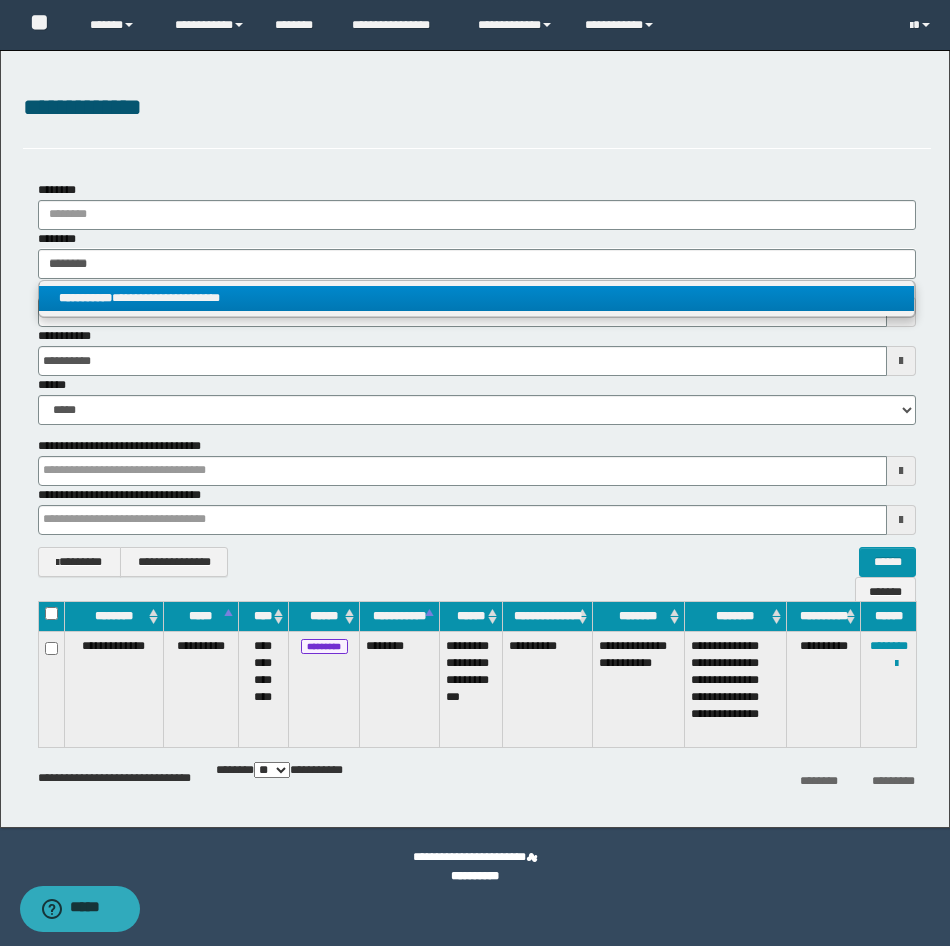 click on "**********" at bounding box center (476, 298) 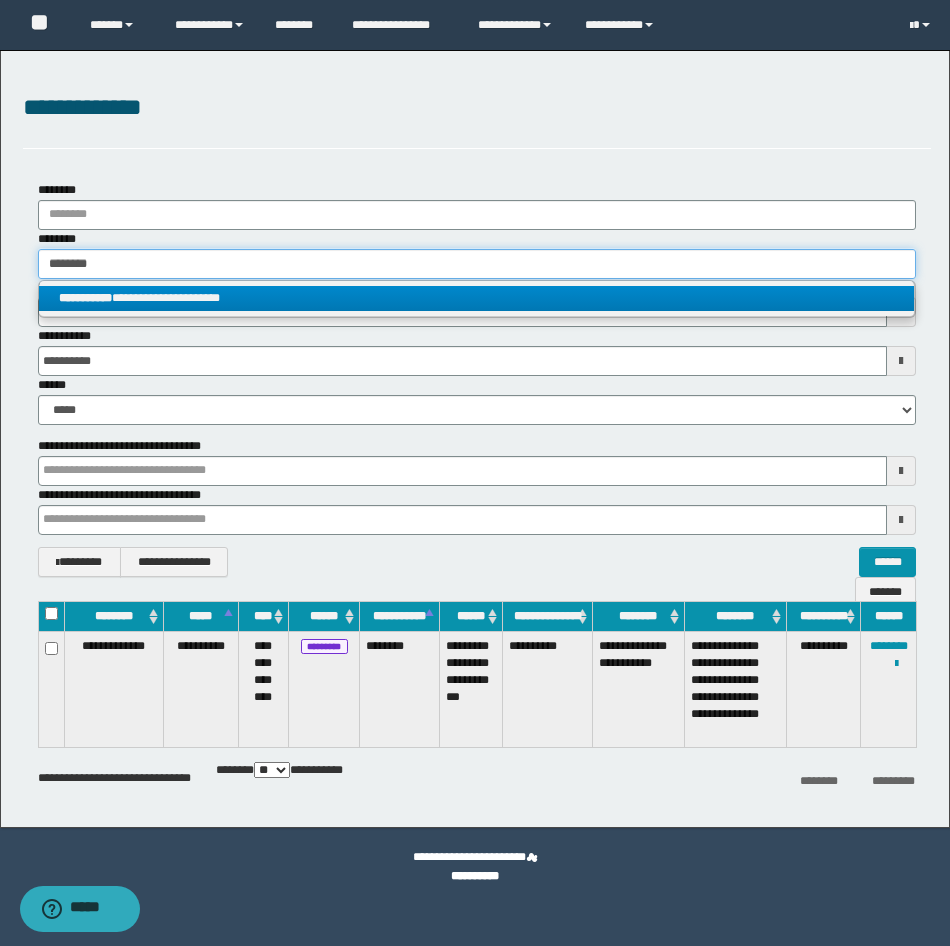 type 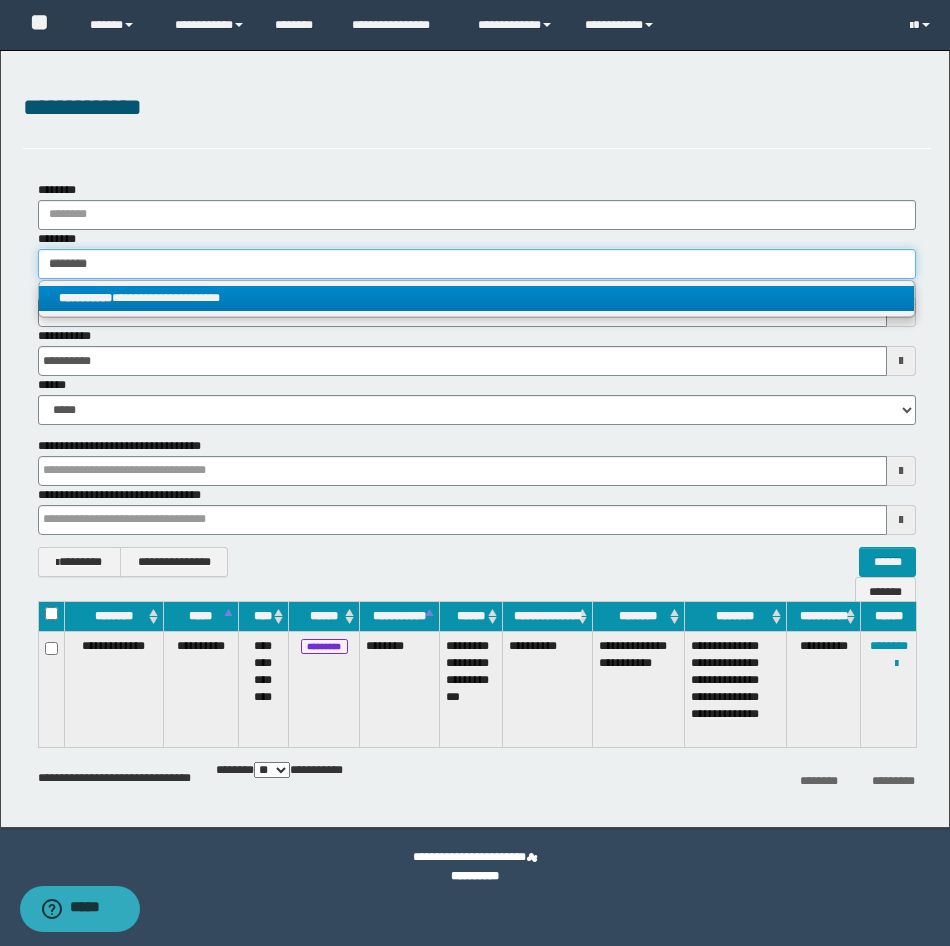 type on "**********" 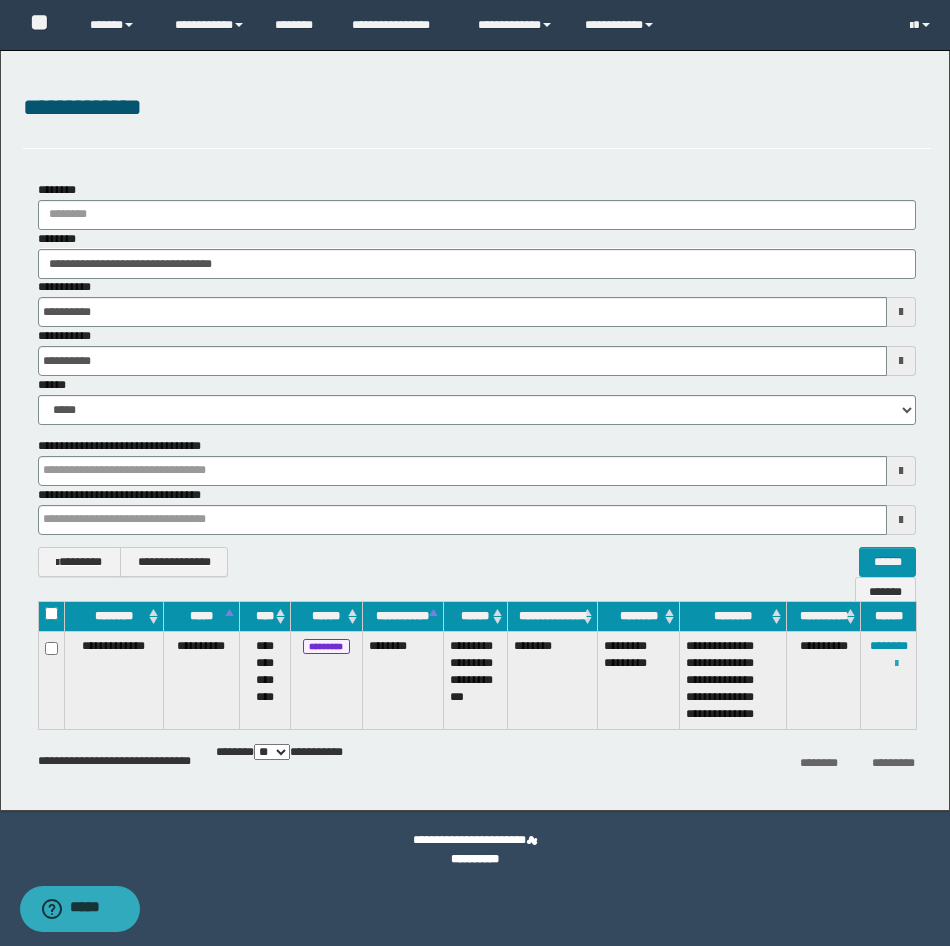 click at bounding box center [896, 664] 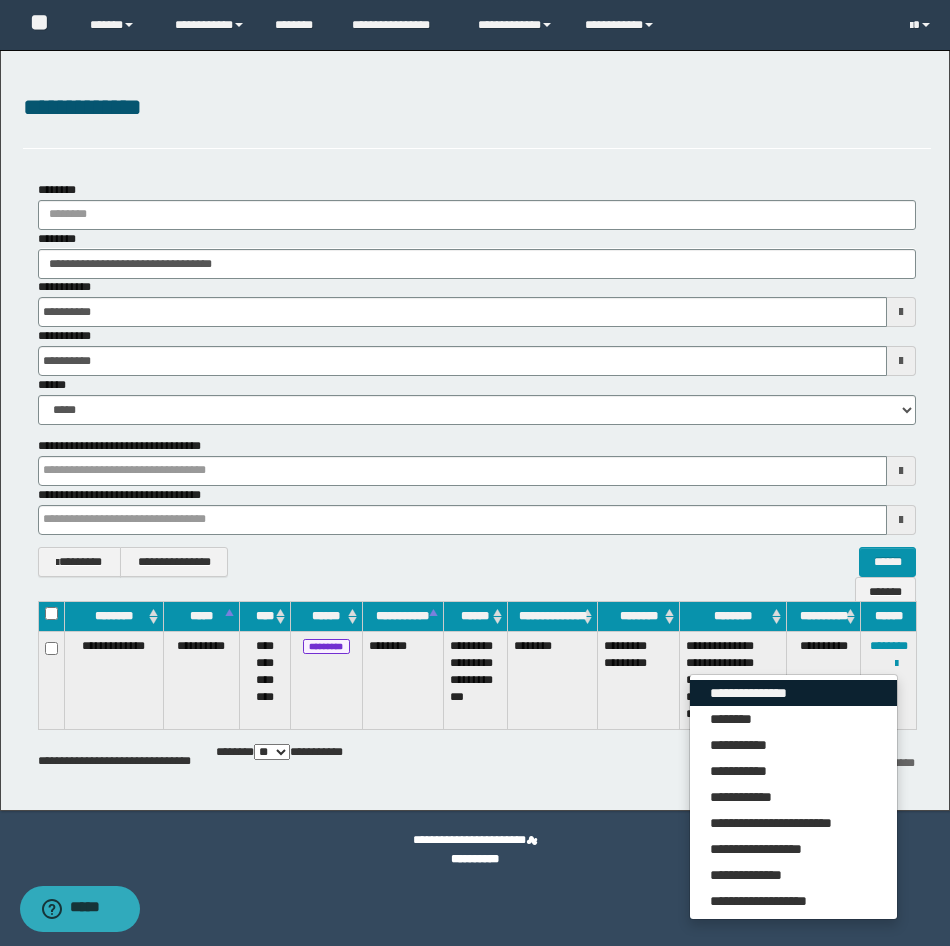 click on "**********" at bounding box center [793, 693] 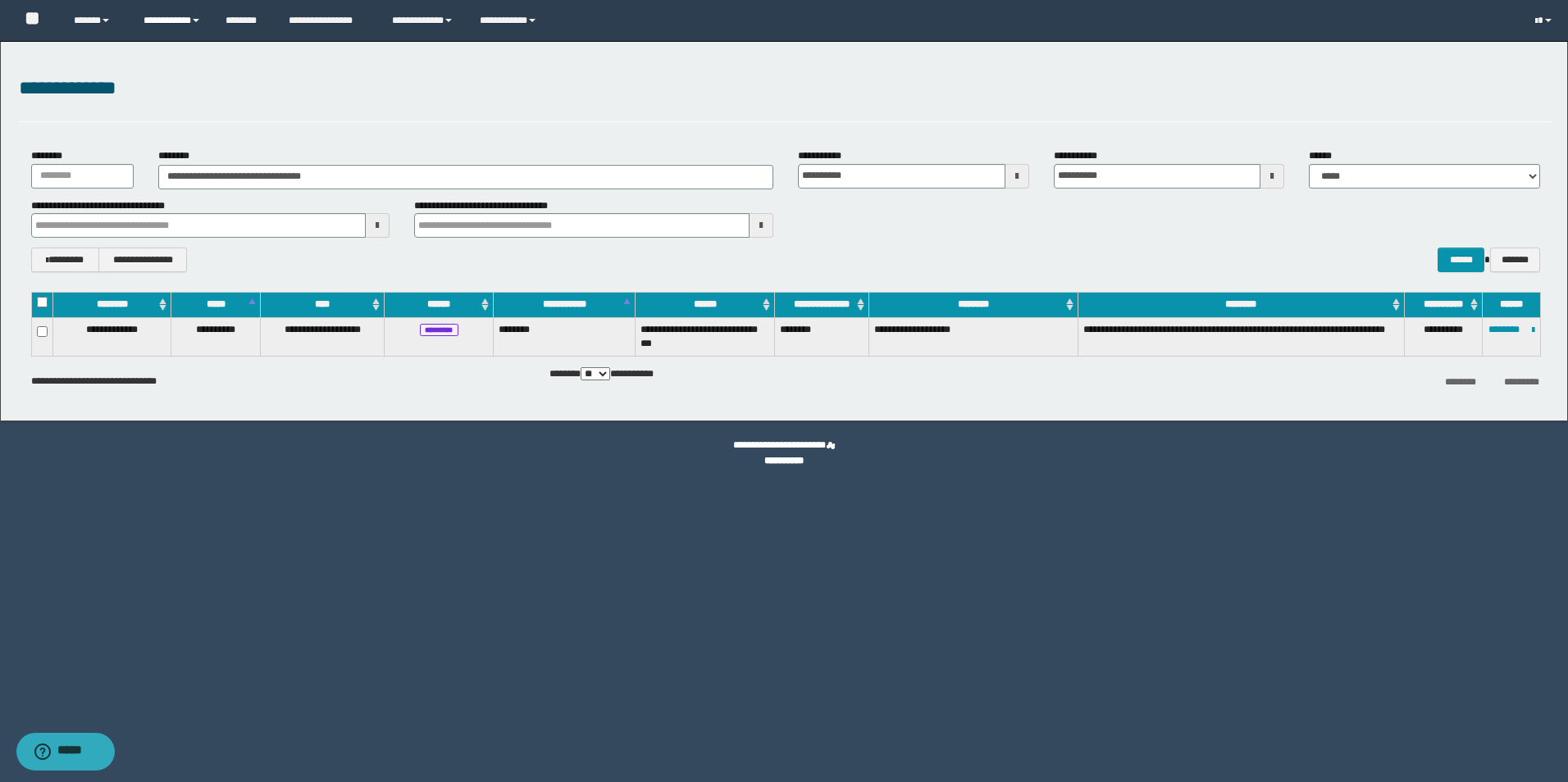 click at bounding box center [196, 20] 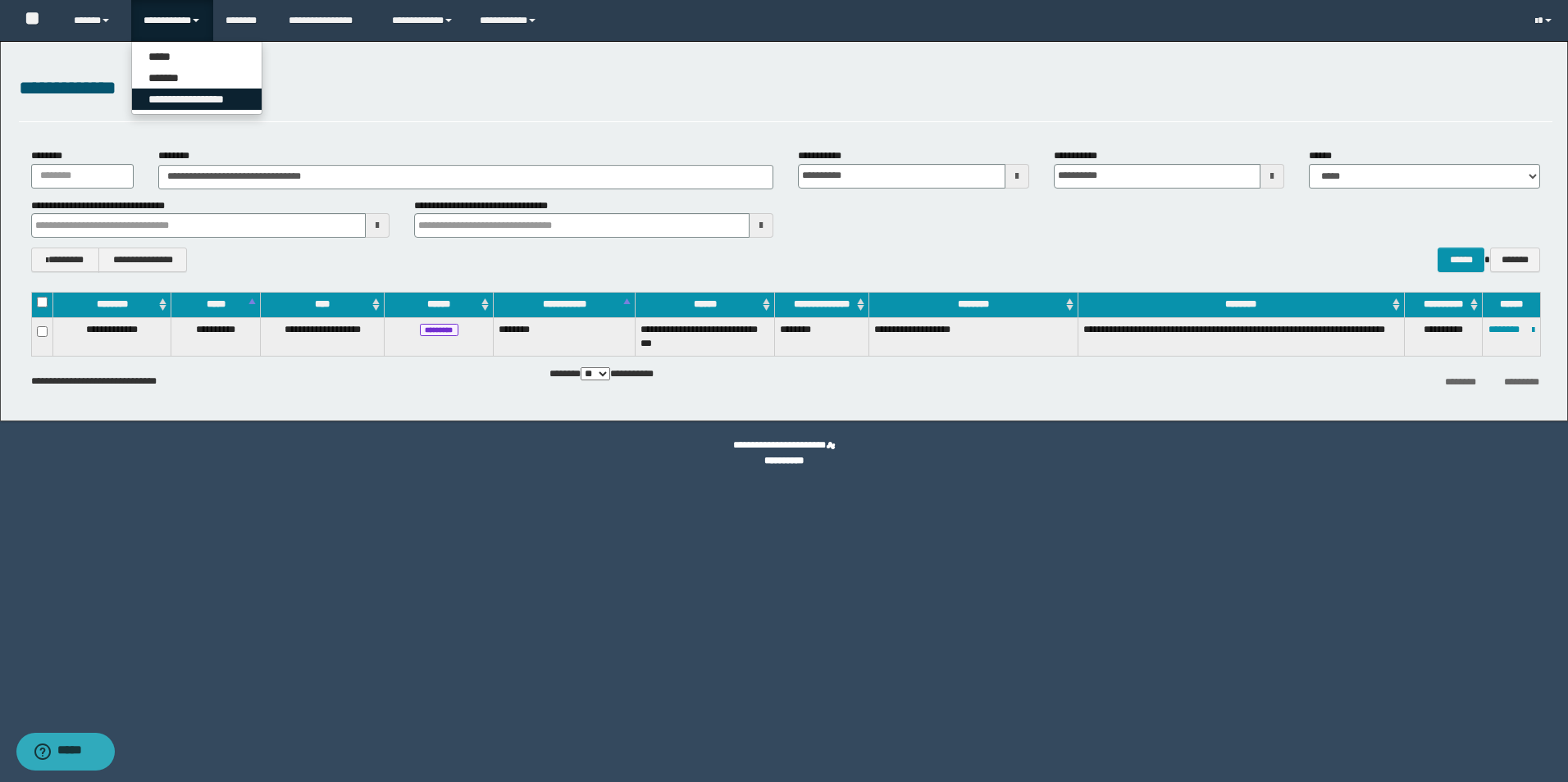 click on "**********" at bounding box center [197, 99] 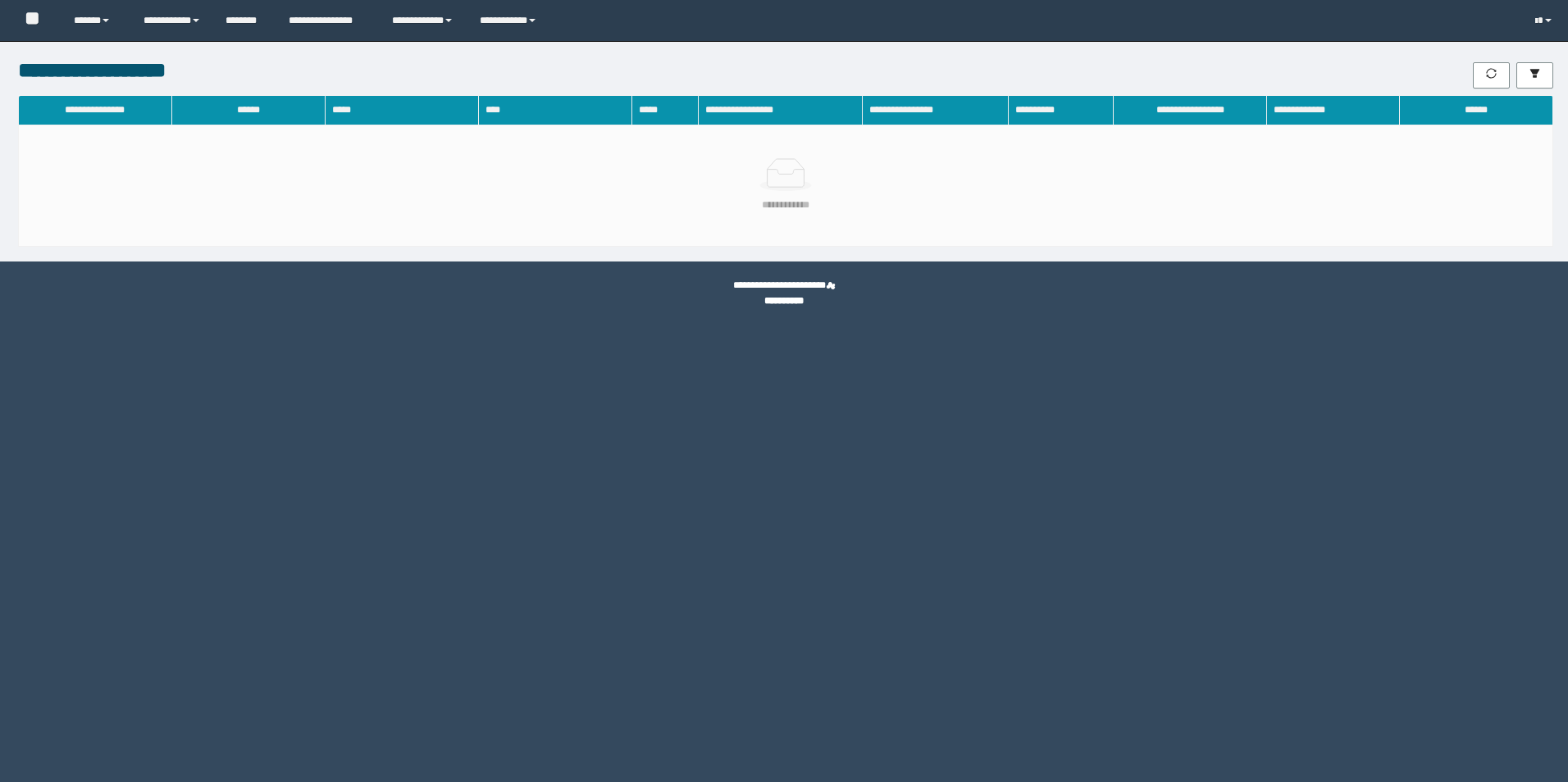 scroll, scrollTop: 0, scrollLeft: 0, axis: both 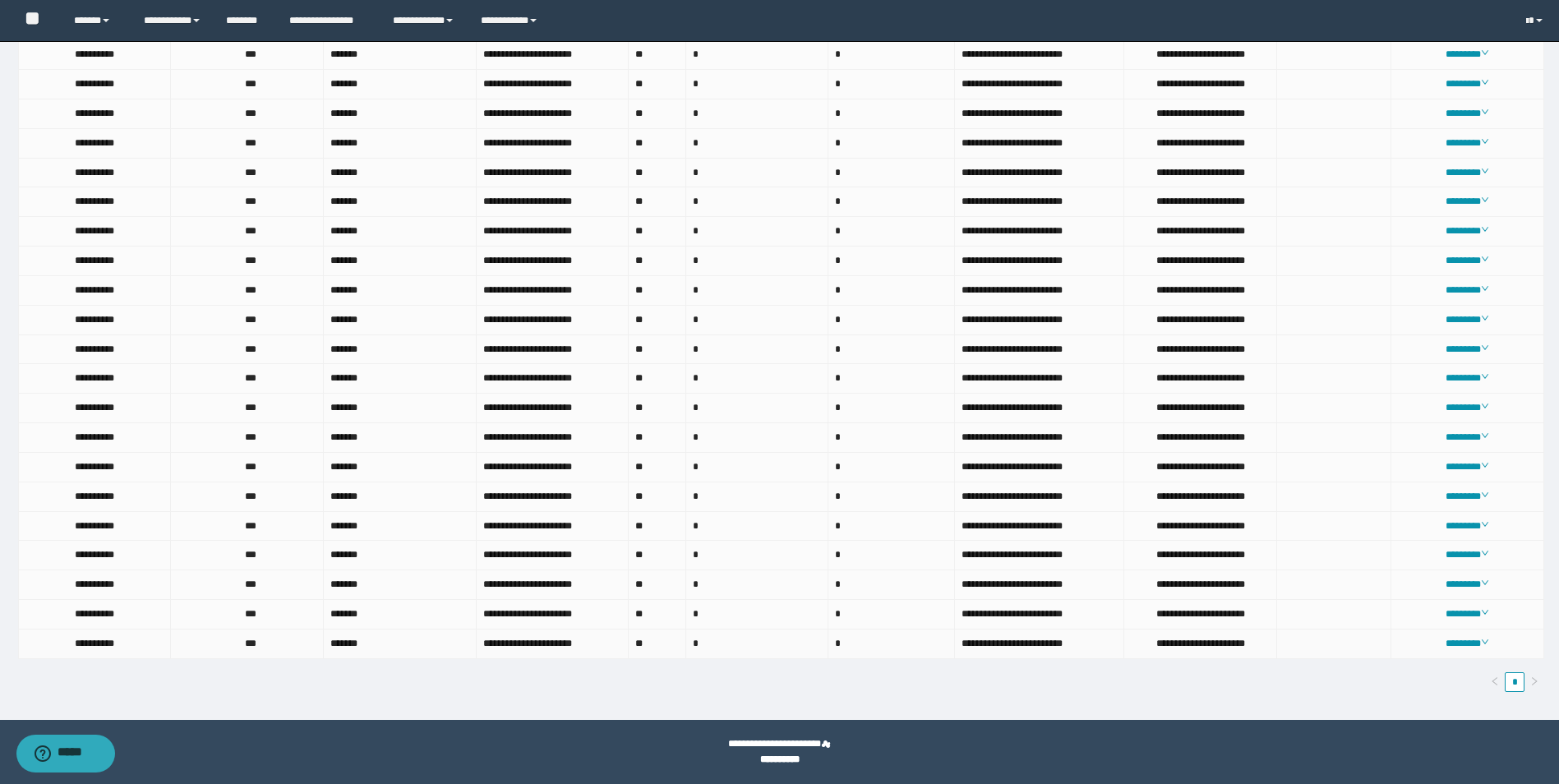 click on "********" at bounding box center [1468, 644] 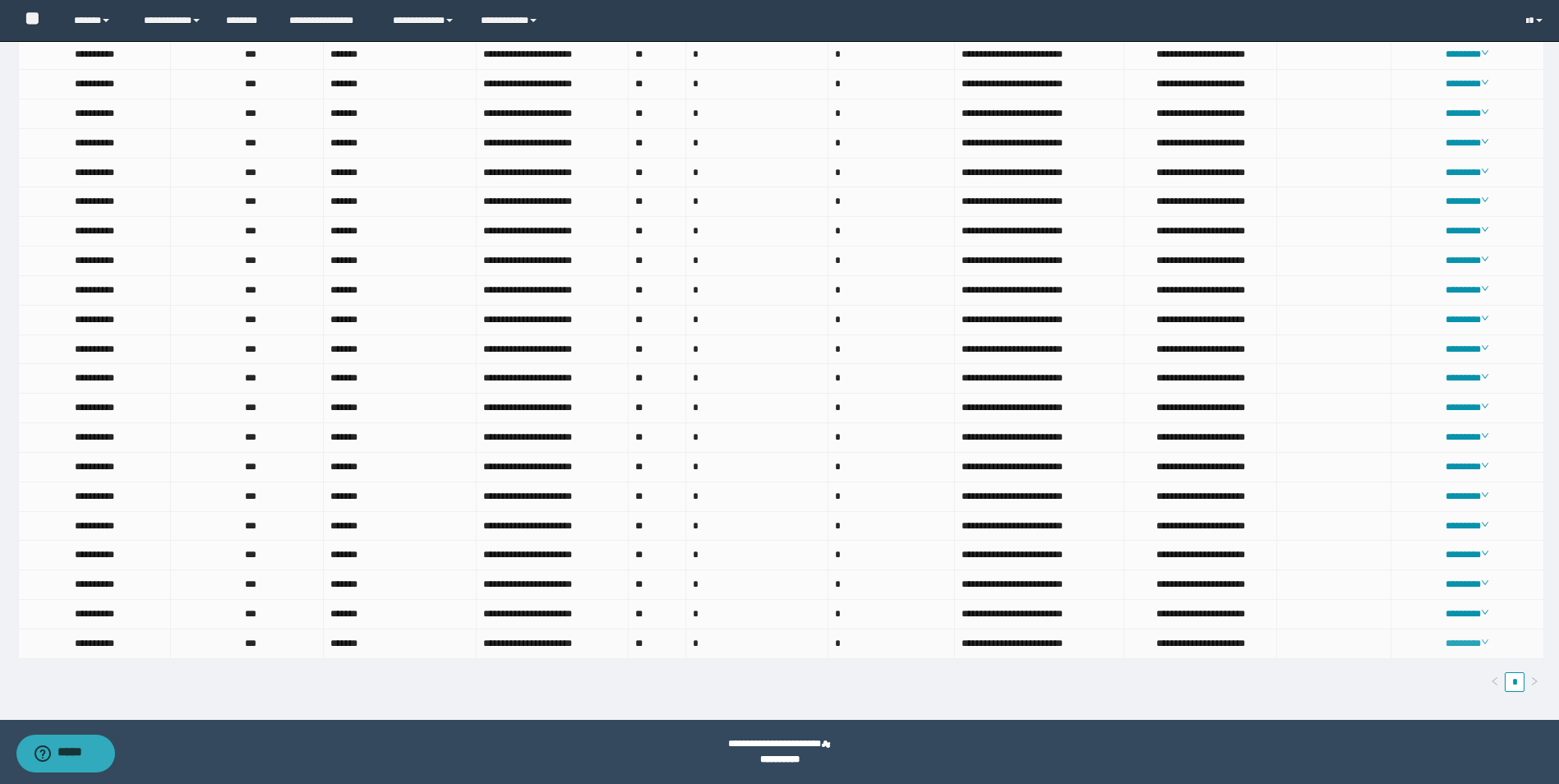 click on "********" at bounding box center (1467, 643) 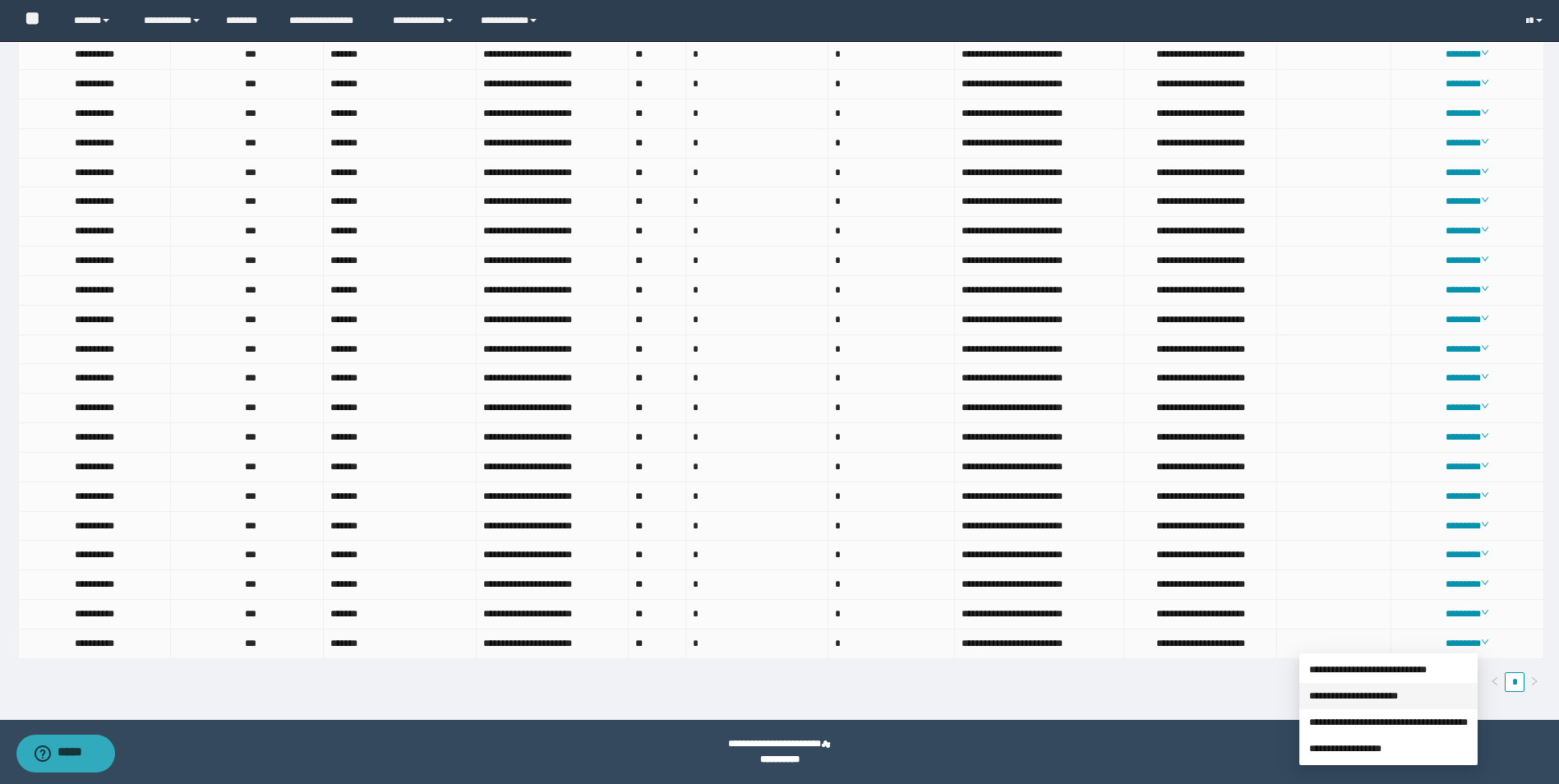 click on "**********" at bounding box center [1354, 696] 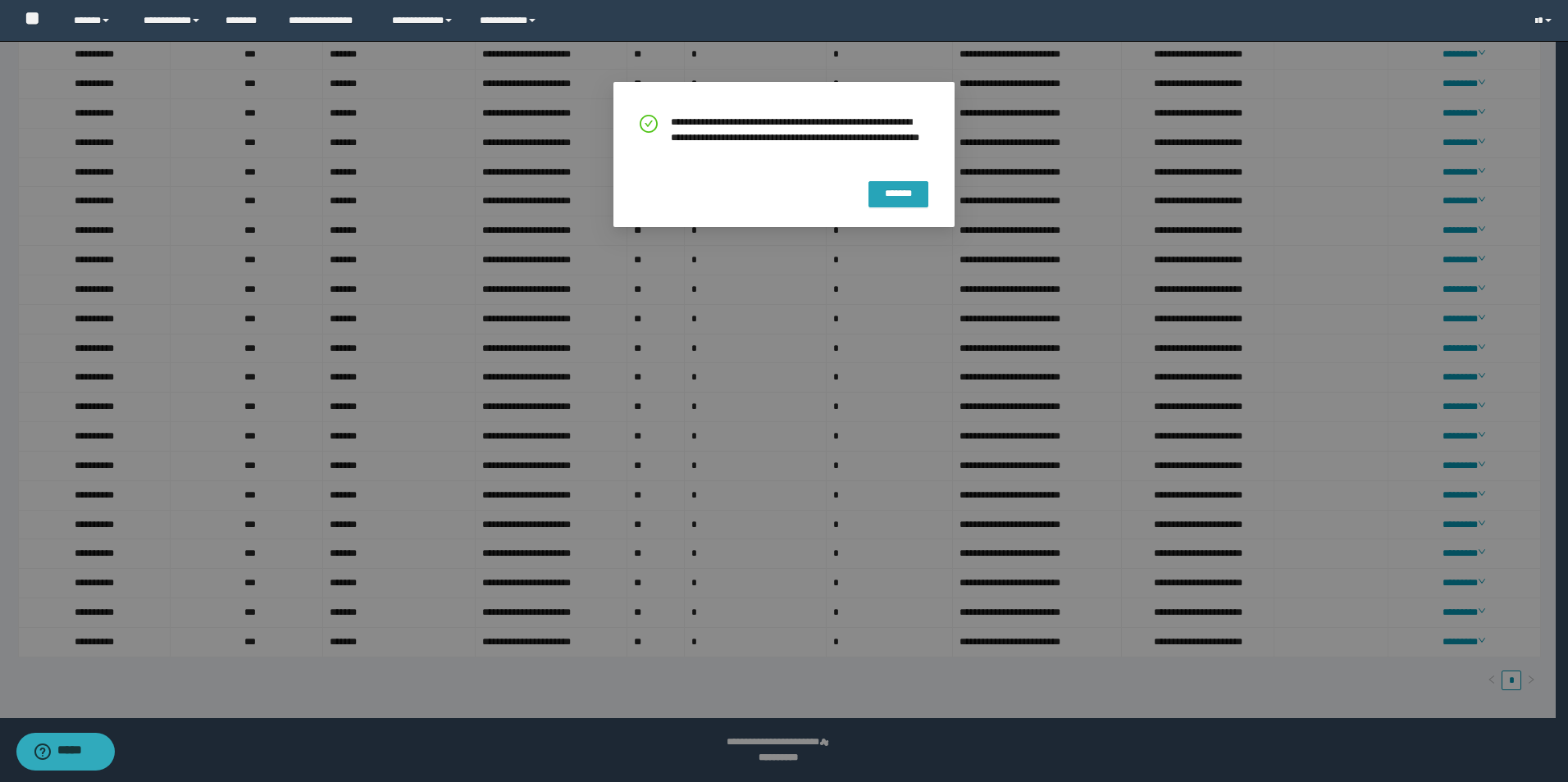 click on "*******" at bounding box center (898, 194) 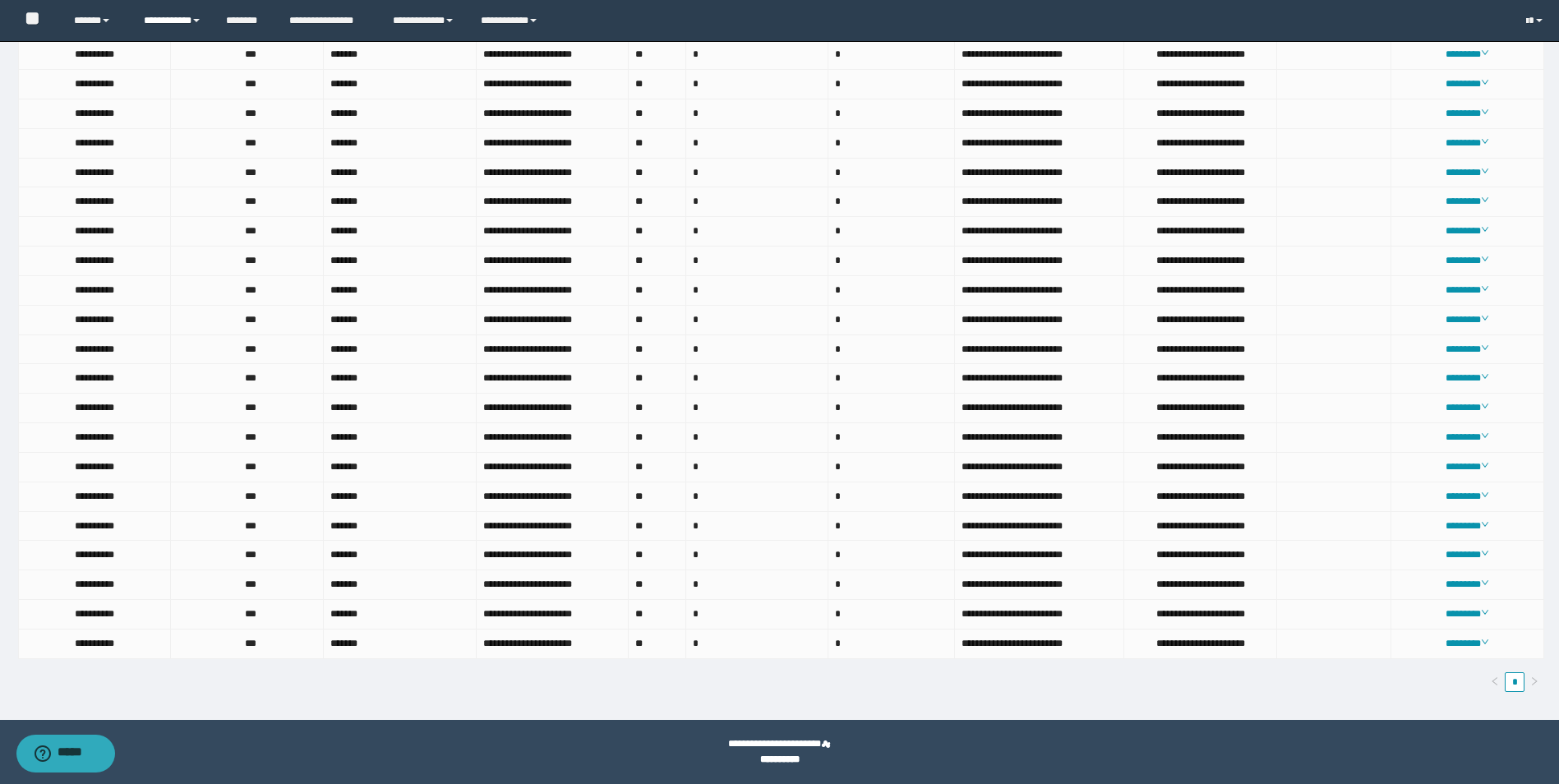 click on "**********" at bounding box center [173, 21] 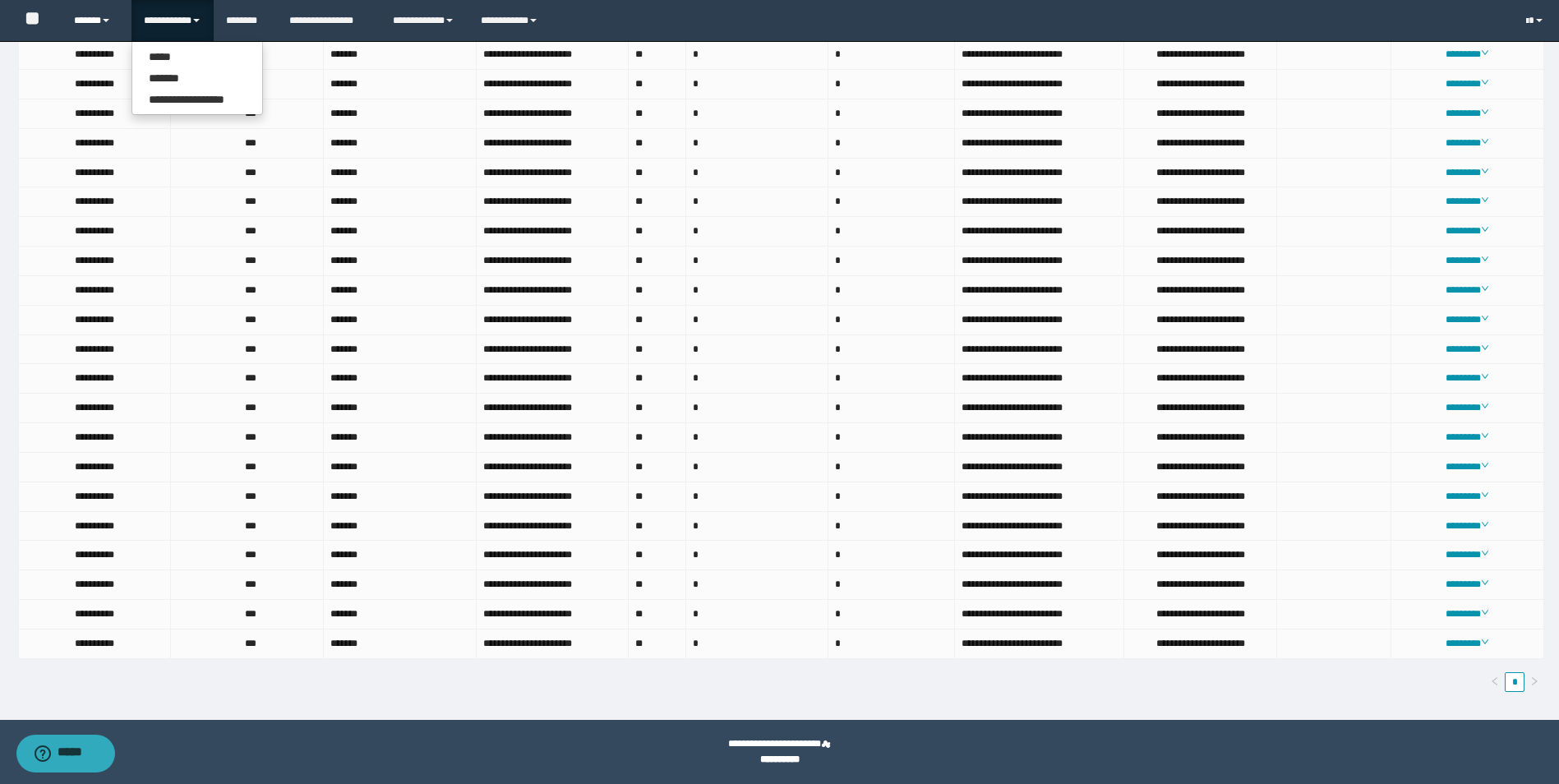 click on "******" at bounding box center [96, 21] 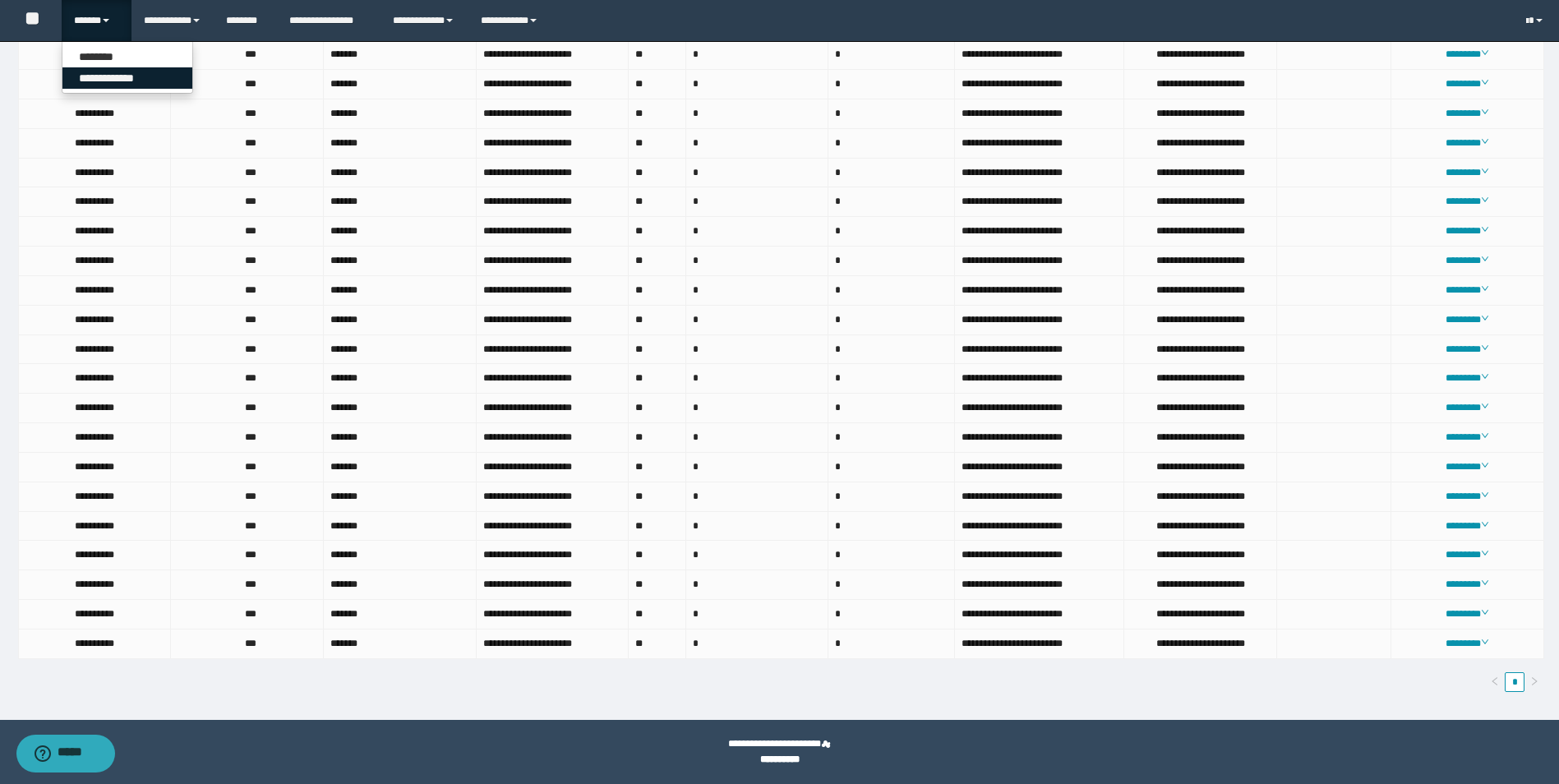 click on "**********" at bounding box center [127, 78] 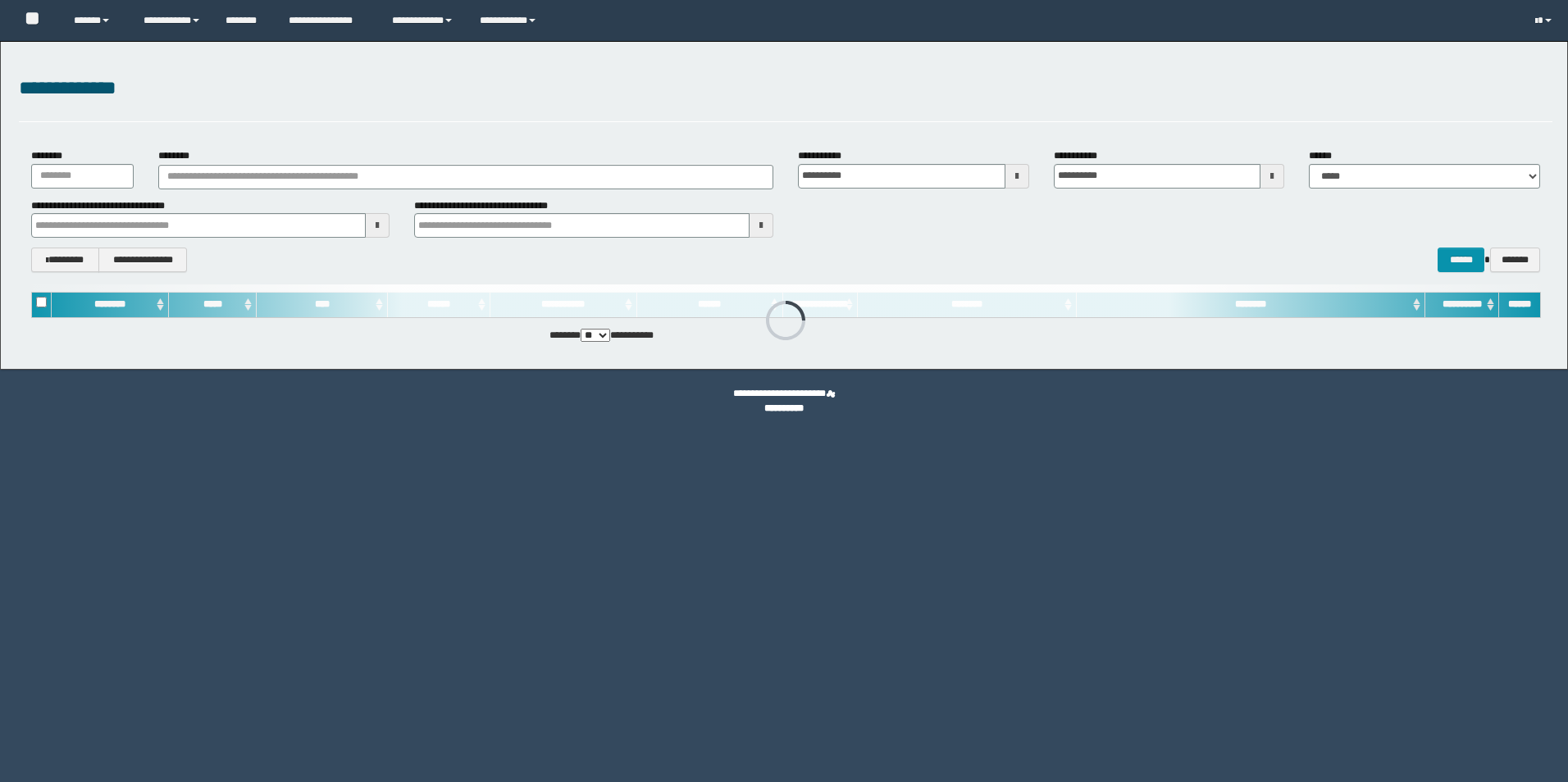 scroll, scrollTop: 0, scrollLeft: 0, axis: both 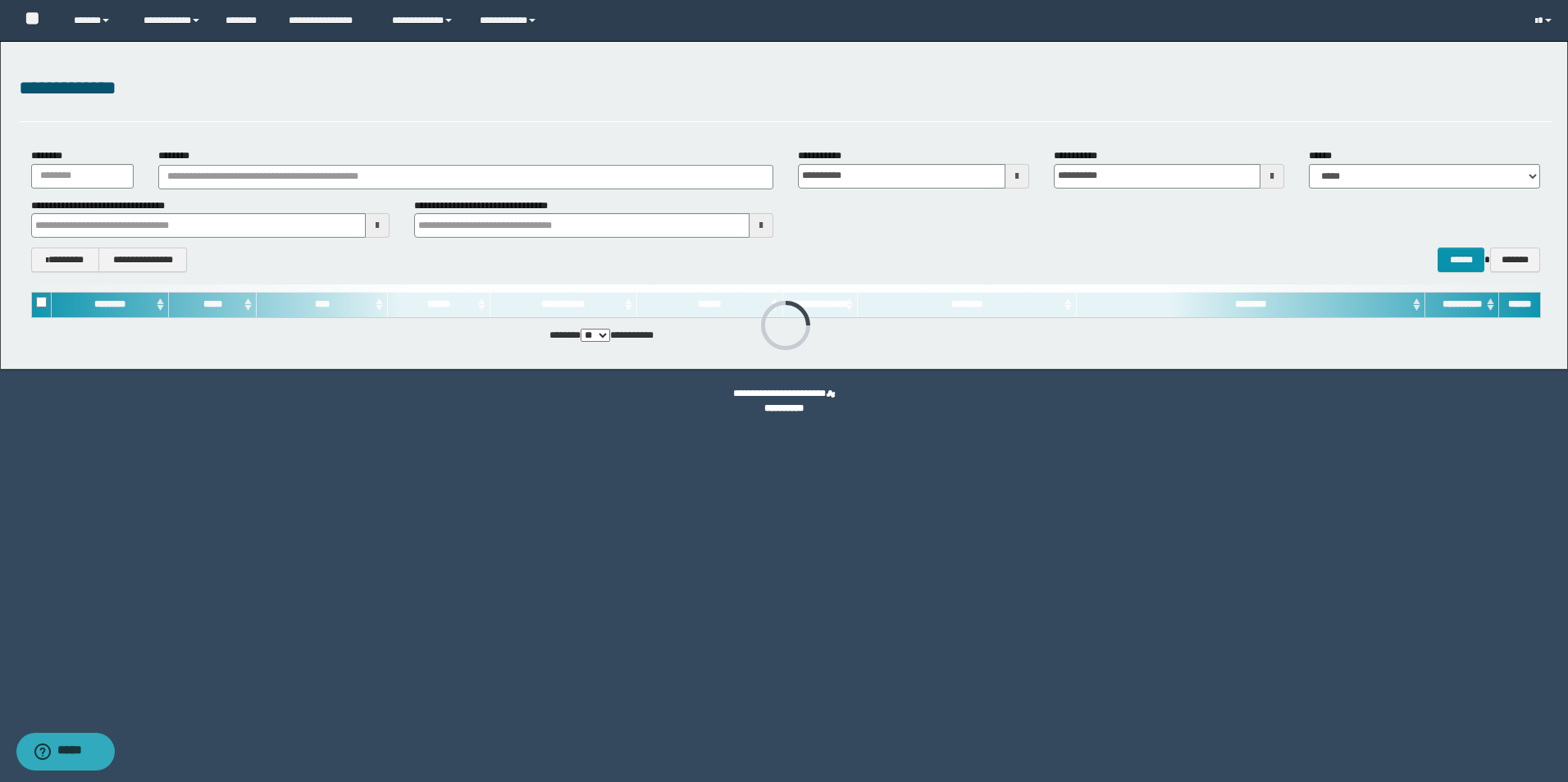 click on "**********" at bounding box center (786, 211) 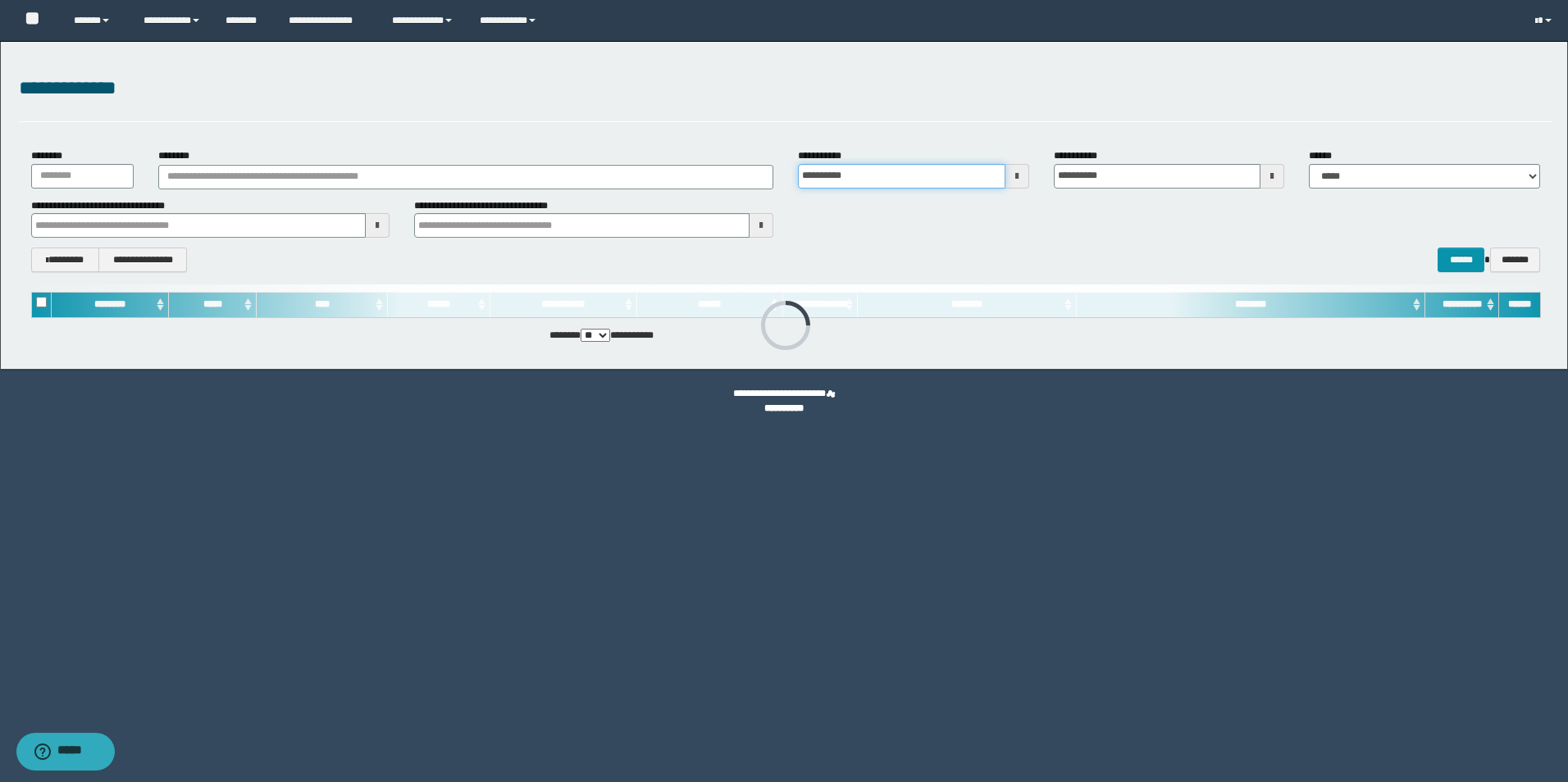 click on "**********" at bounding box center [901, 176] 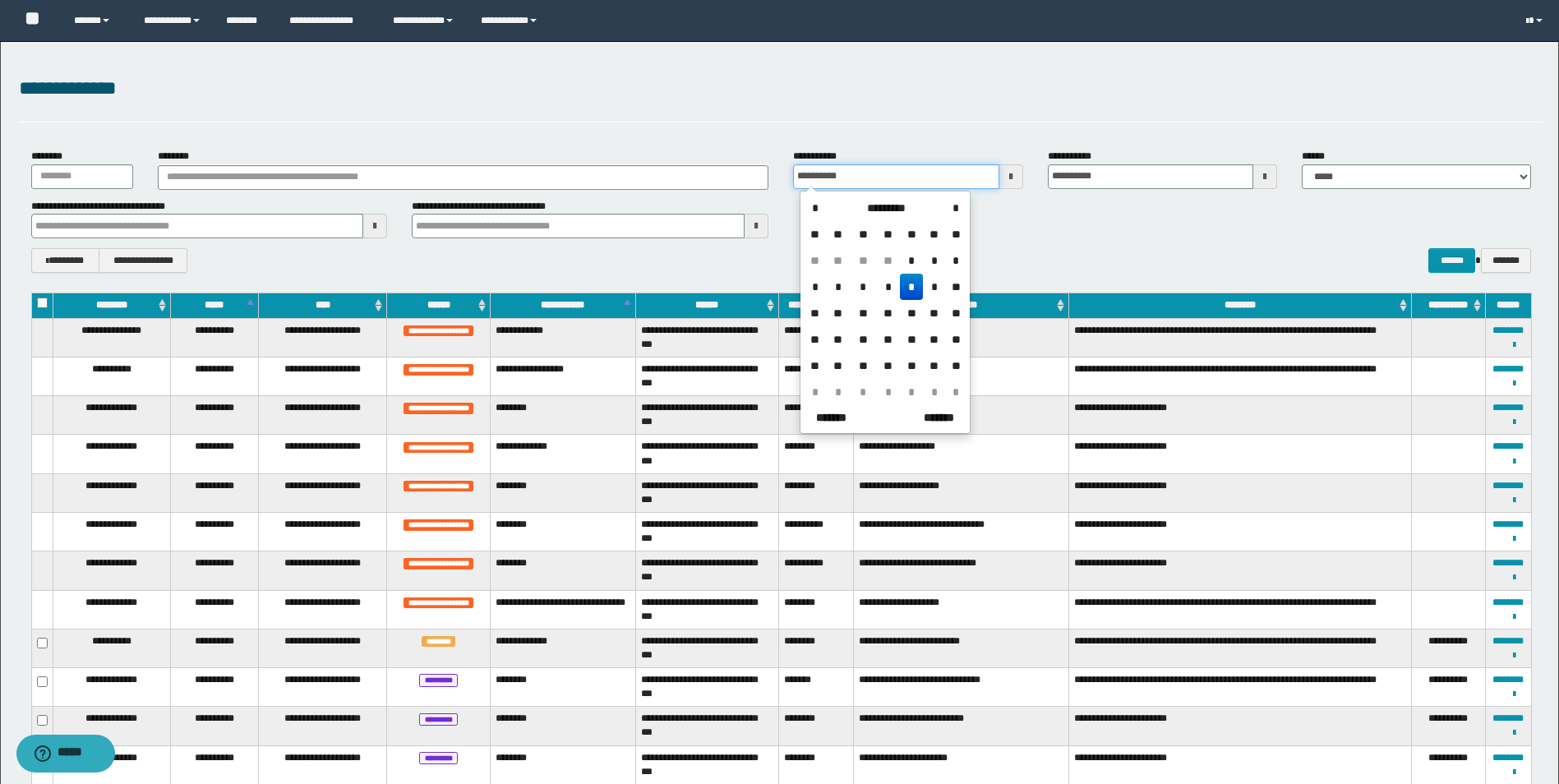 type on "**********" 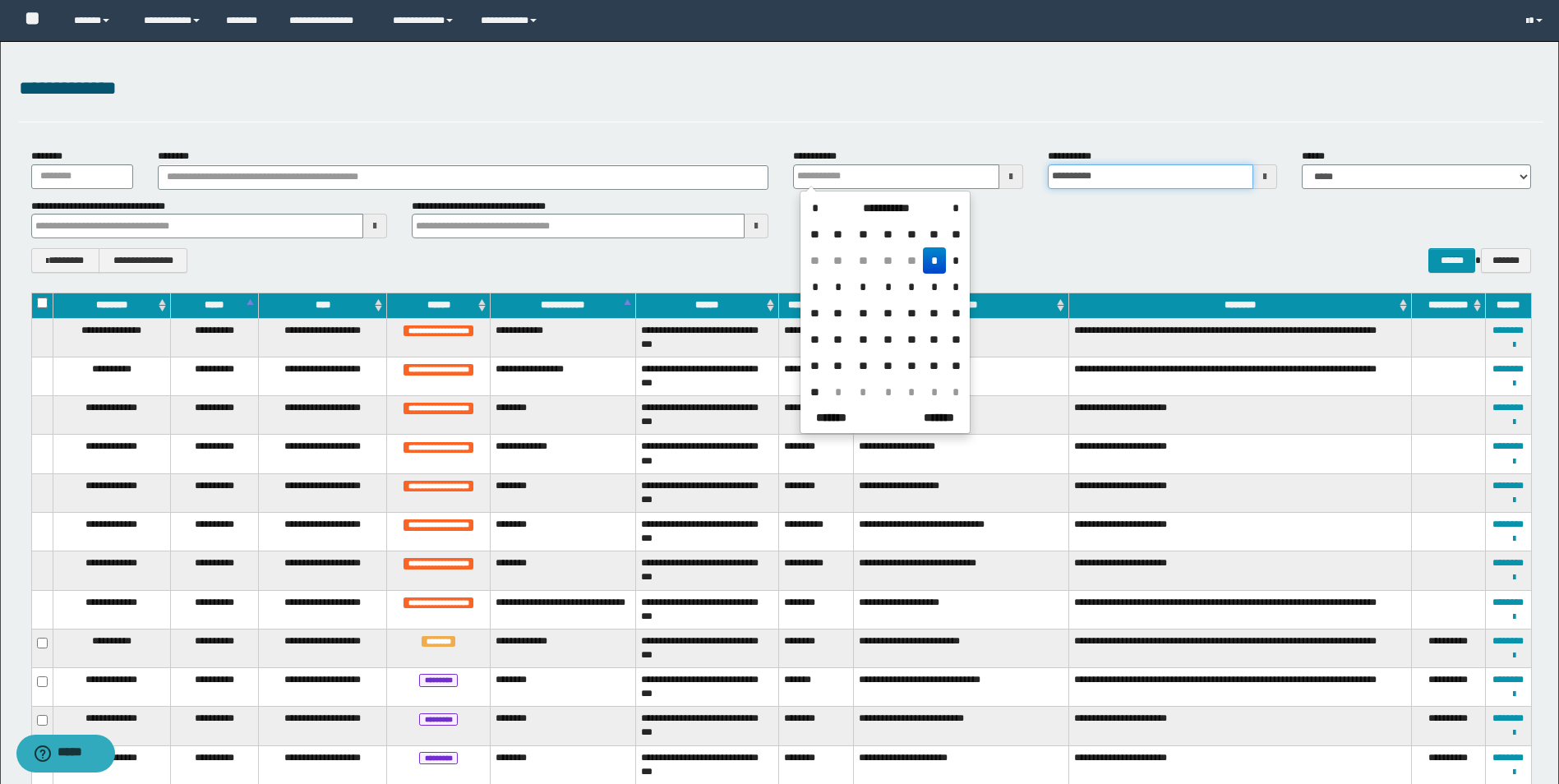 click on "**********" at bounding box center [1151, 177] 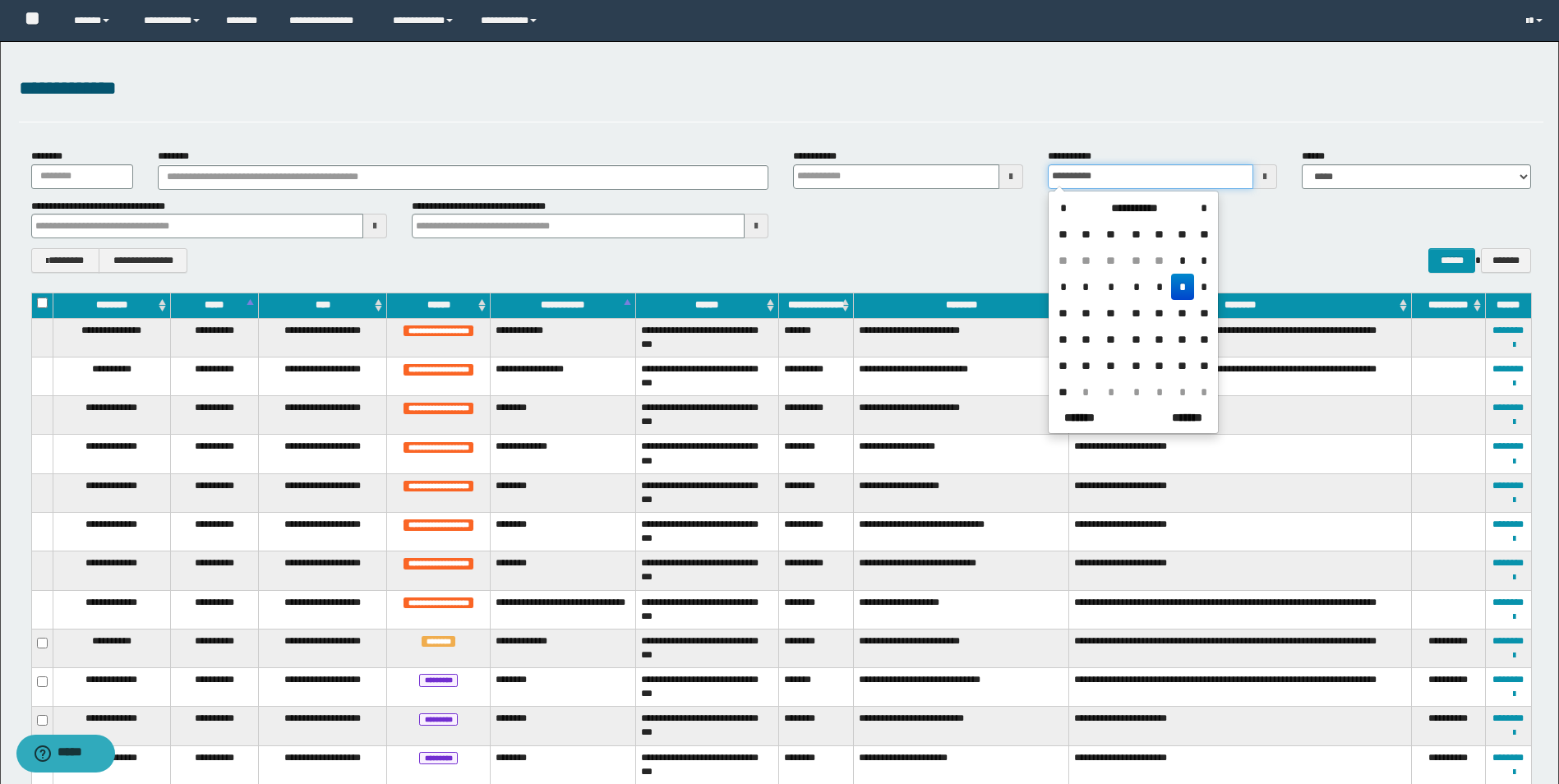 type on "**********" 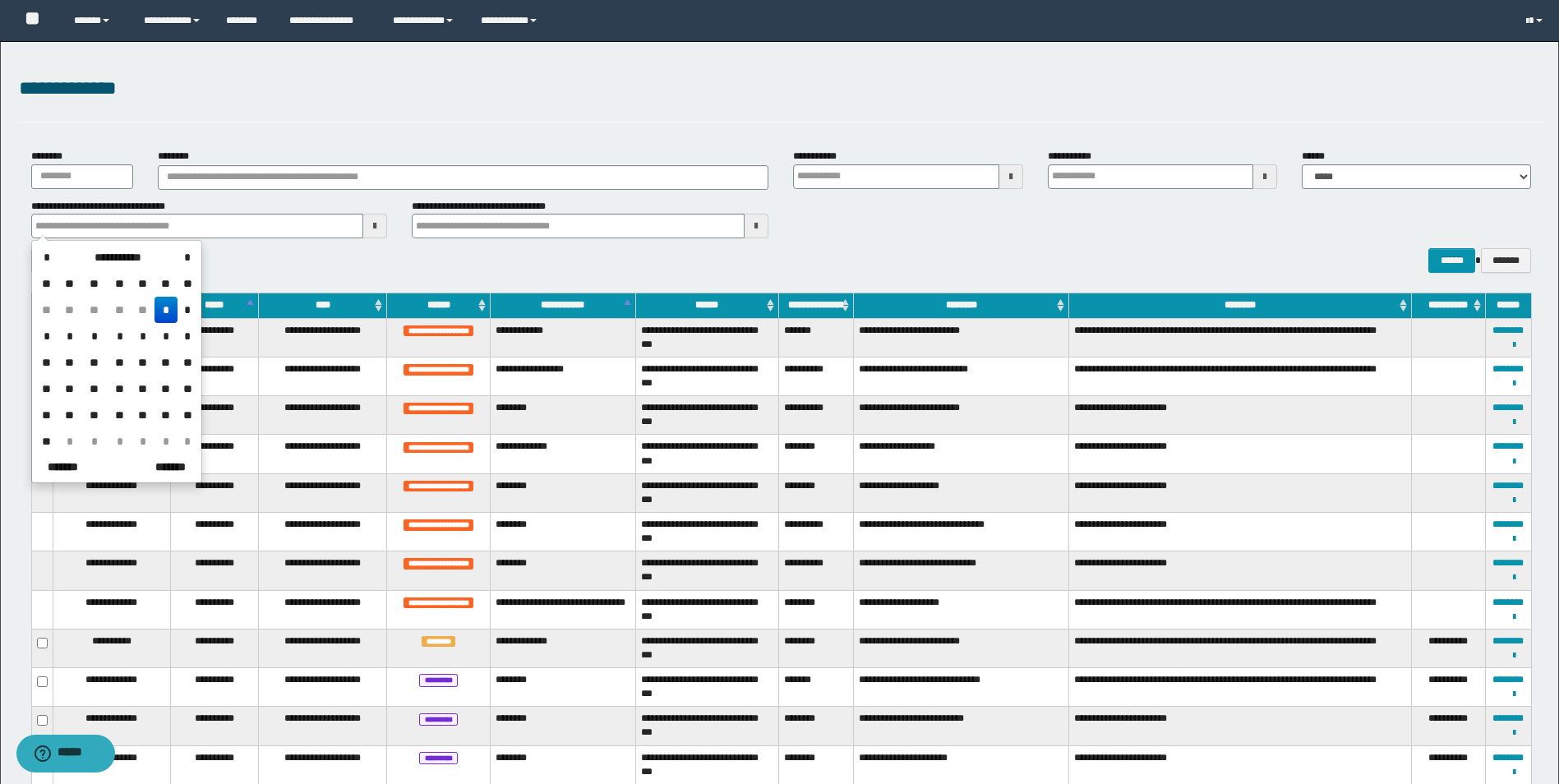 click at bounding box center [756, 226] 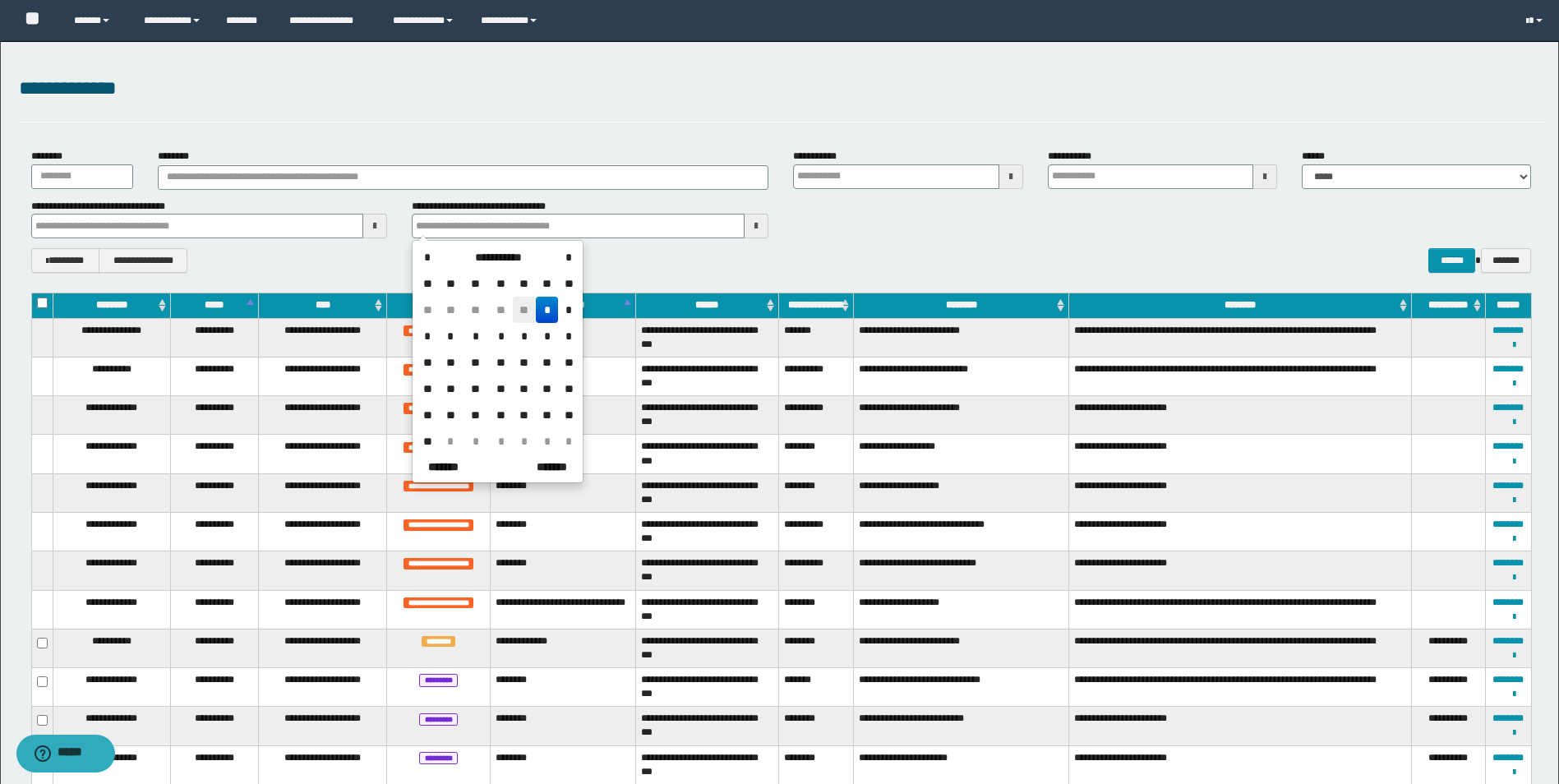 click on "**" at bounding box center [524, 310] 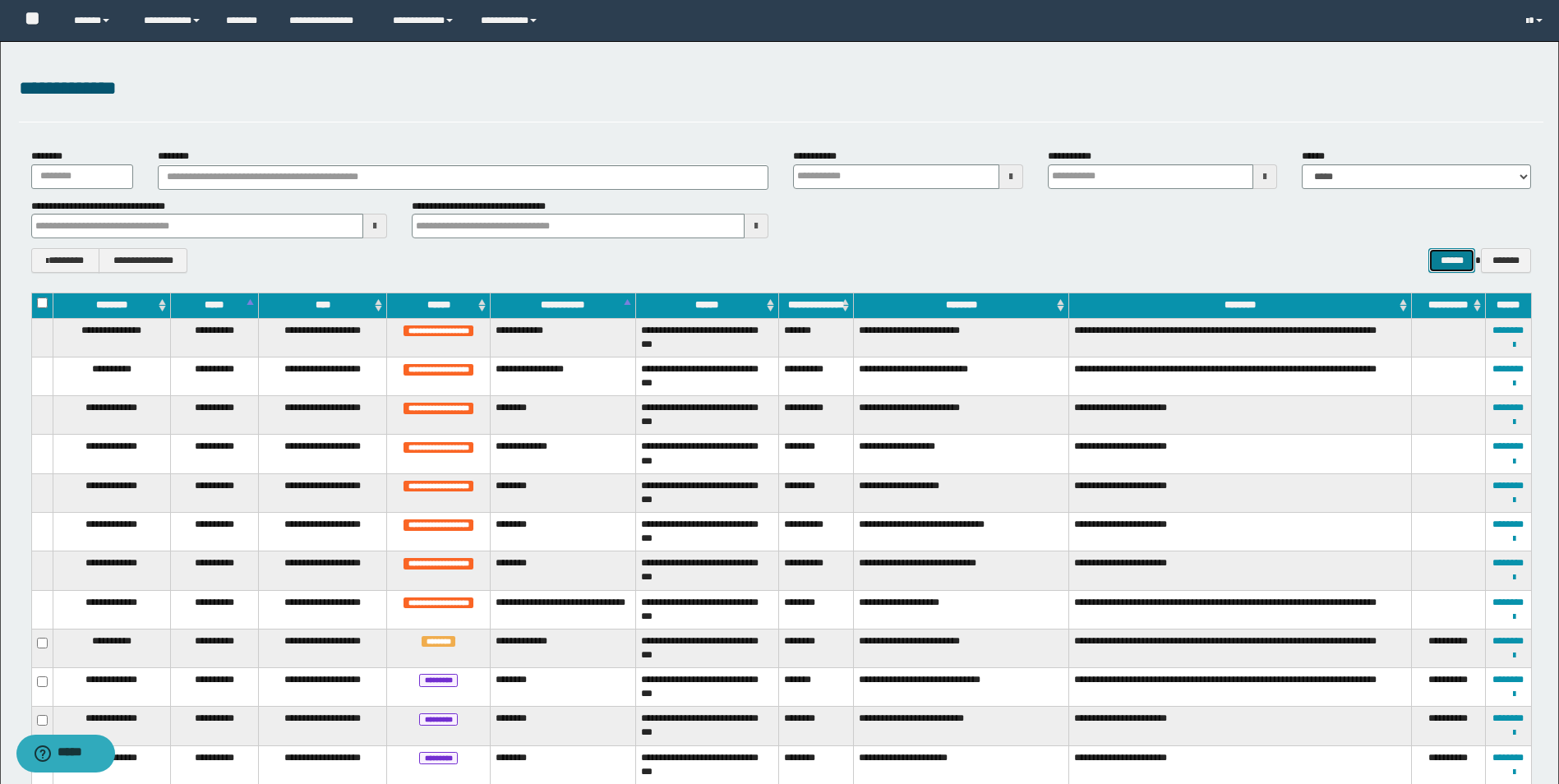 click on "******" at bounding box center [1451, 261] 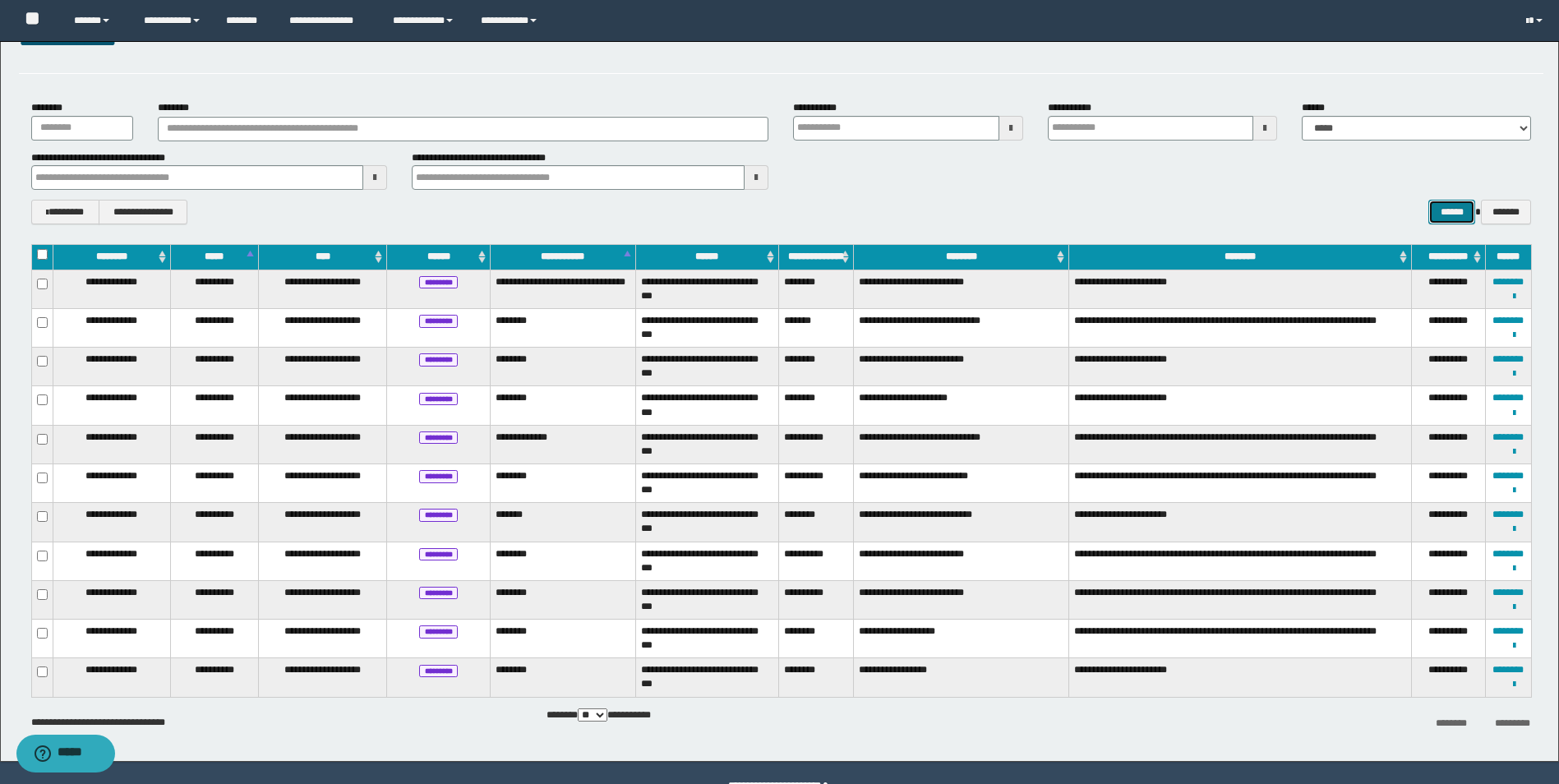 scroll, scrollTop: 90, scrollLeft: 0, axis: vertical 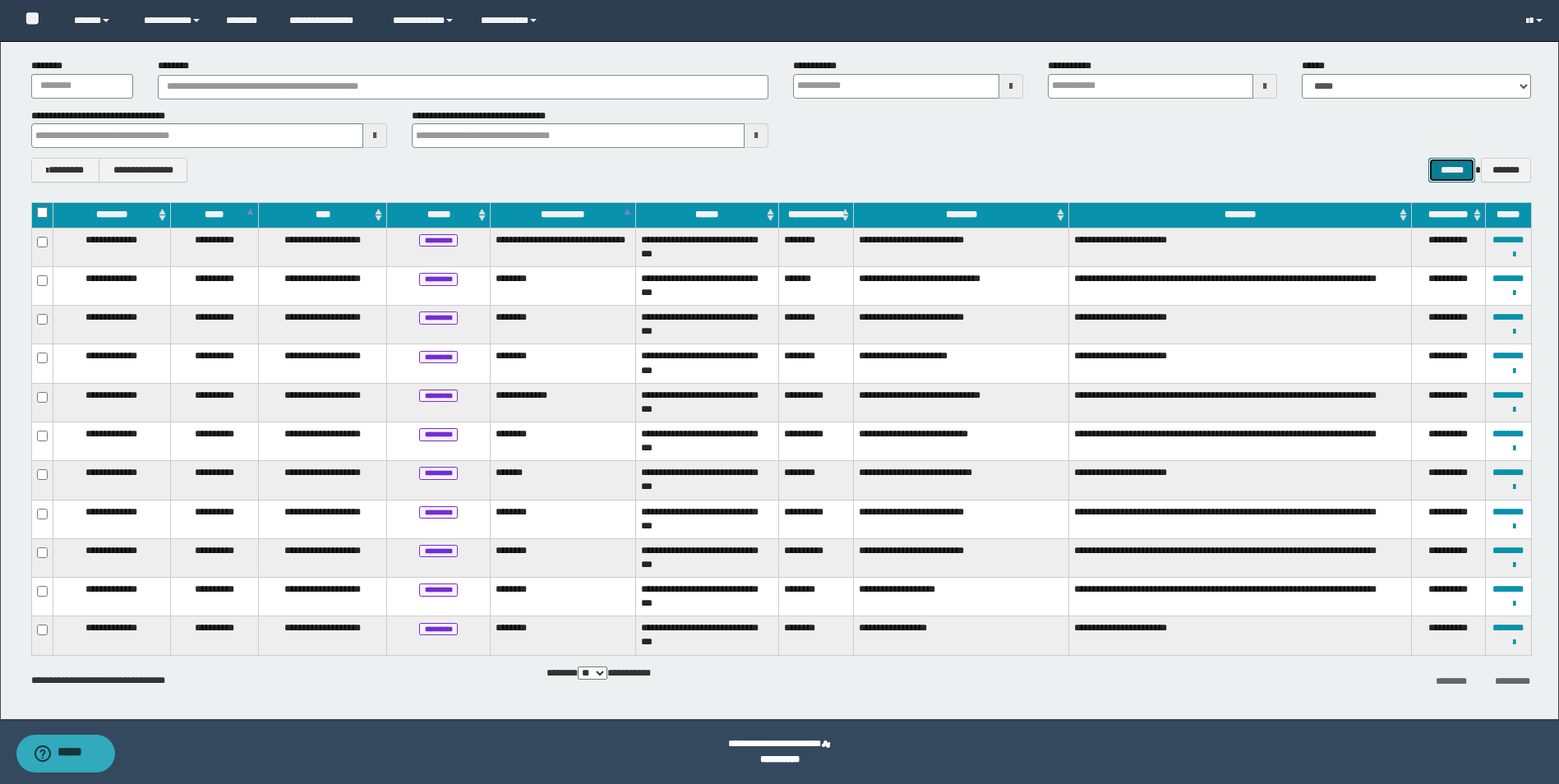 type 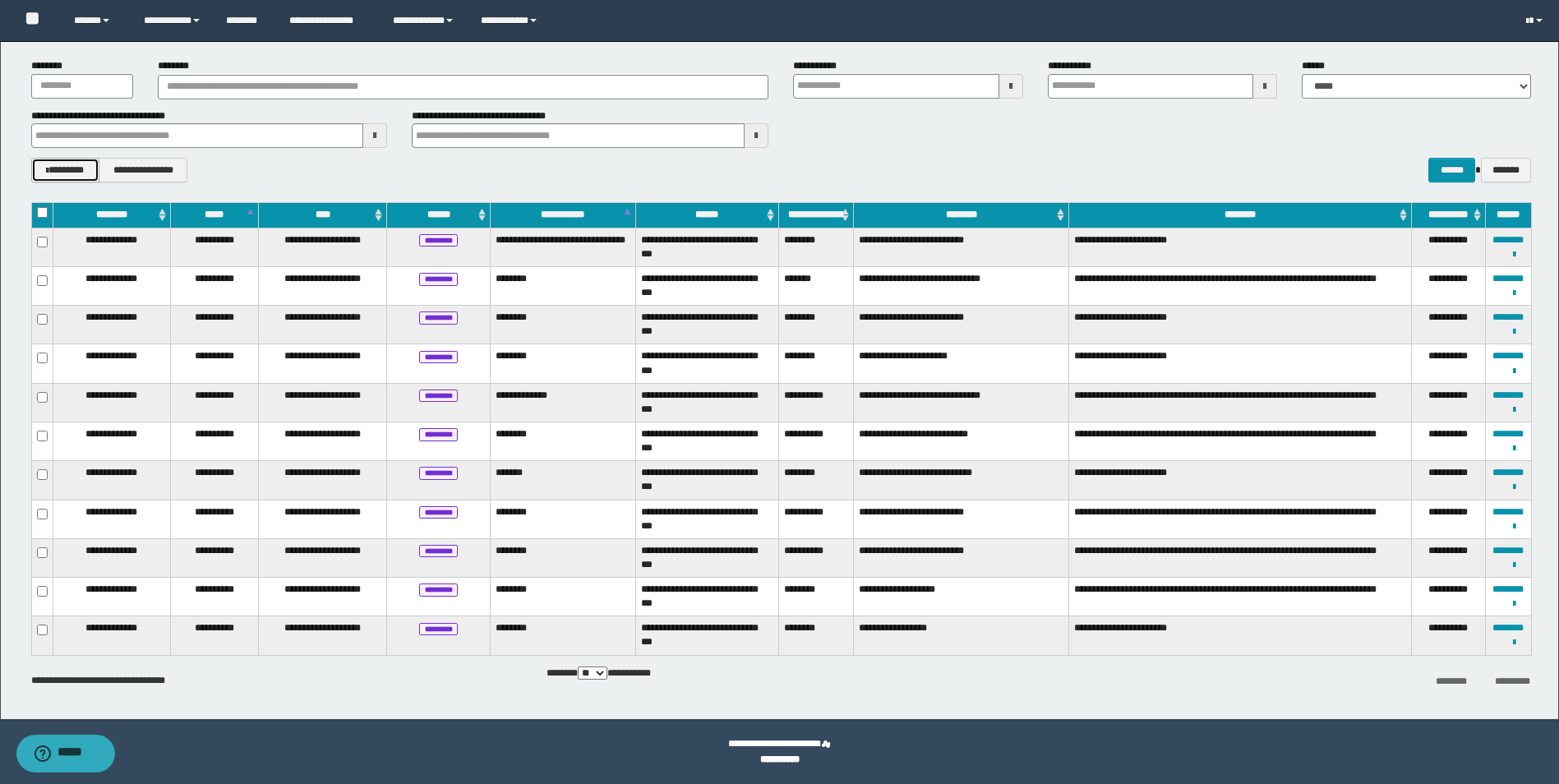click at bounding box center (47, 171) 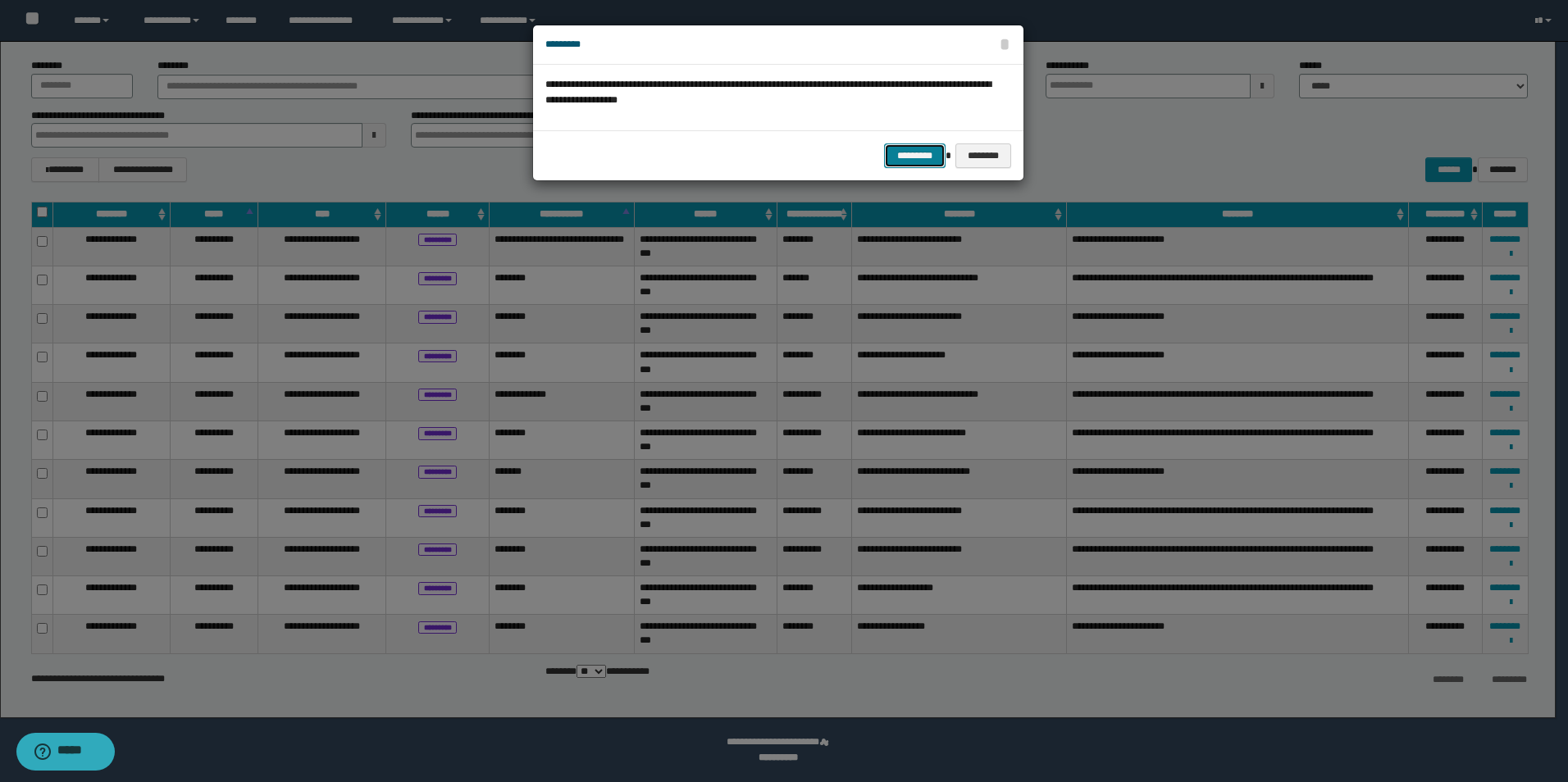 click on "*********" at bounding box center [914, 156] 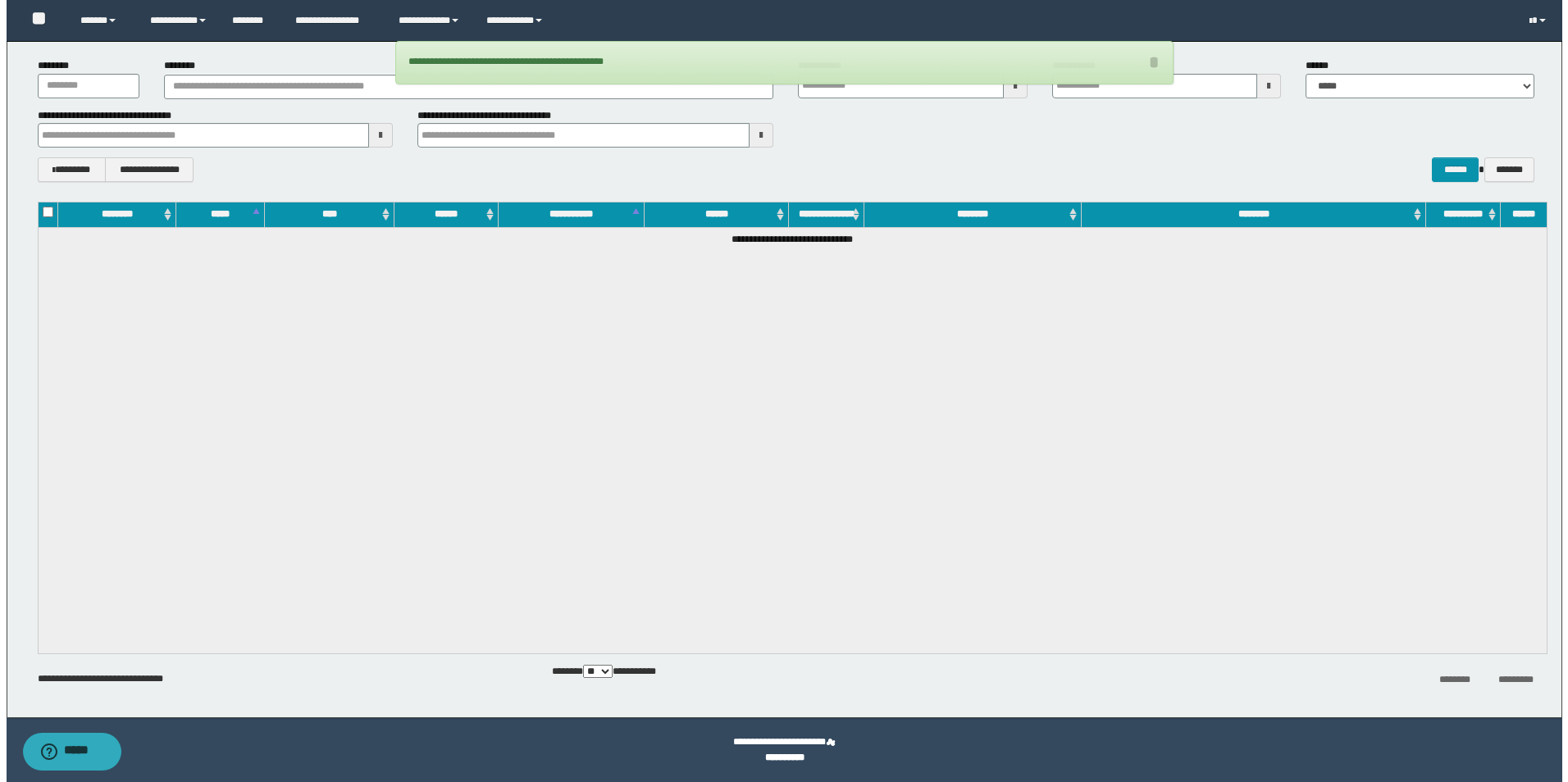 scroll, scrollTop: 0, scrollLeft: 0, axis: both 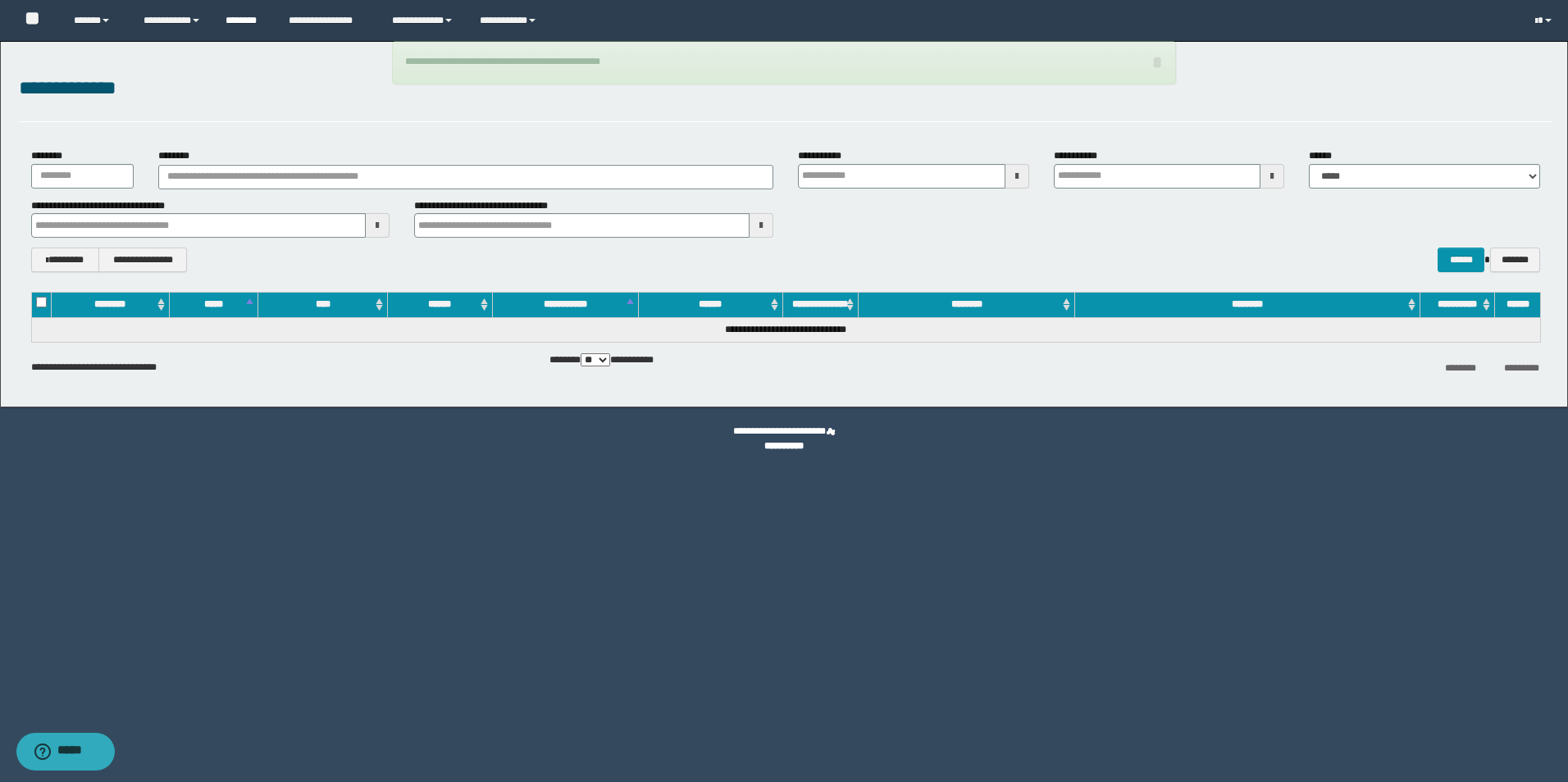 click on "********" at bounding box center (244, 20) 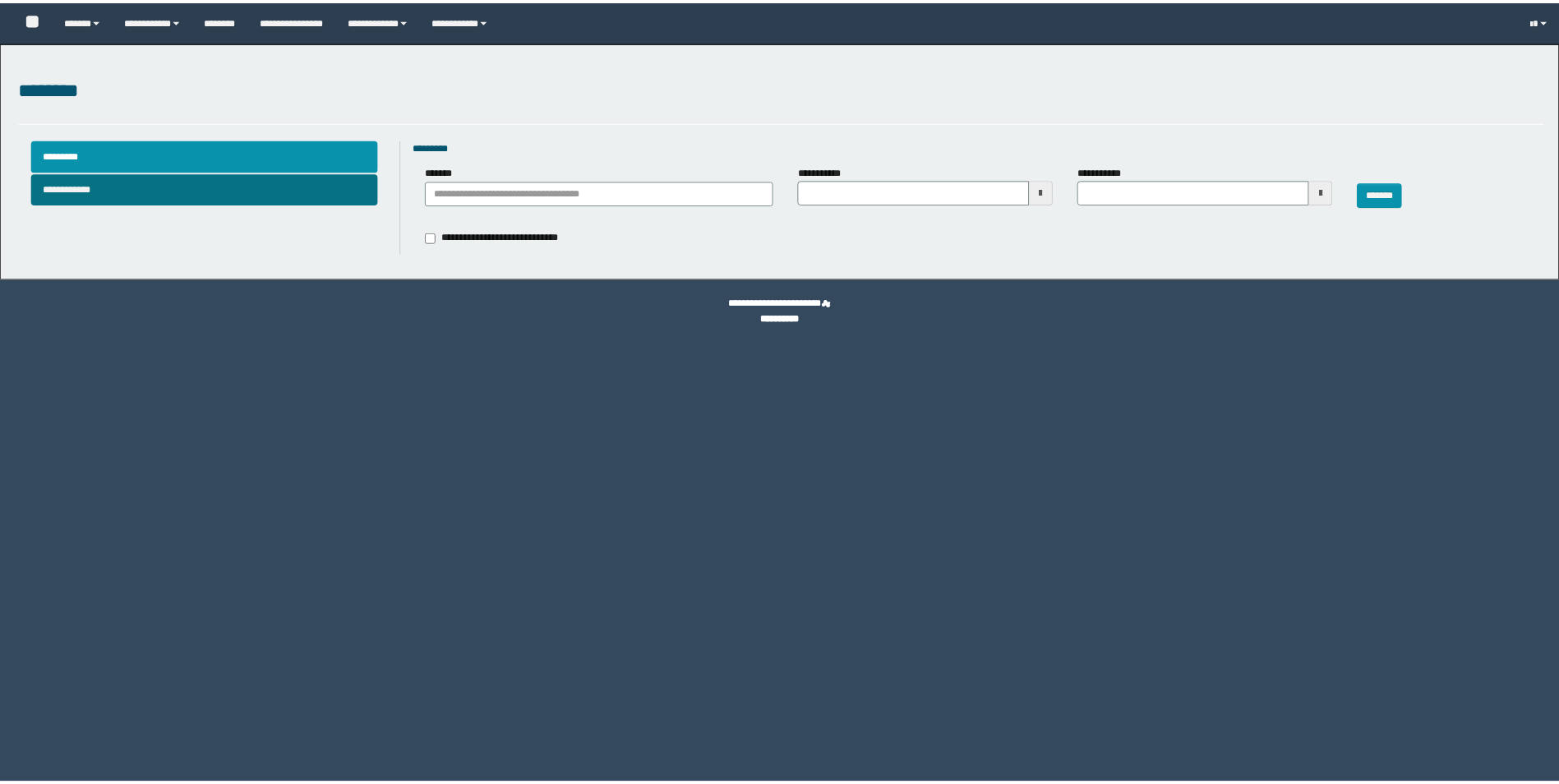 scroll, scrollTop: 0, scrollLeft: 0, axis: both 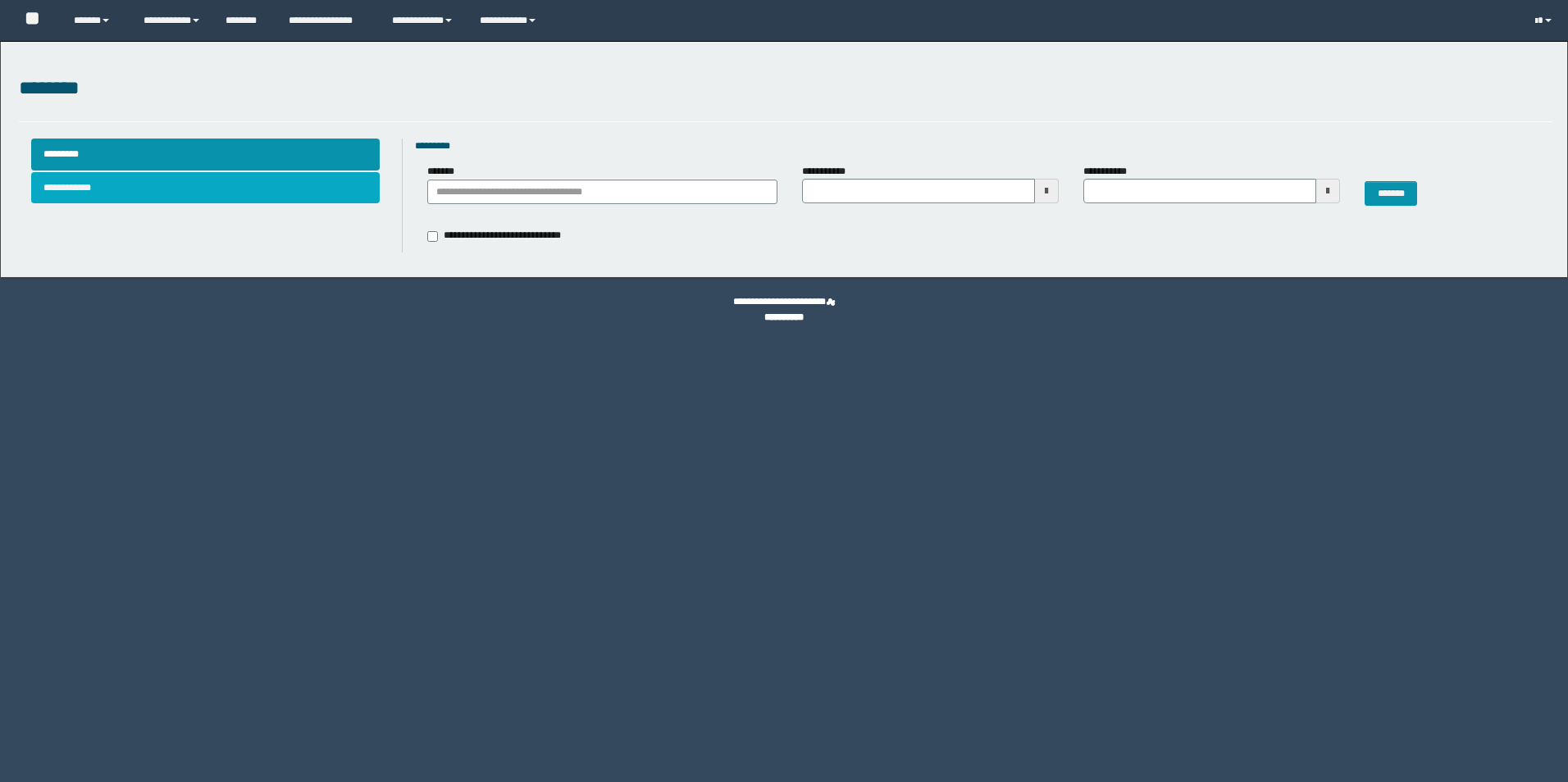 click on "**********" at bounding box center (206, 188) 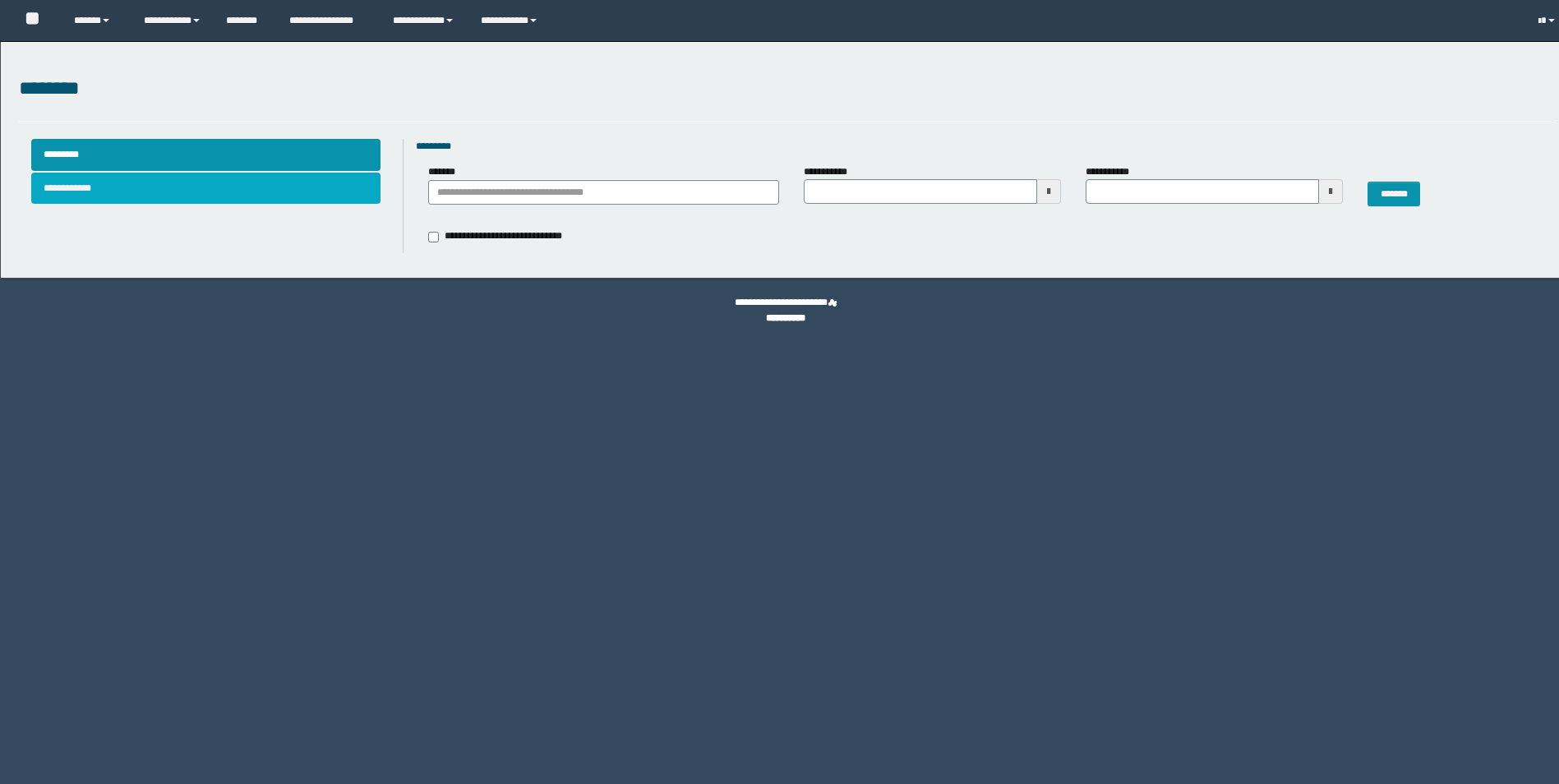 scroll, scrollTop: 0, scrollLeft: 0, axis: both 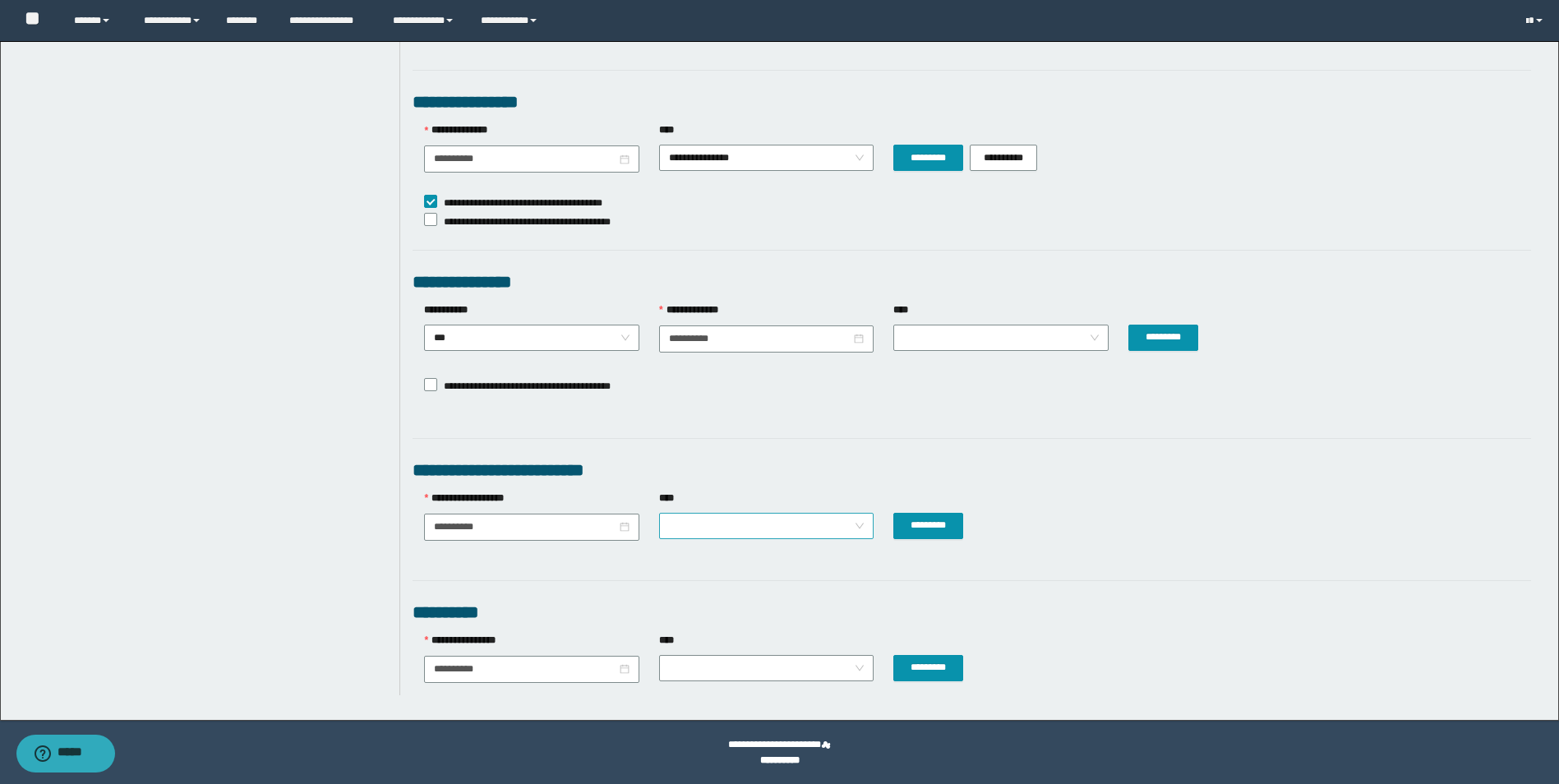 click at bounding box center (767, 526) 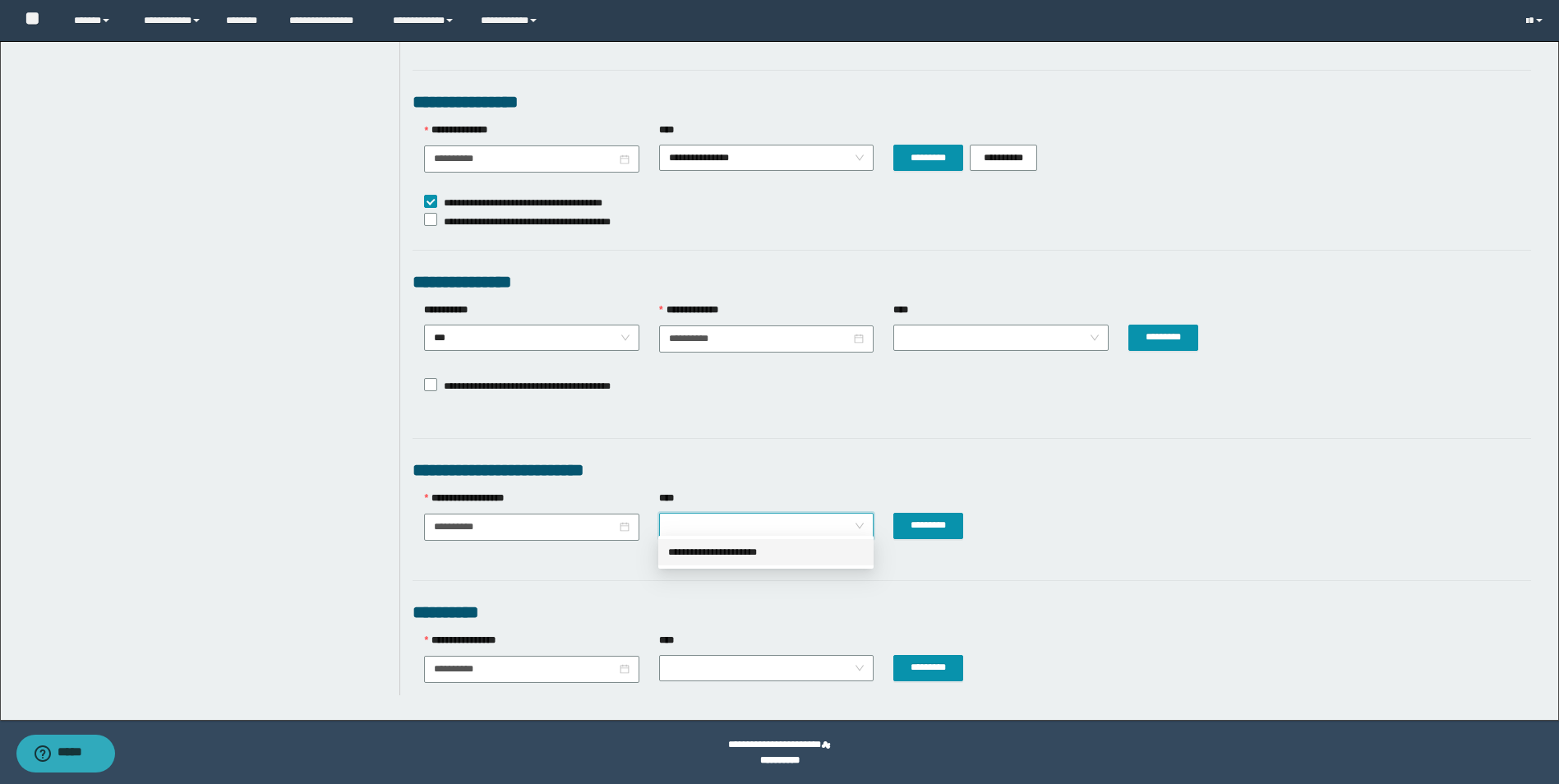 click on "**********" at bounding box center [766, 552] 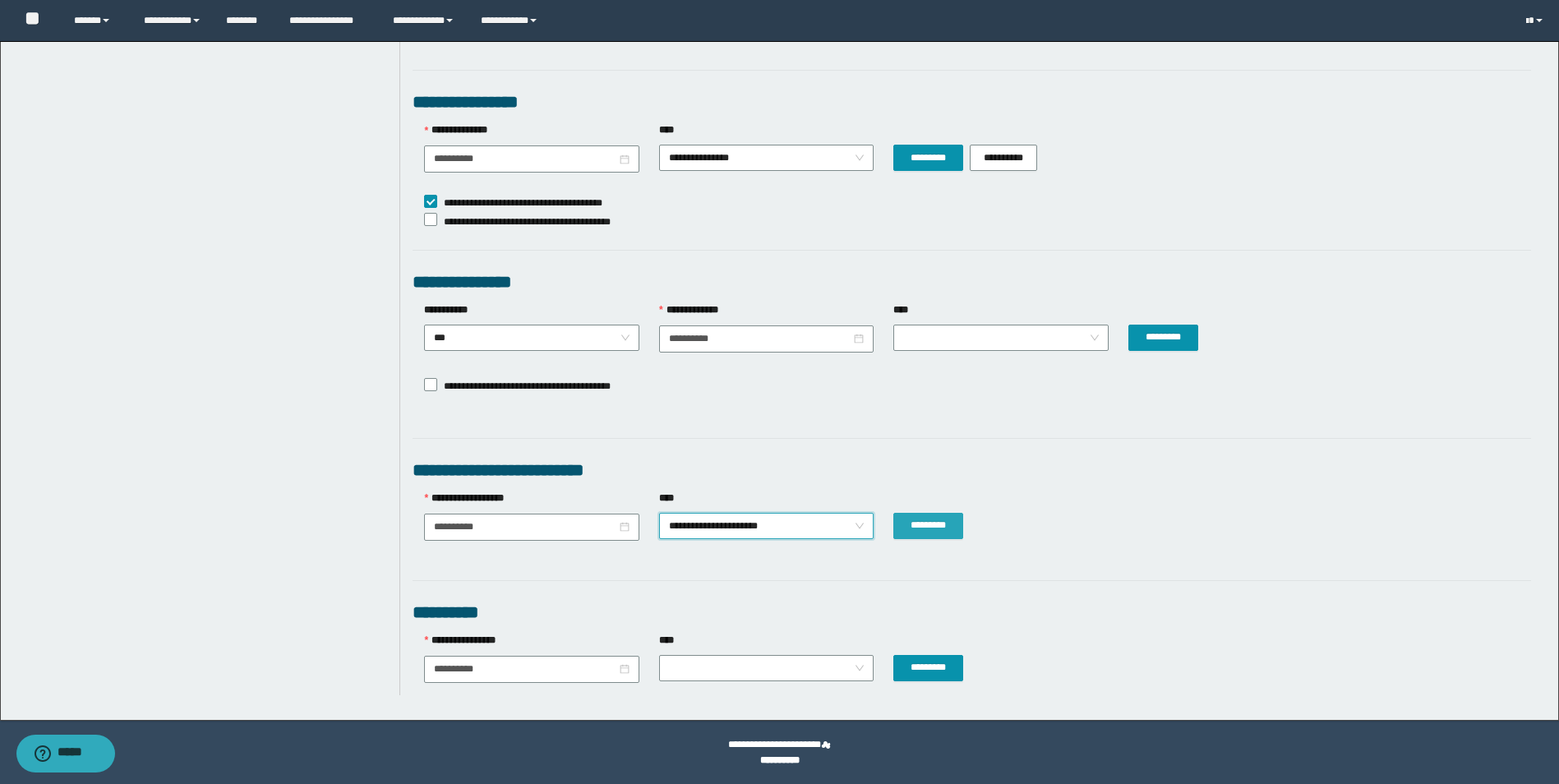 click on "*********" at bounding box center (928, 526) 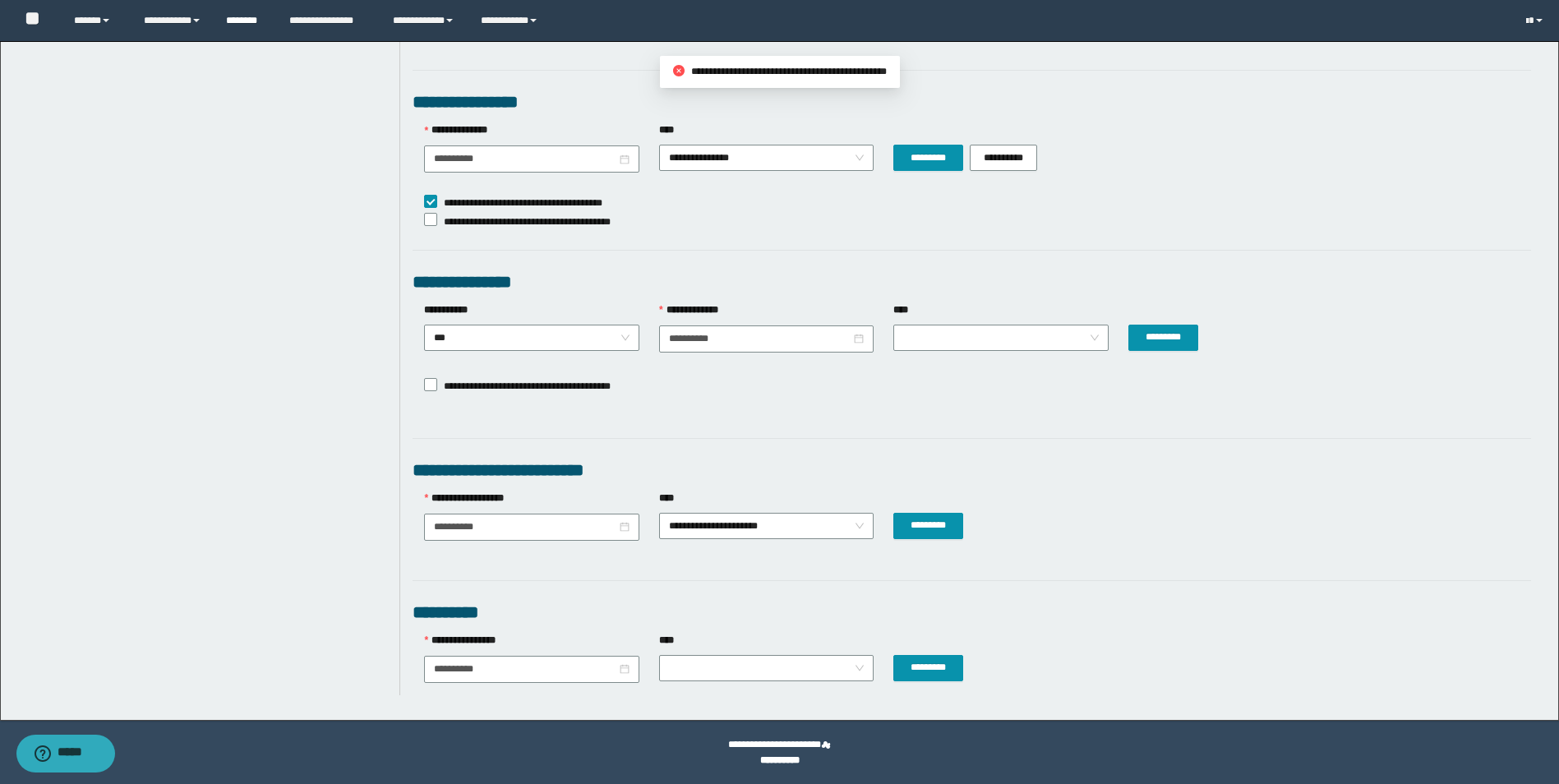 click on "********" at bounding box center (245, 21) 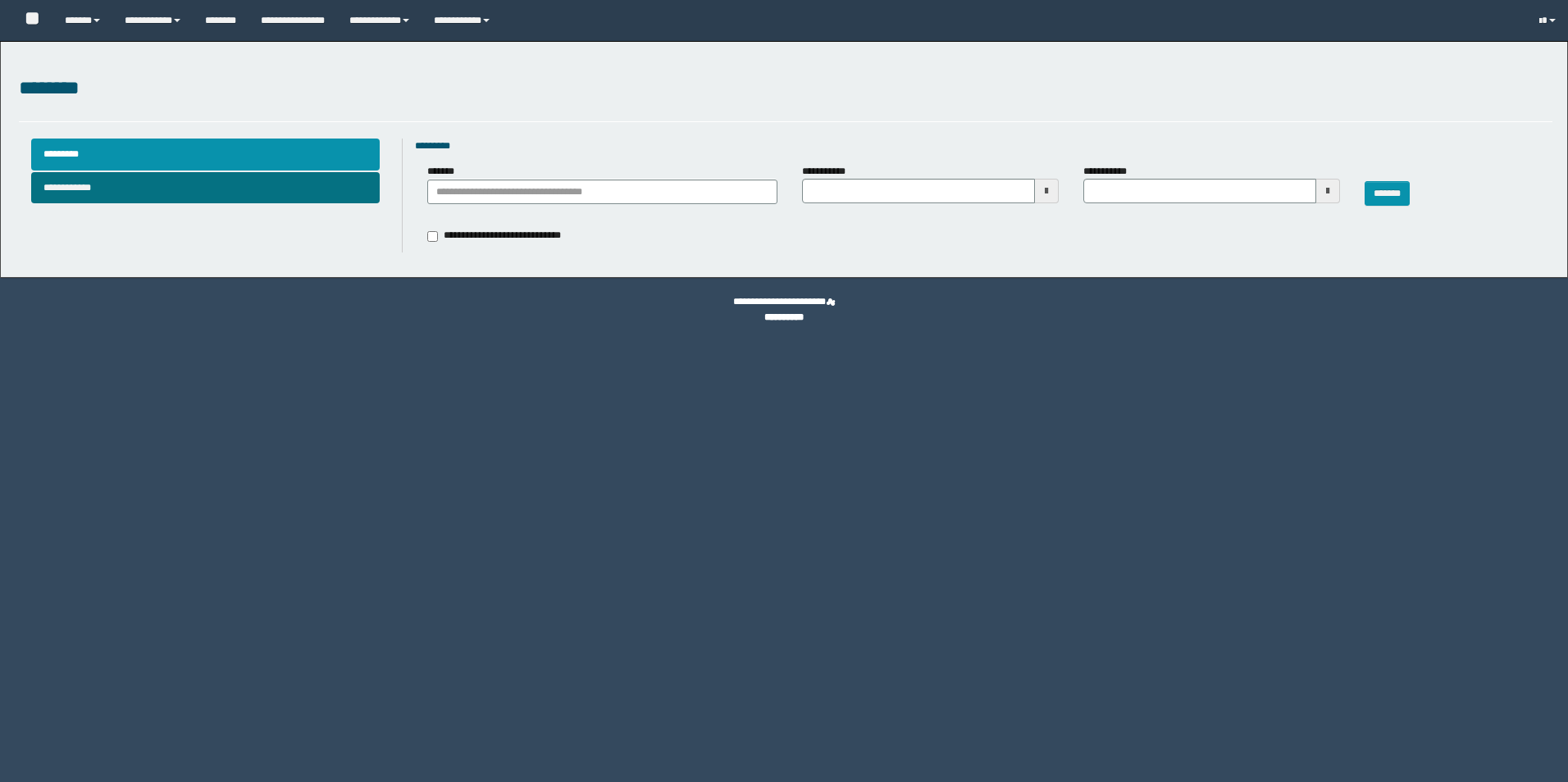 scroll, scrollTop: 0, scrollLeft: 0, axis: both 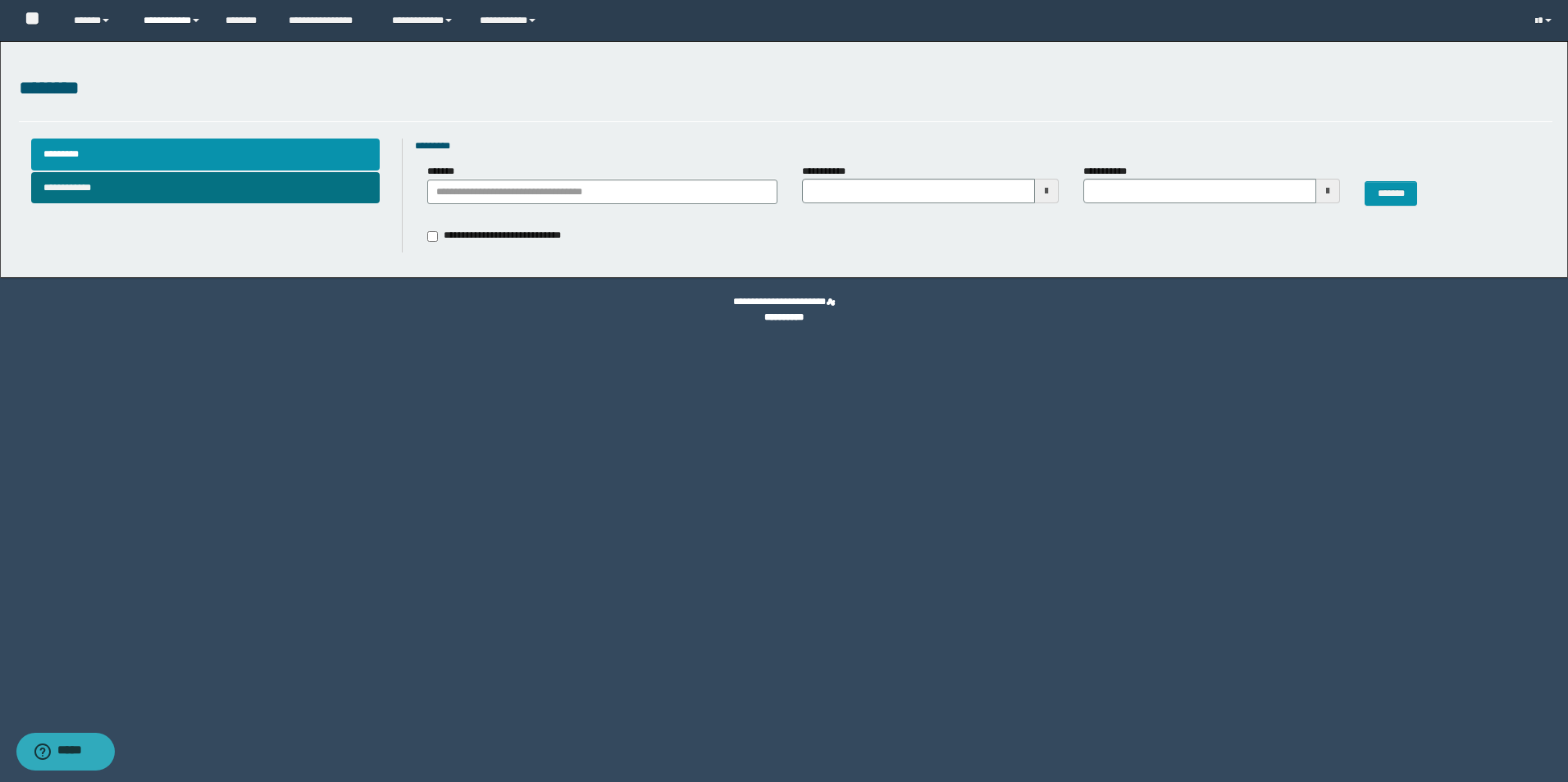 click on "**********" at bounding box center [172, 20] 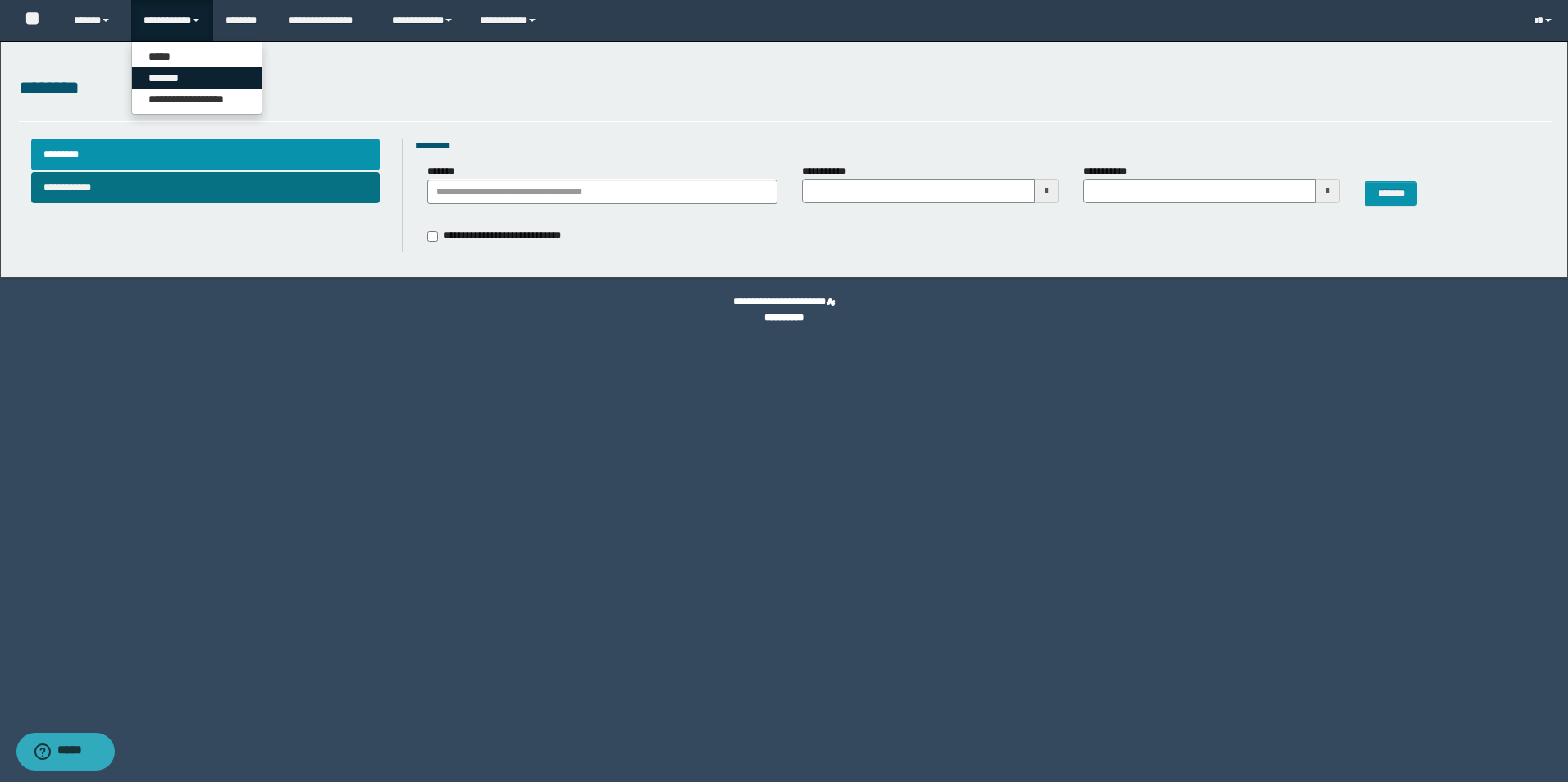 click on "*******" at bounding box center [197, 78] 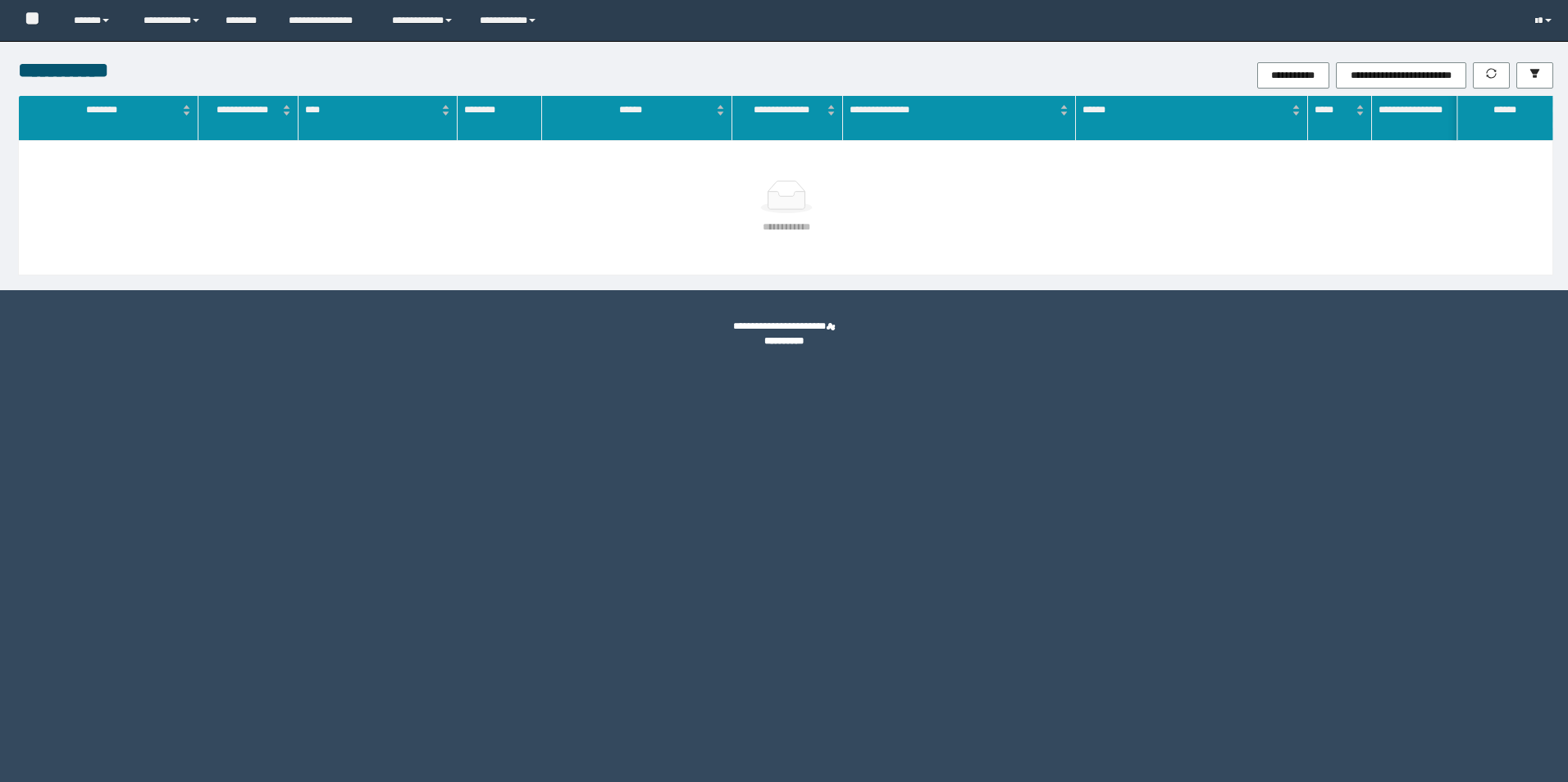 scroll, scrollTop: 0, scrollLeft: 0, axis: both 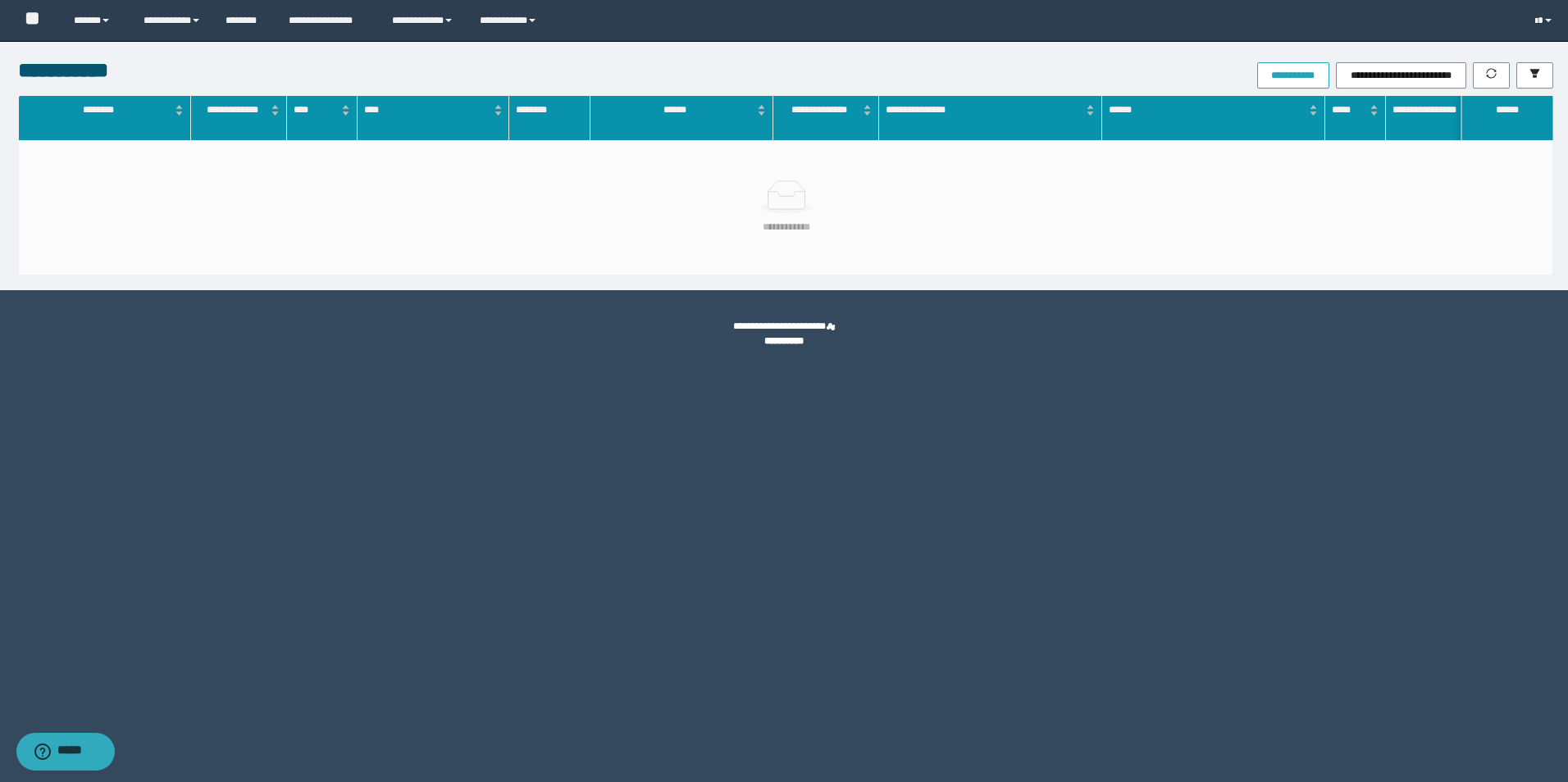 click on "**********" at bounding box center (1293, 75) 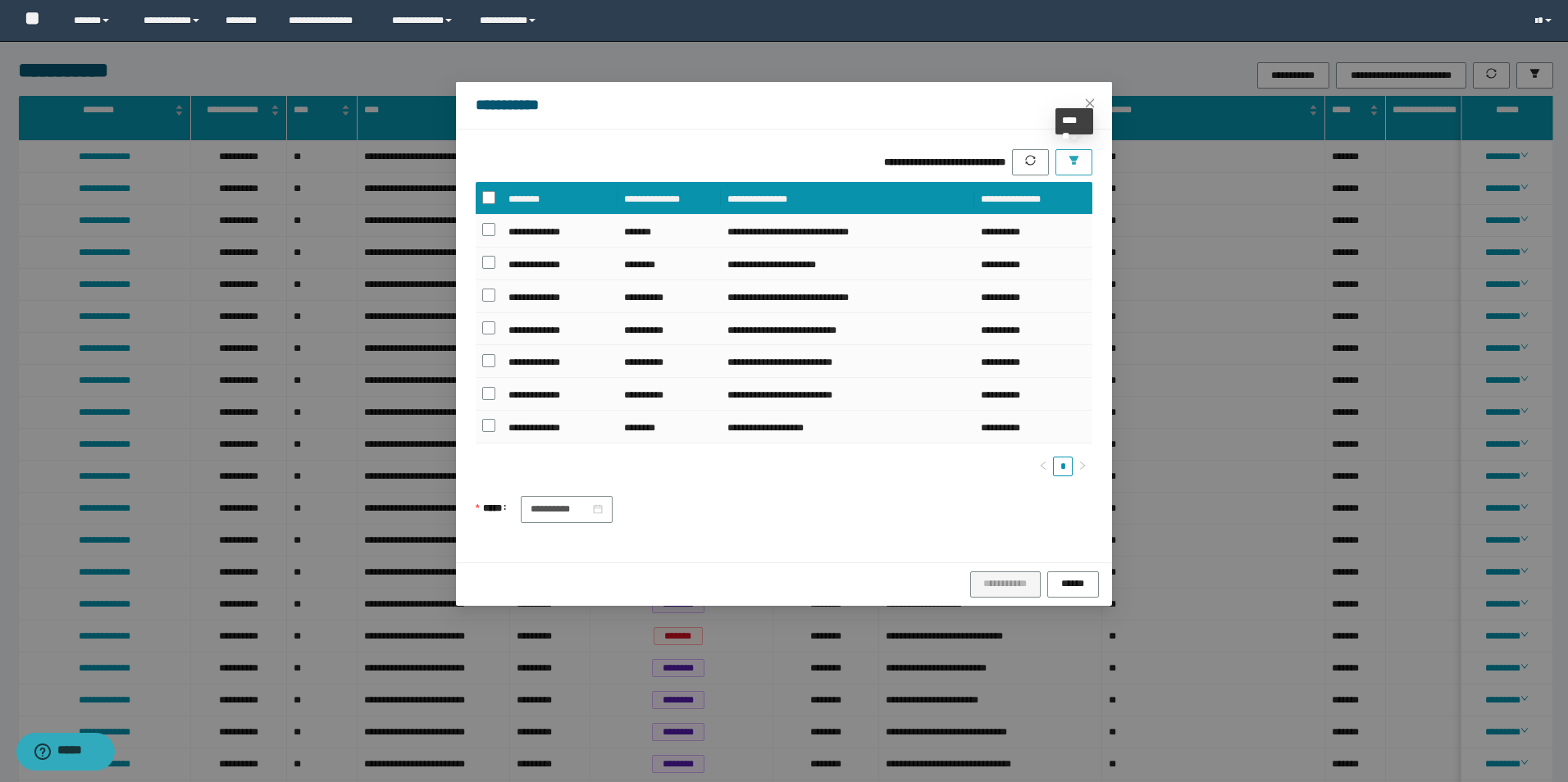 click at bounding box center [1073, 162] 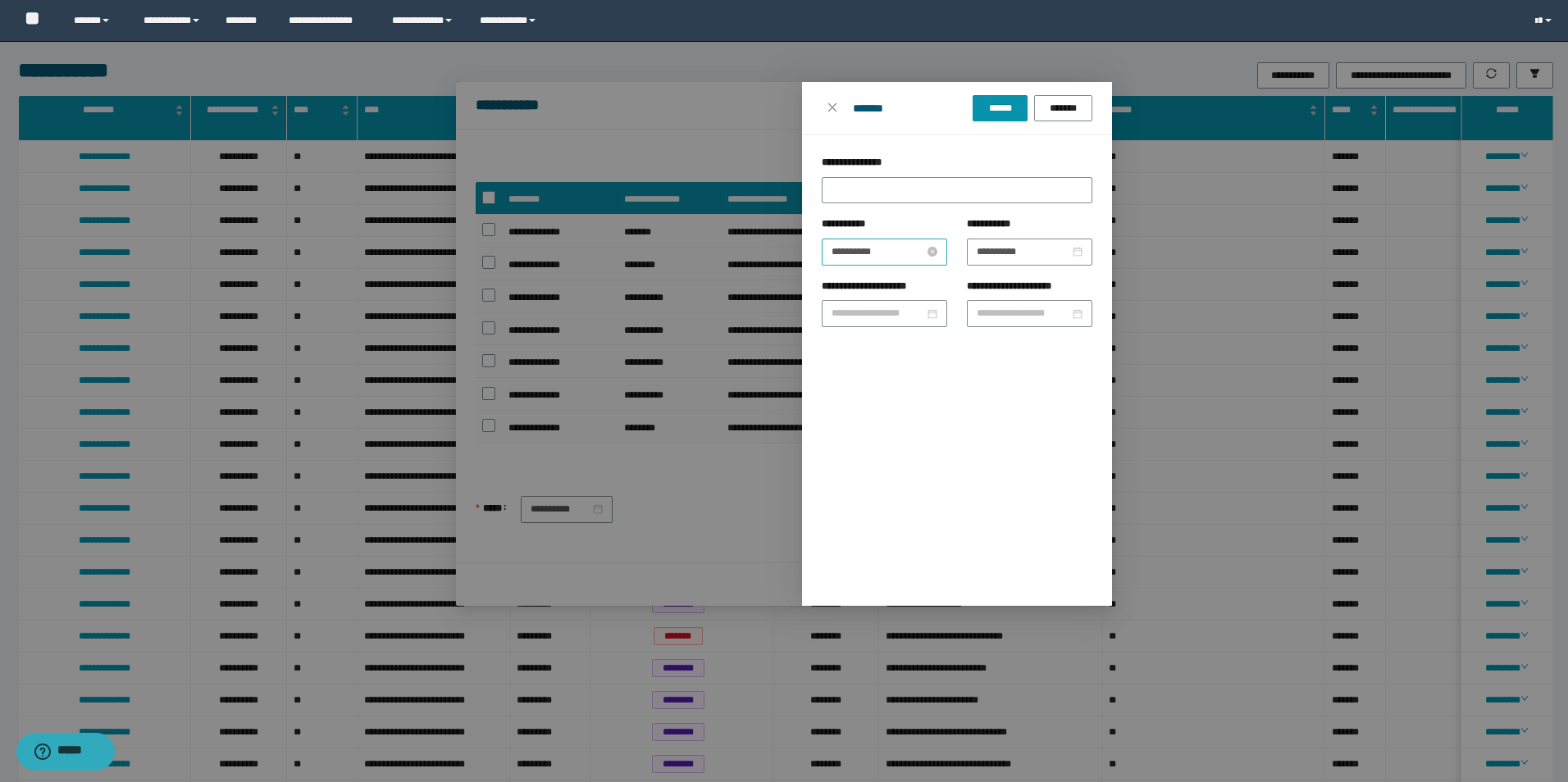 click on "**********" at bounding box center [877, 252] 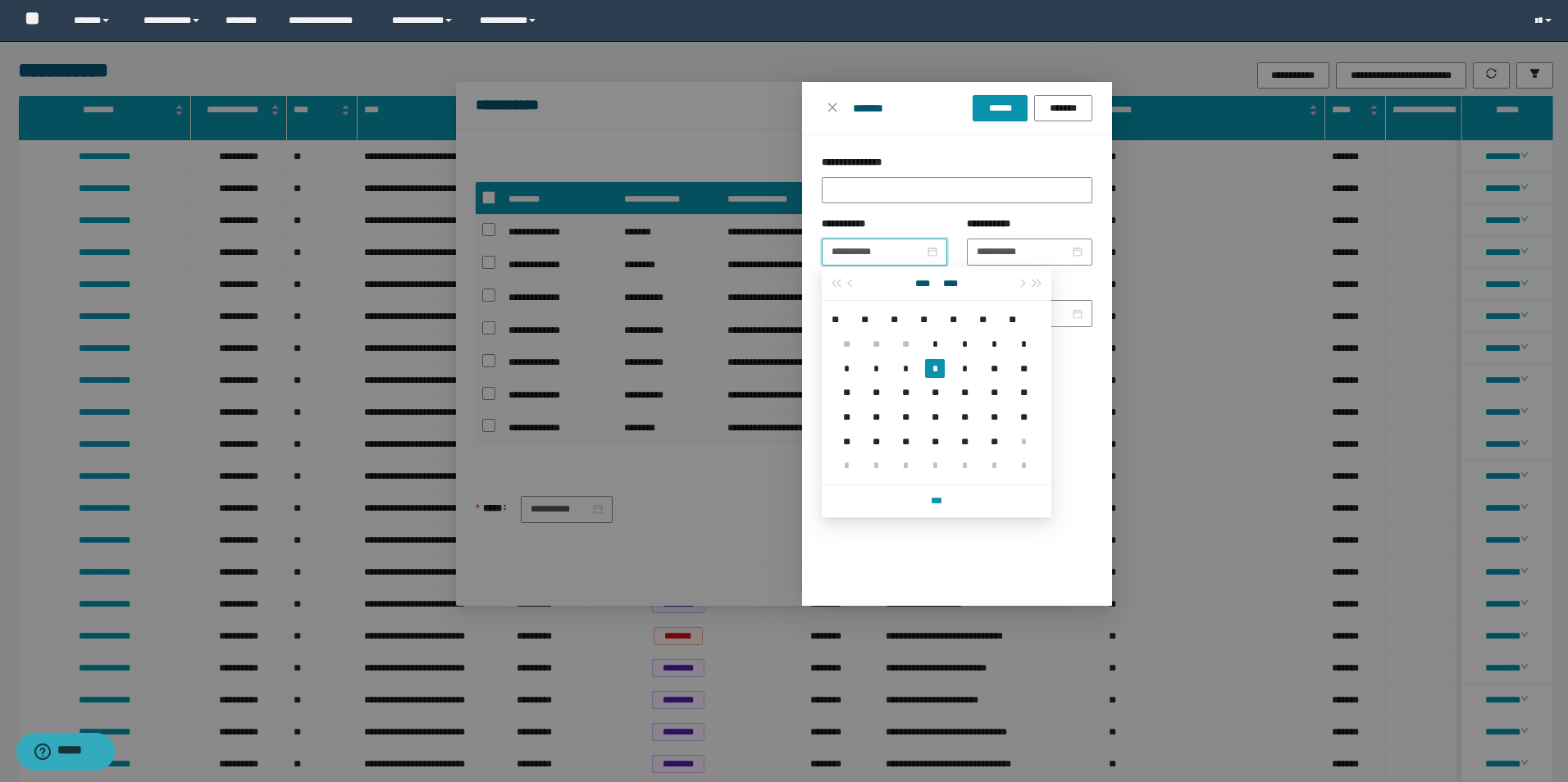 click on "**** ****" at bounding box center (936, 284) 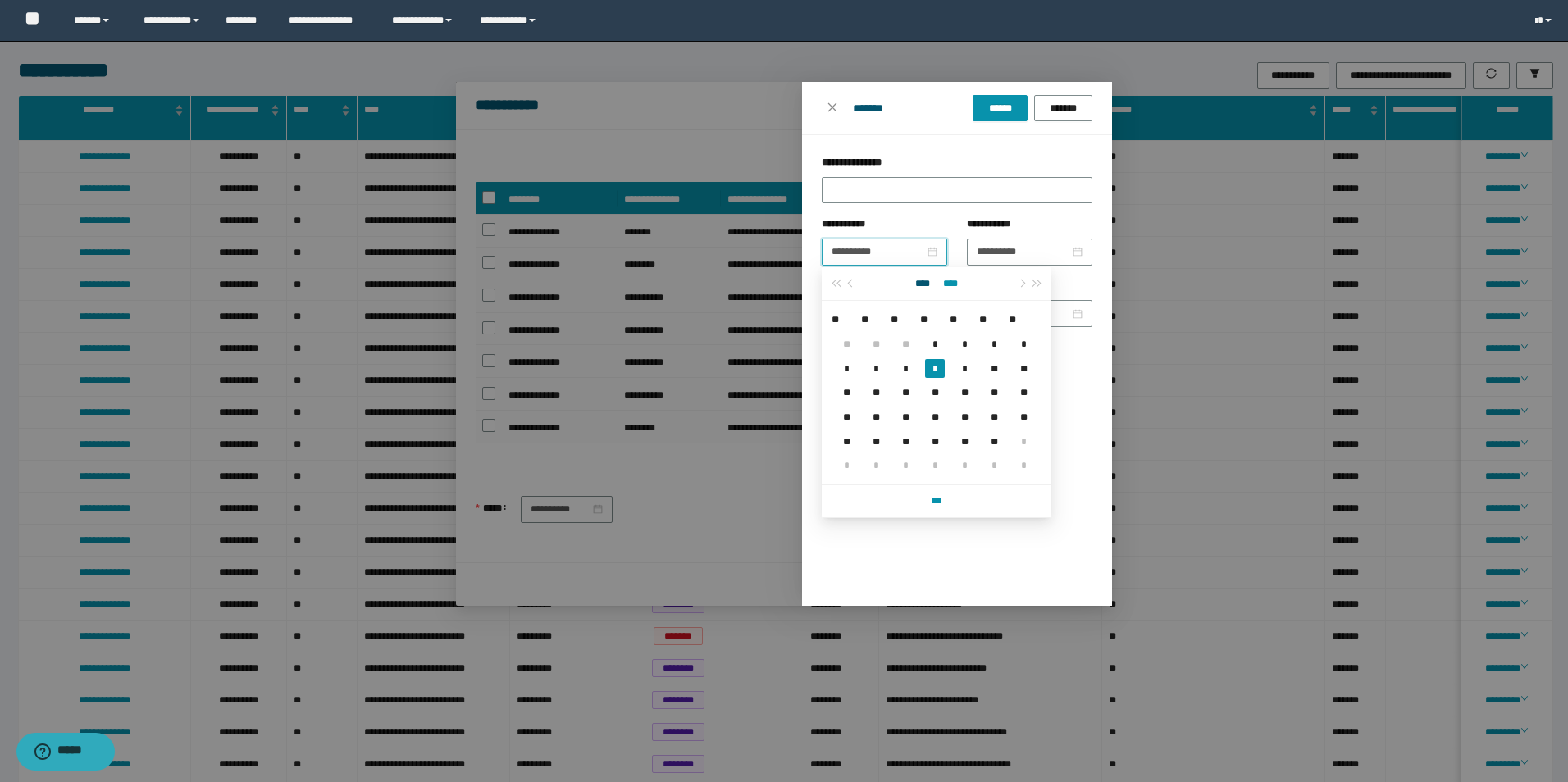 click on "****" at bounding box center [950, 283] 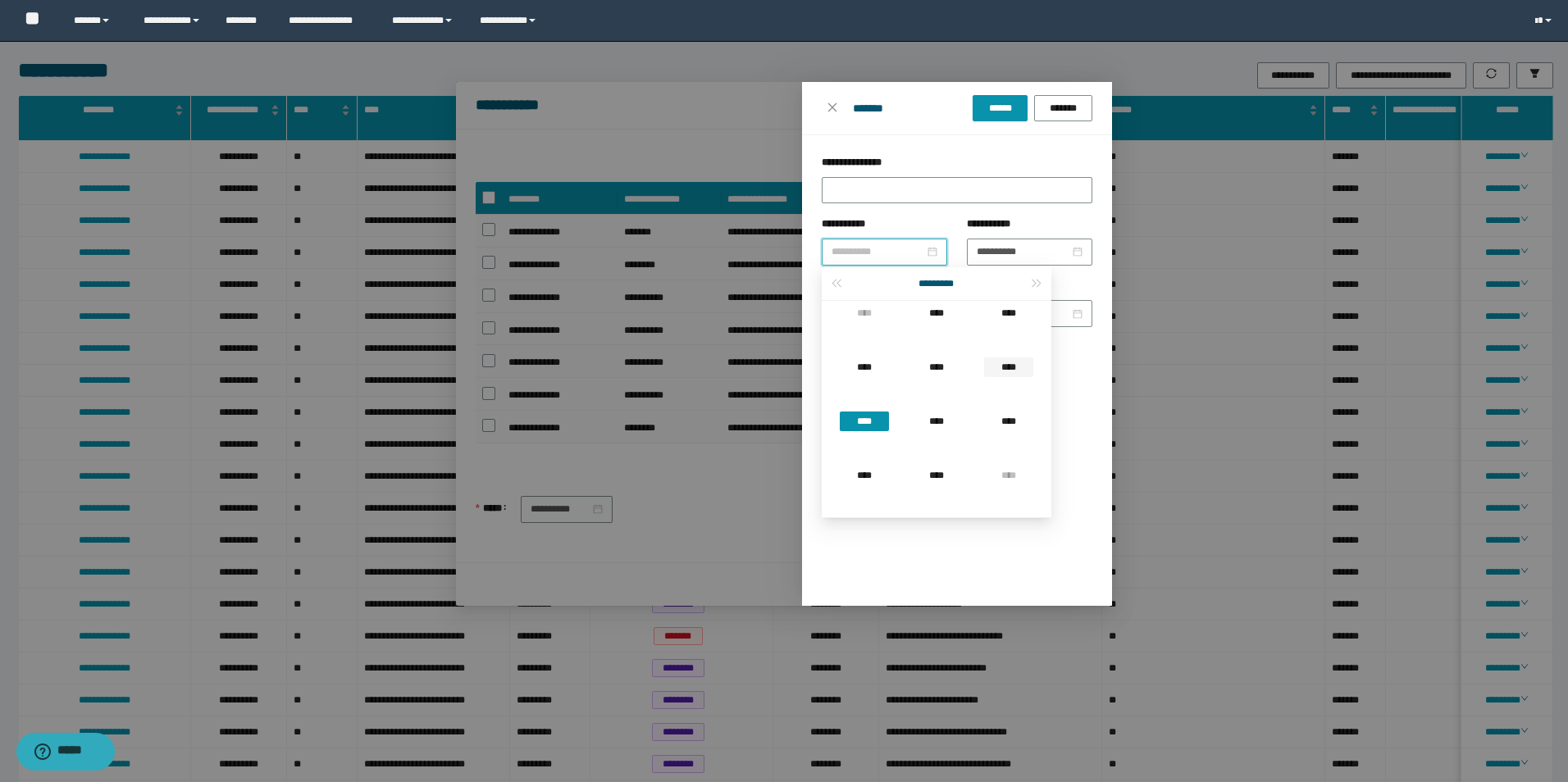 click on "****" at bounding box center (1009, 367) 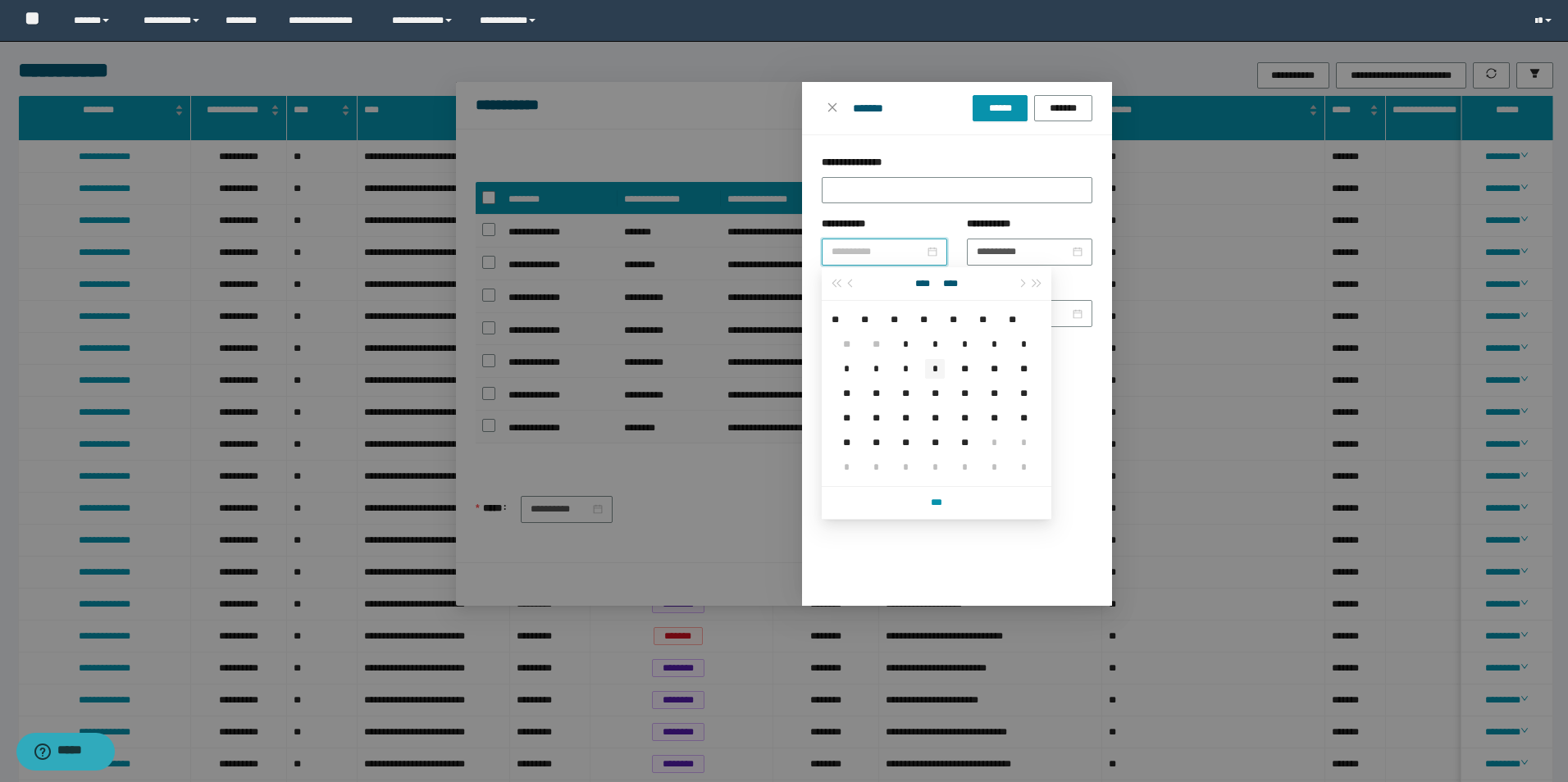 type on "**********" 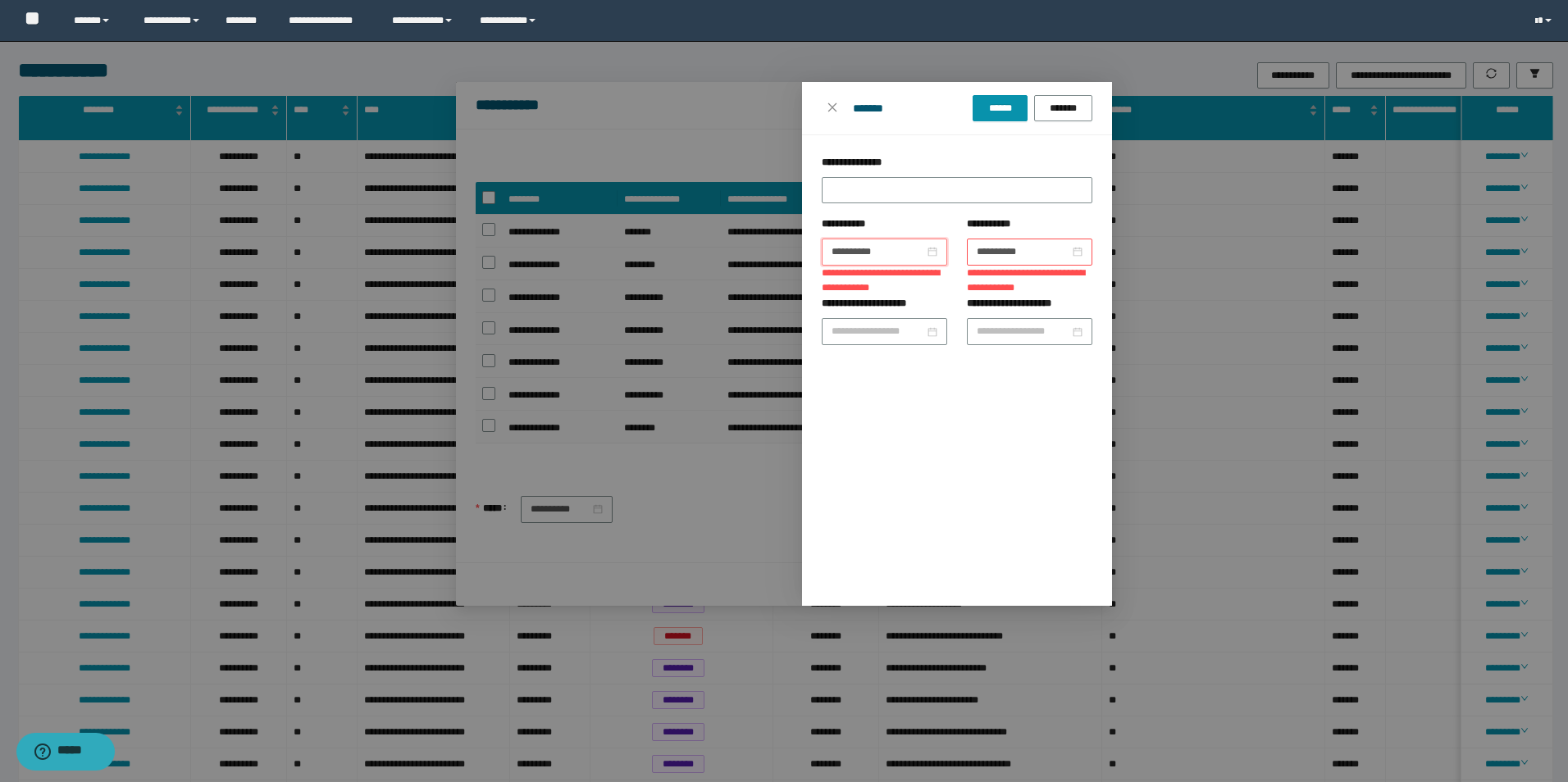 click on "**********" at bounding box center (1029, 227) 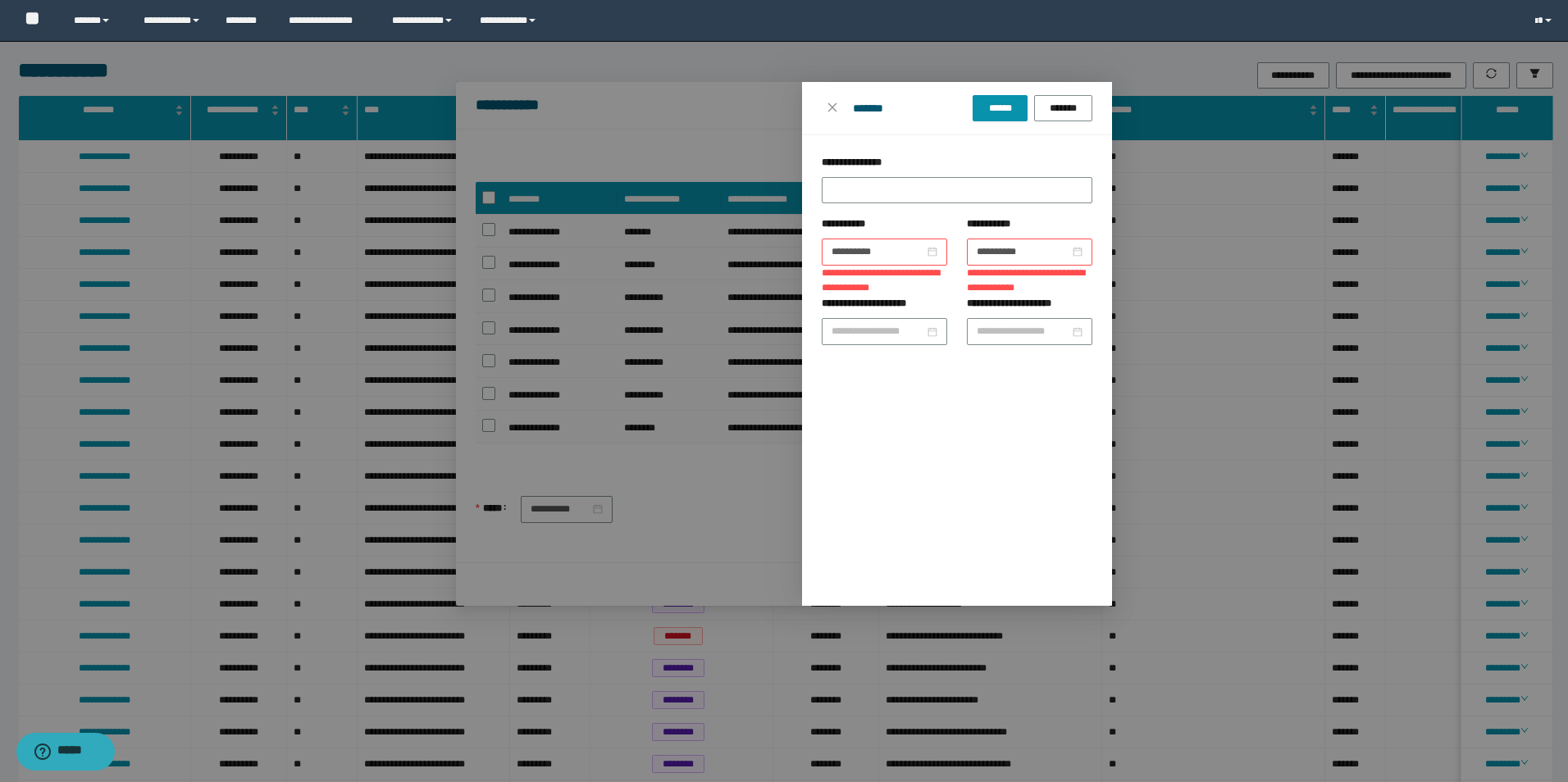 click on "**********" at bounding box center [1029, 252] 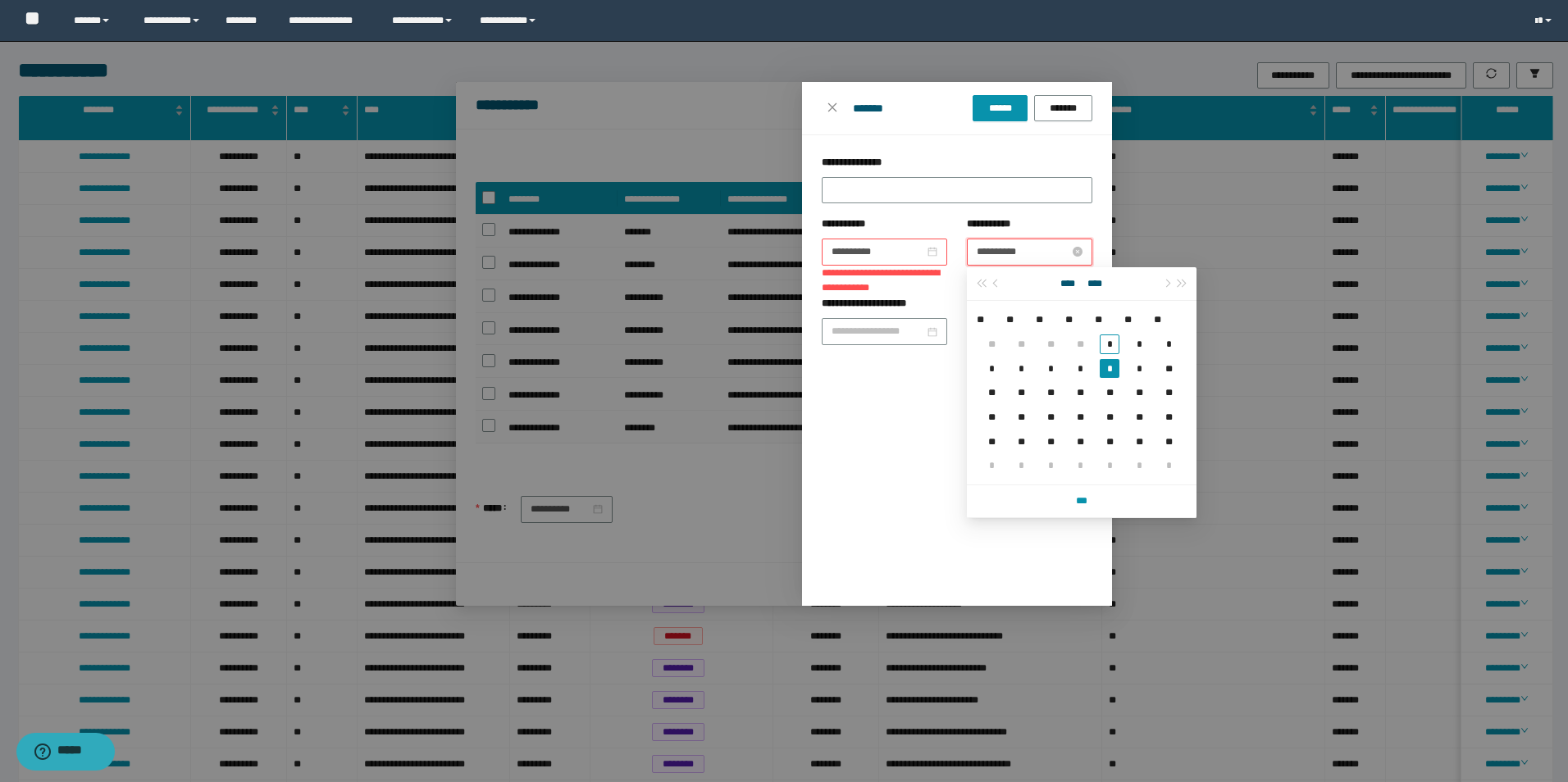 click on "**********" at bounding box center (1023, 252) 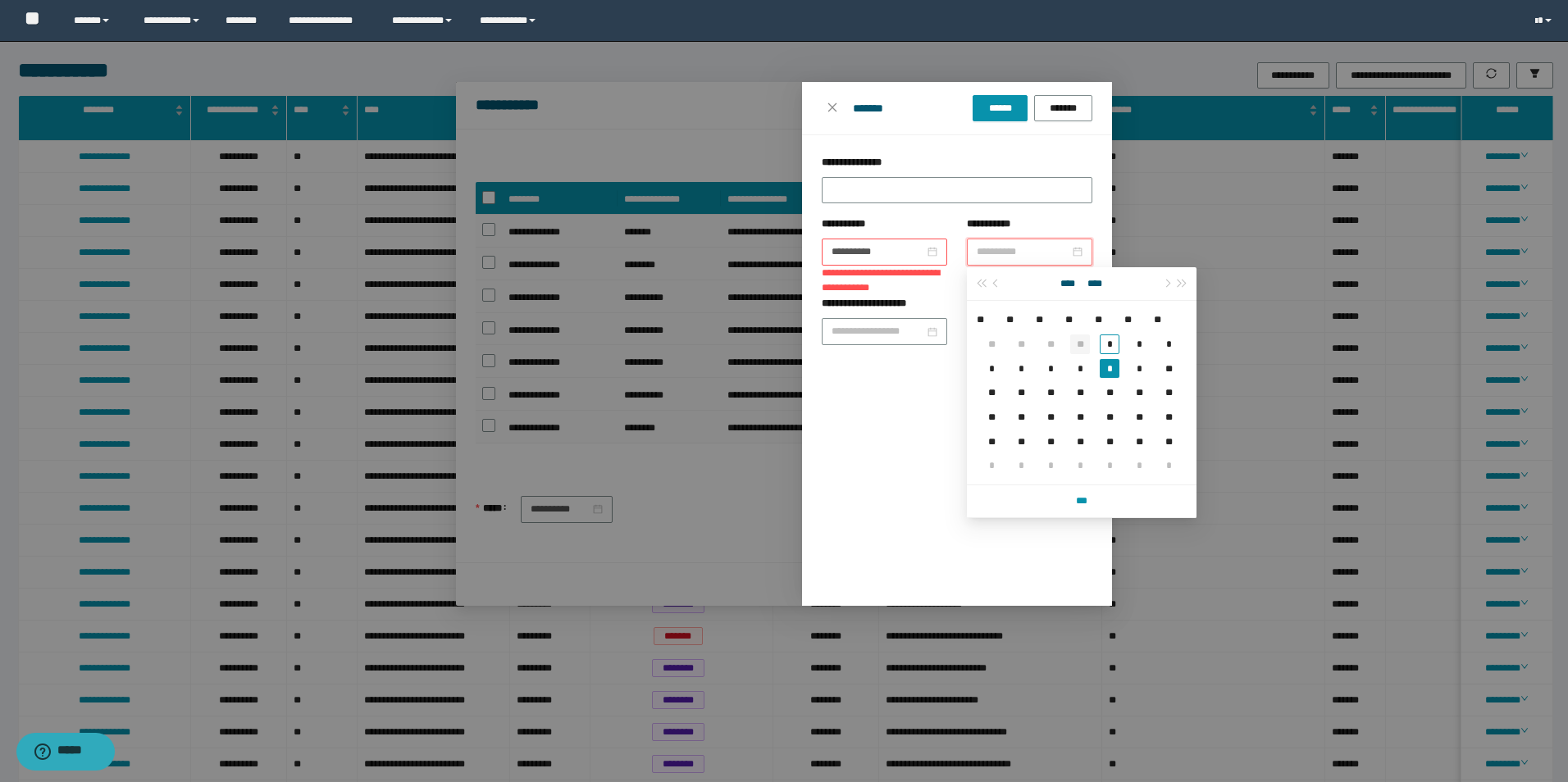 type on "**********" 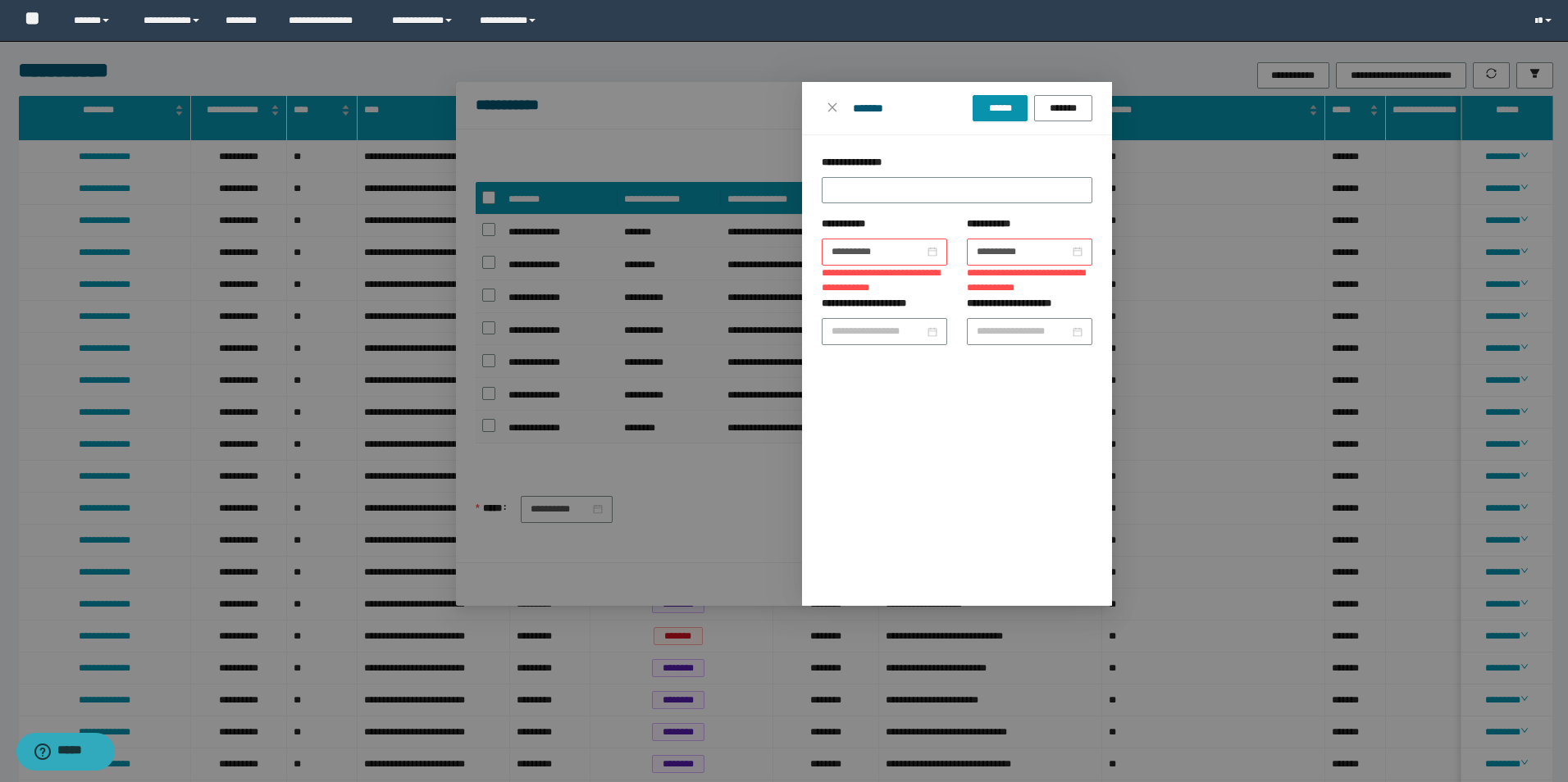 click on "**********" at bounding box center (884, 307) 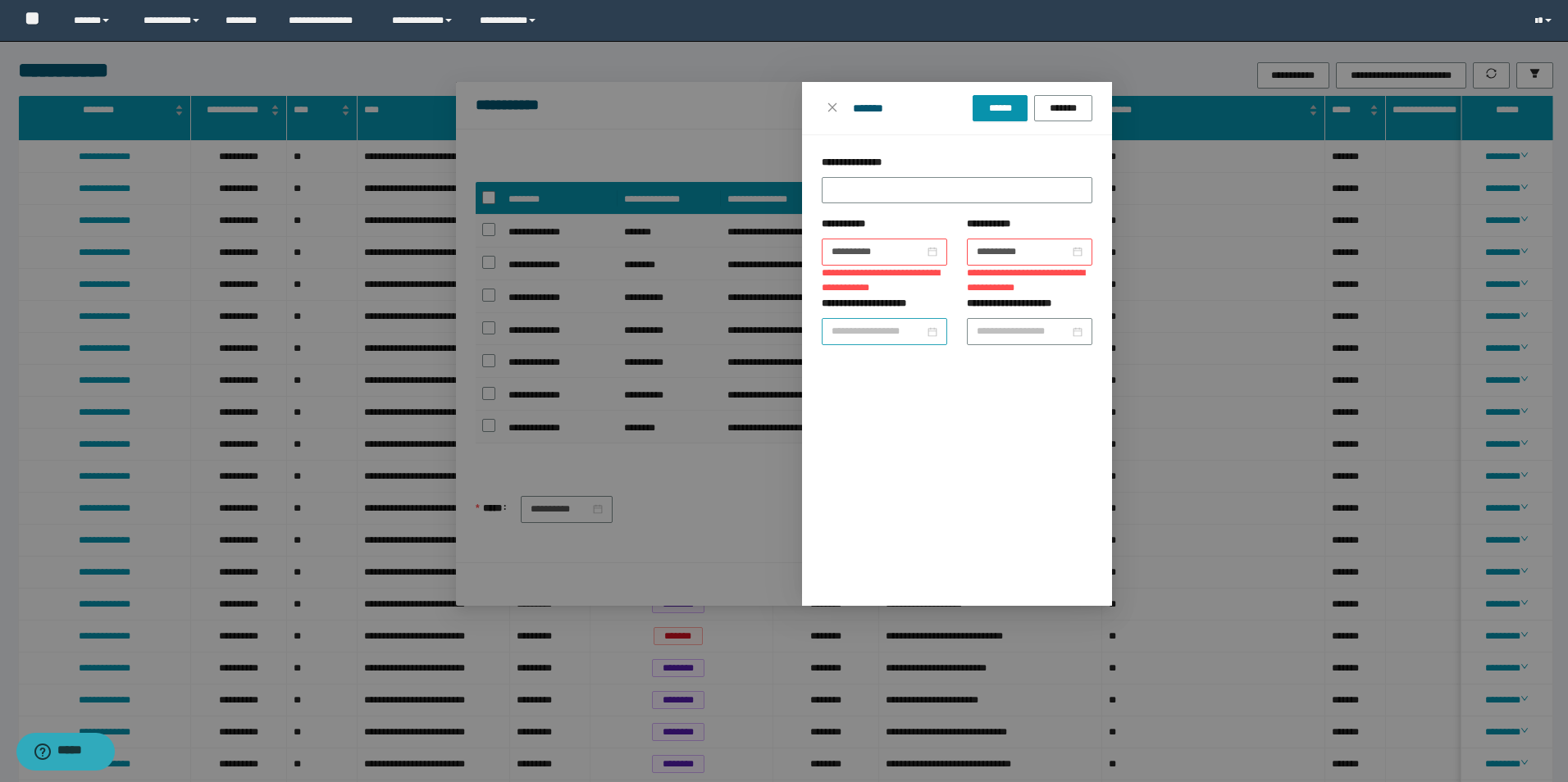 click on "**********" at bounding box center (877, 331) 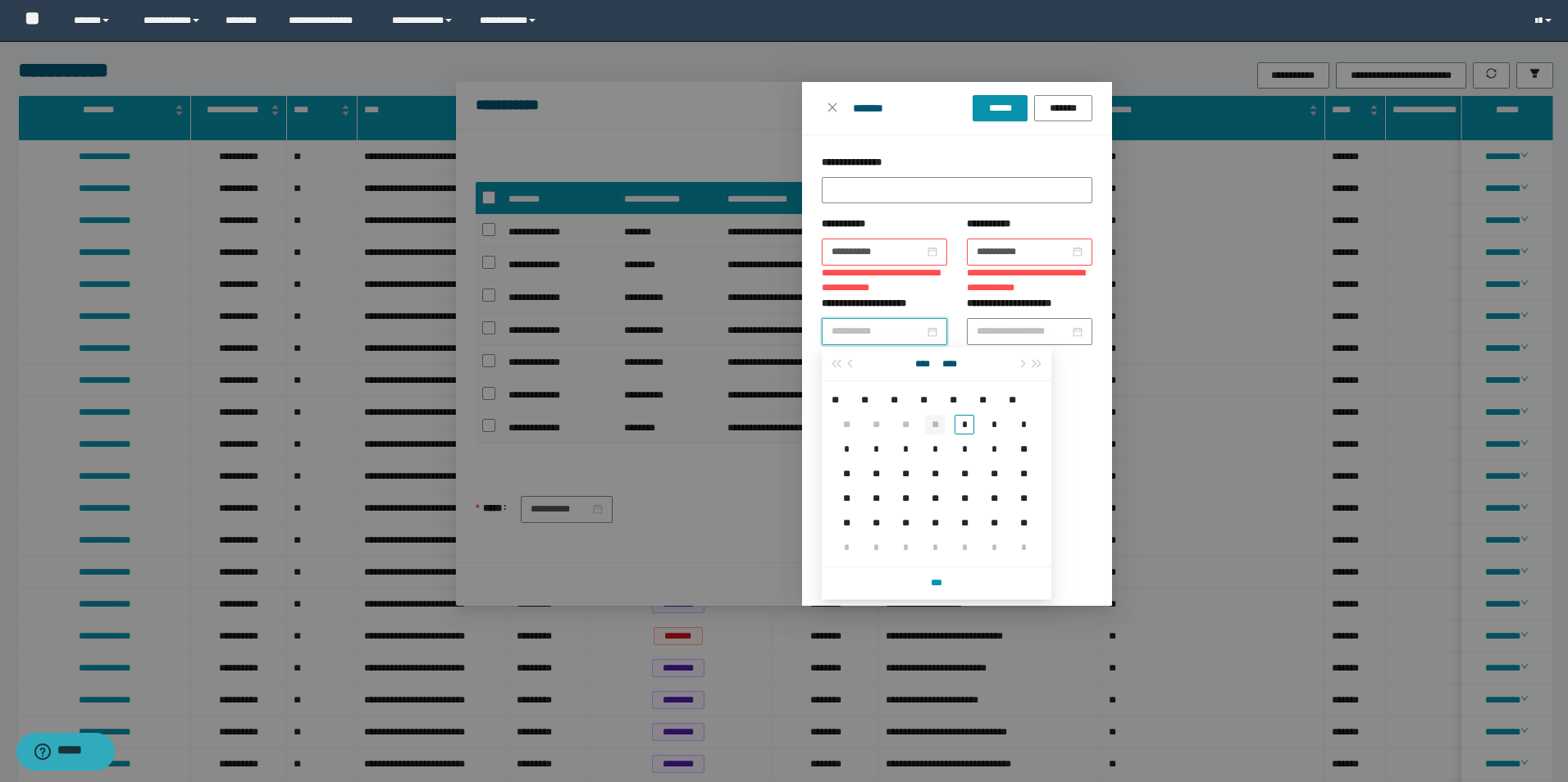 type on "**********" 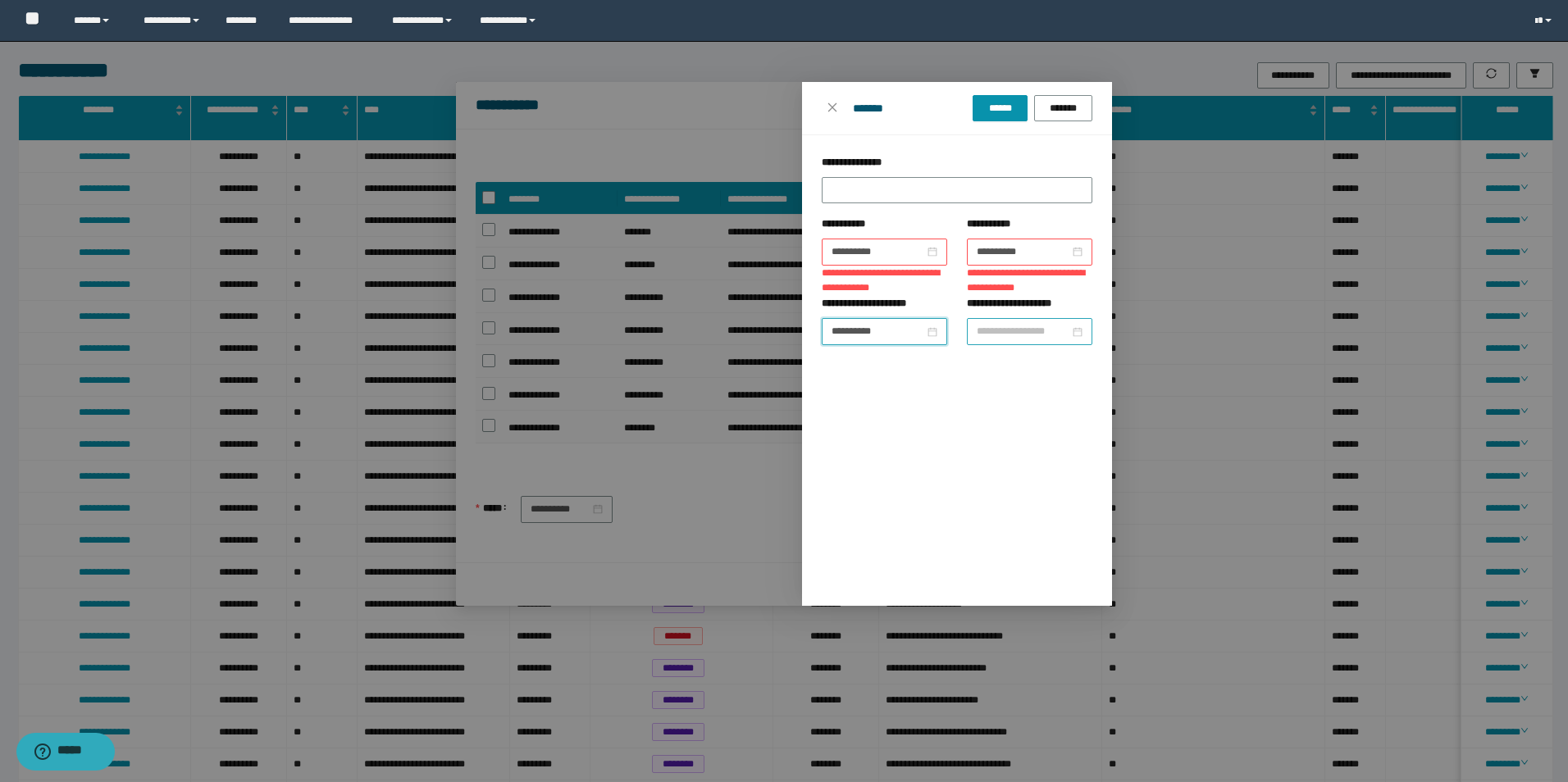click on "**********" at bounding box center (1023, 331) 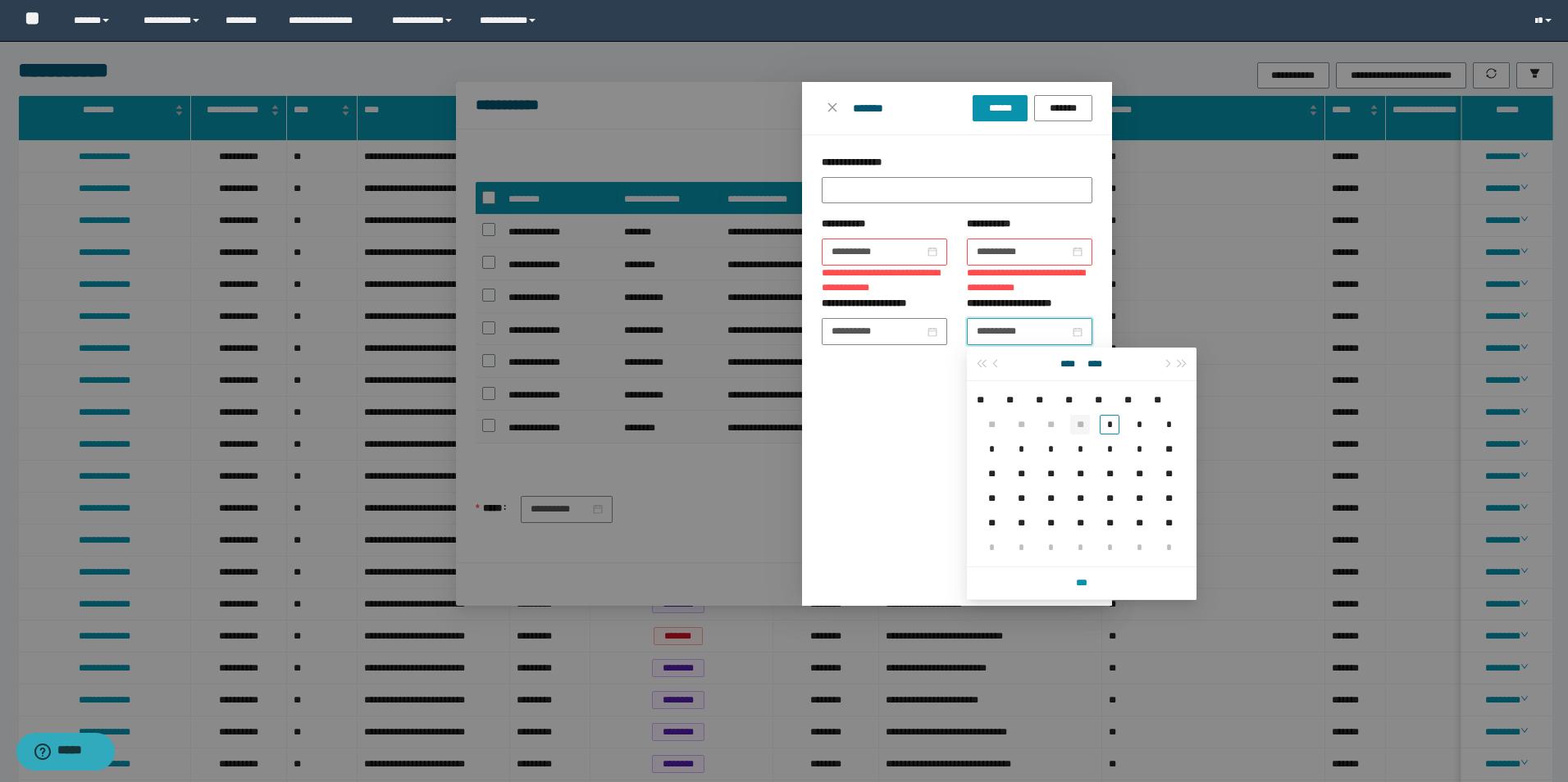 type on "**********" 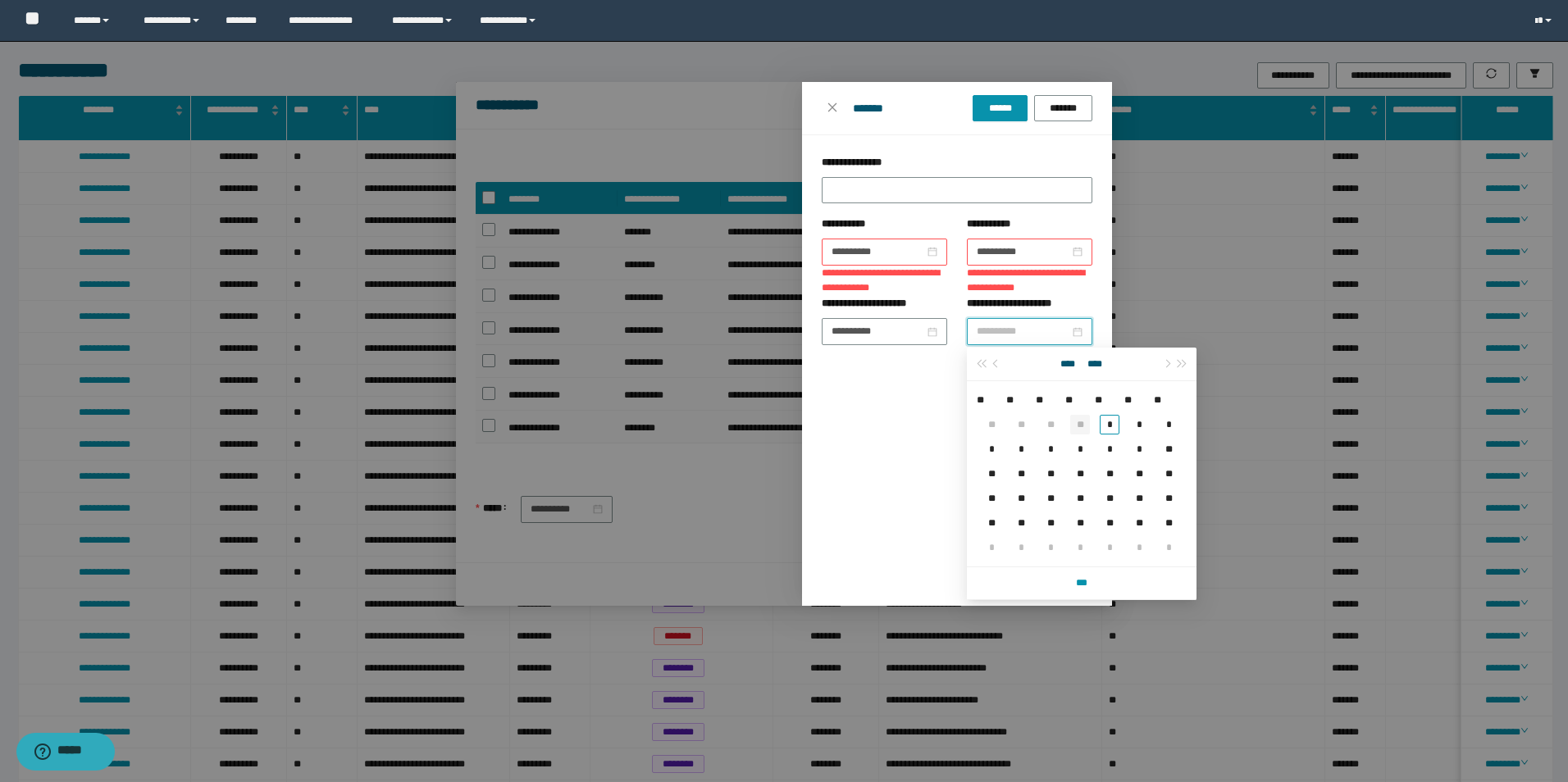 click on "**" at bounding box center (1080, 425) 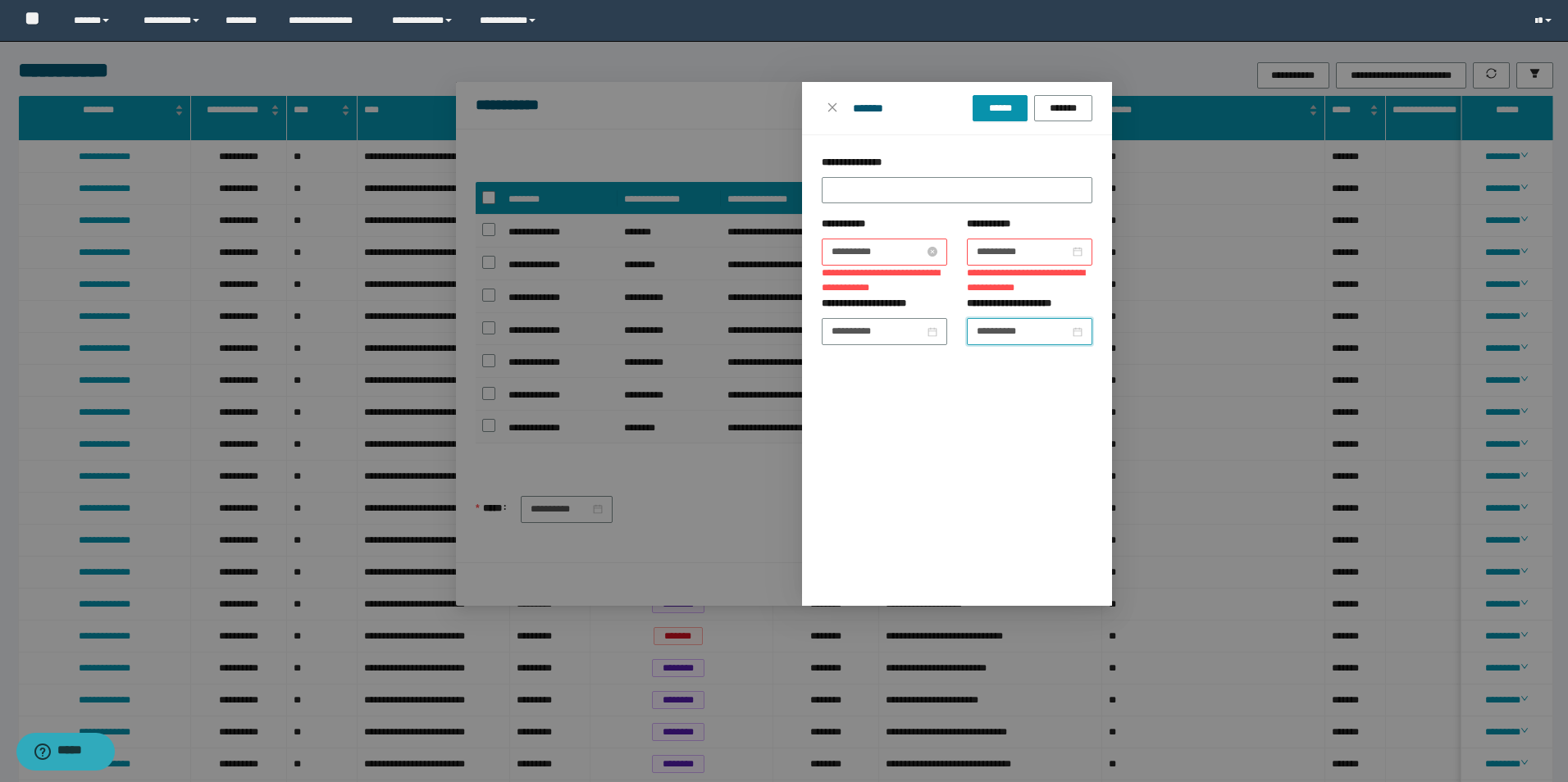 click on "**********" at bounding box center [877, 252] 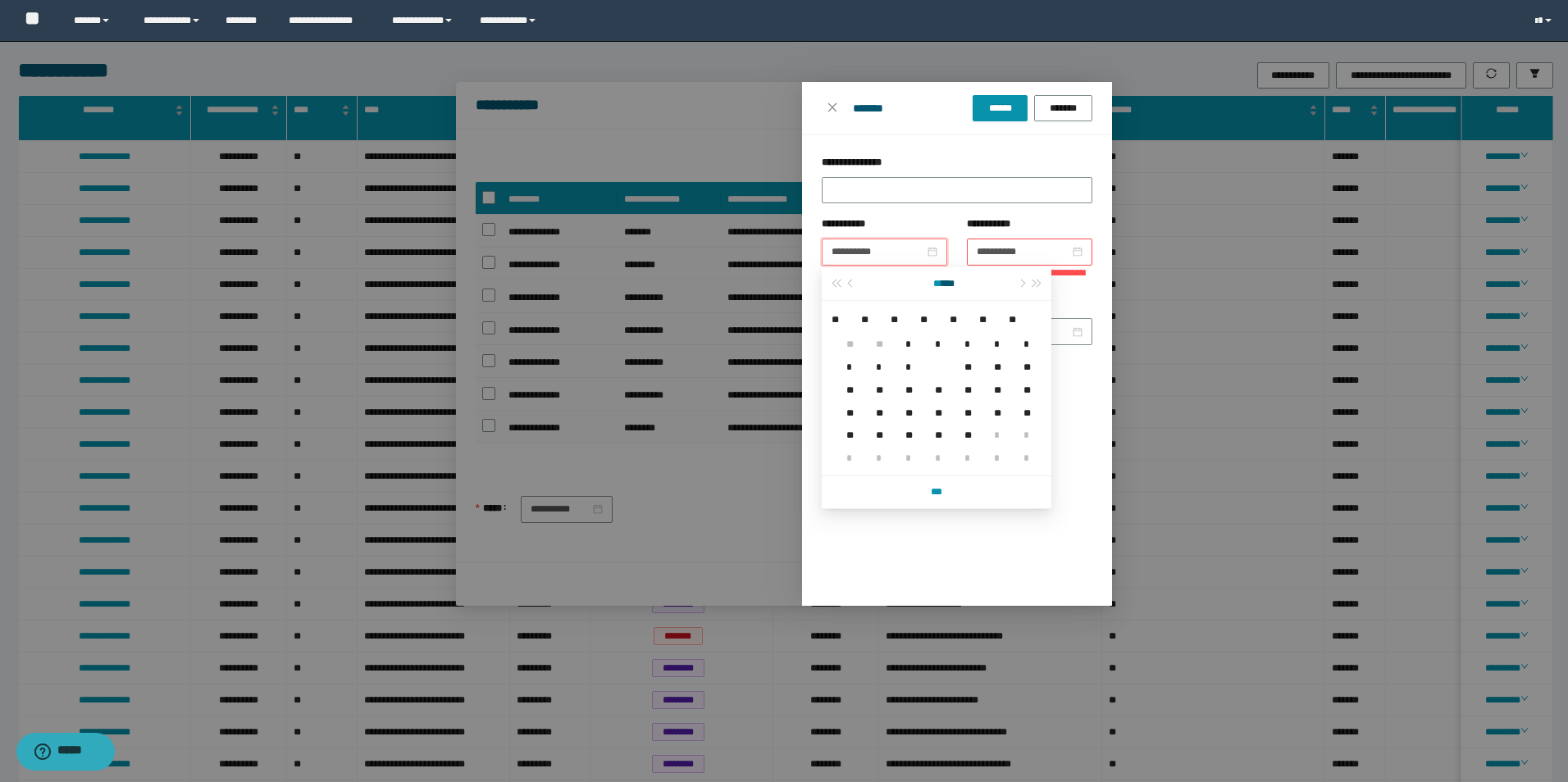 click on "****" at bounding box center [933, 267] 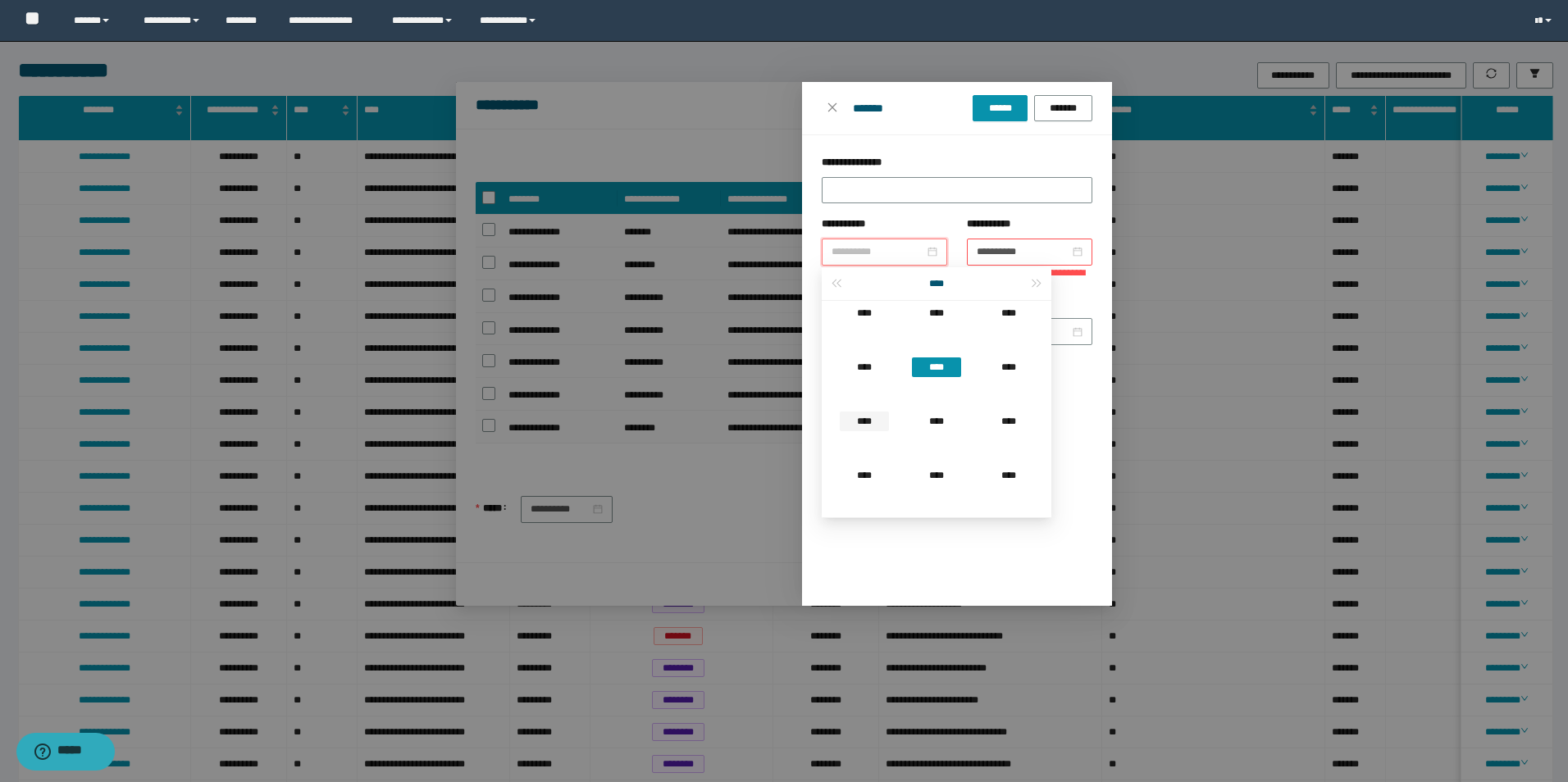 click on "****" at bounding box center (864, 421) 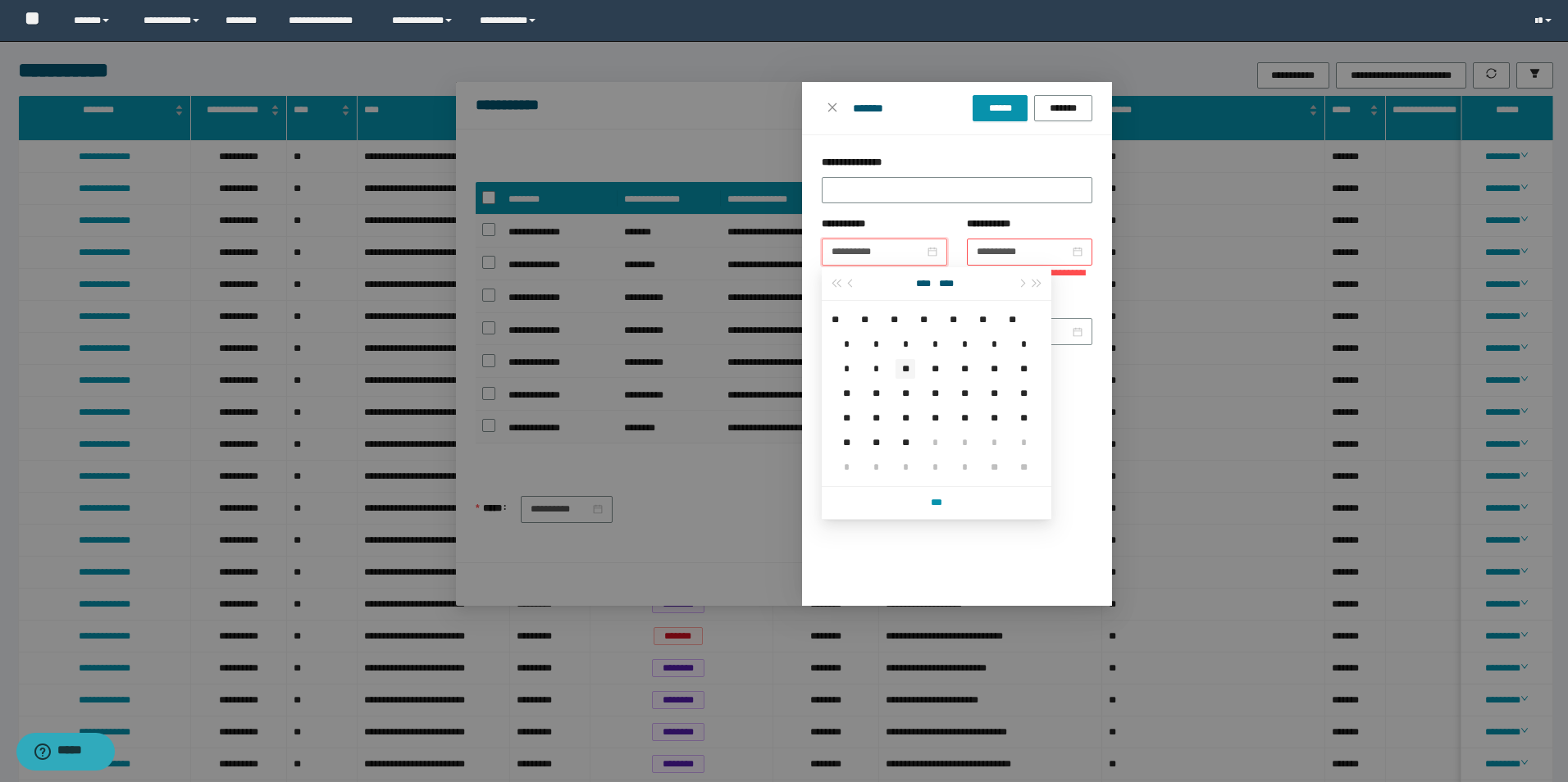 type on "**********" 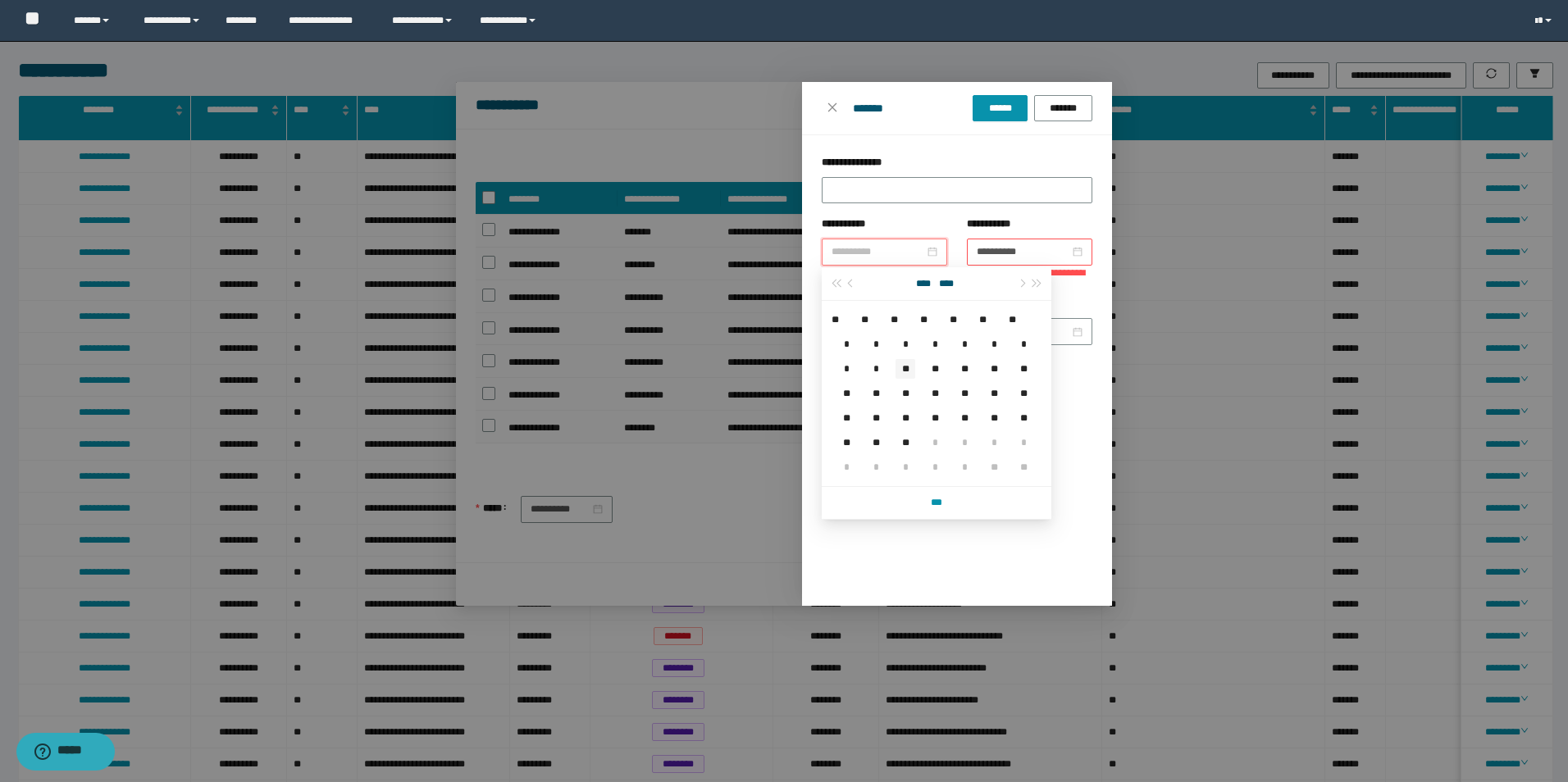click on "**" at bounding box center [905, 369] 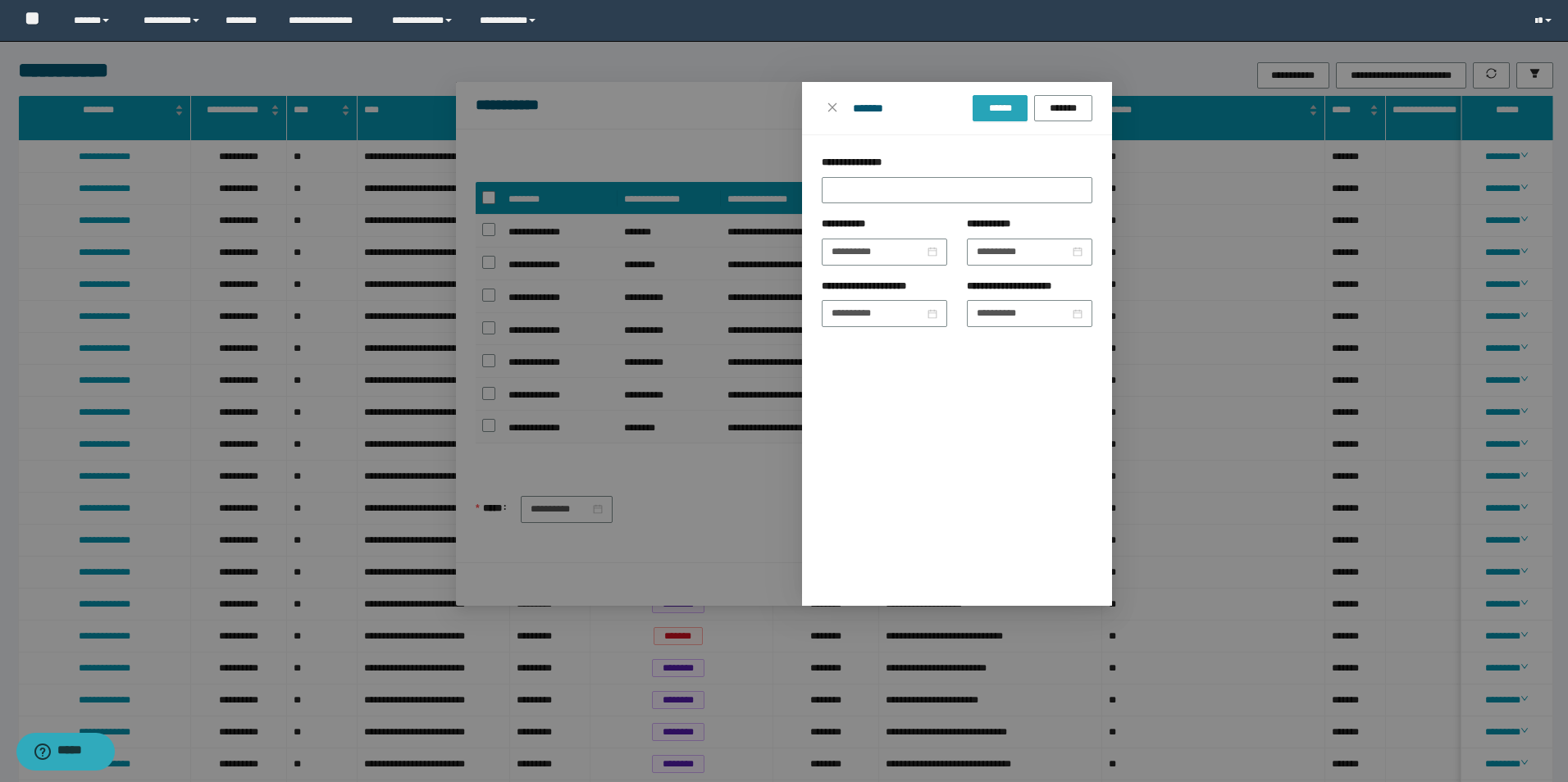 click on "******" at bounding box center (1000, 108) 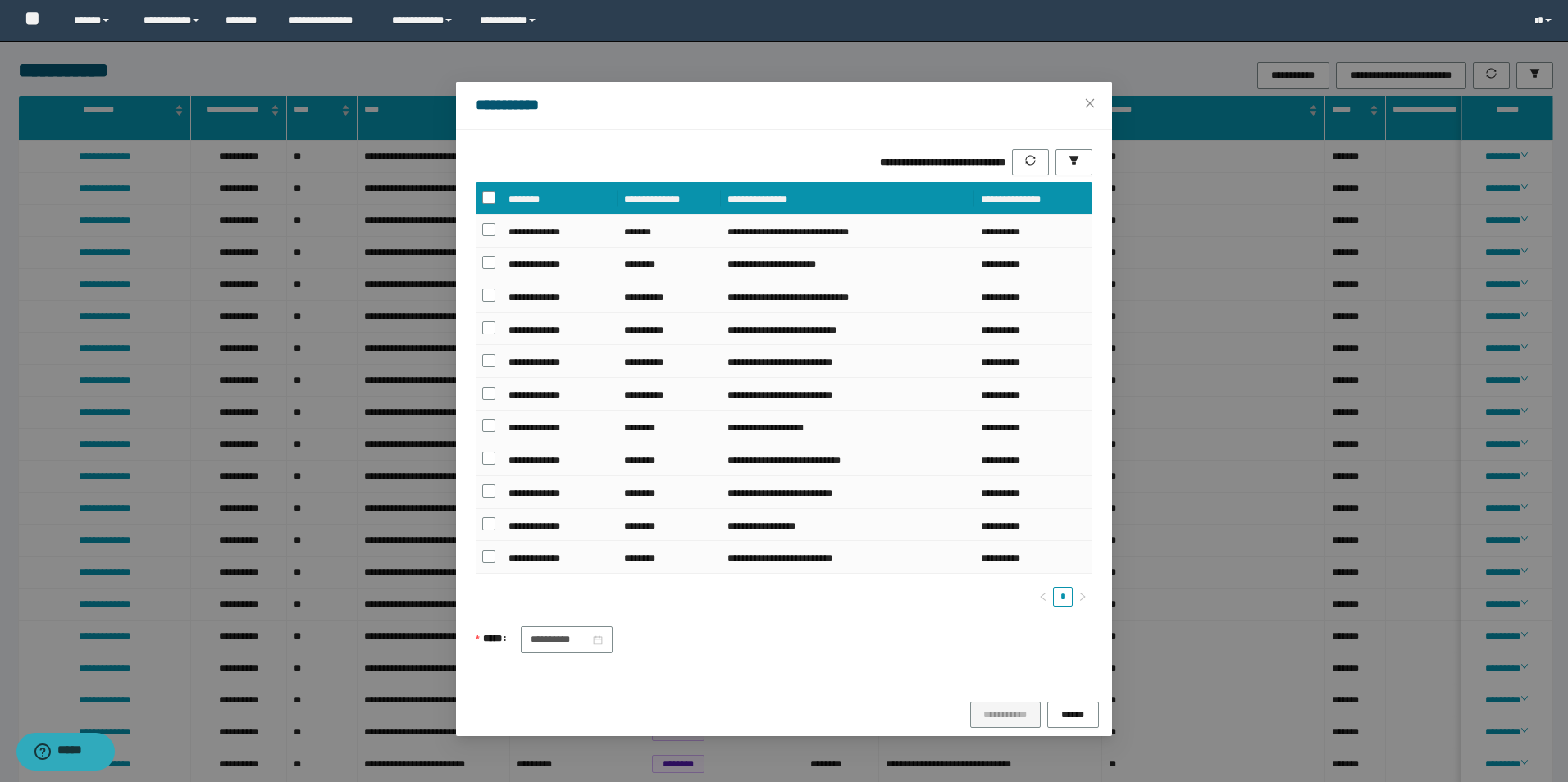 click at bounding box center [489, 198] 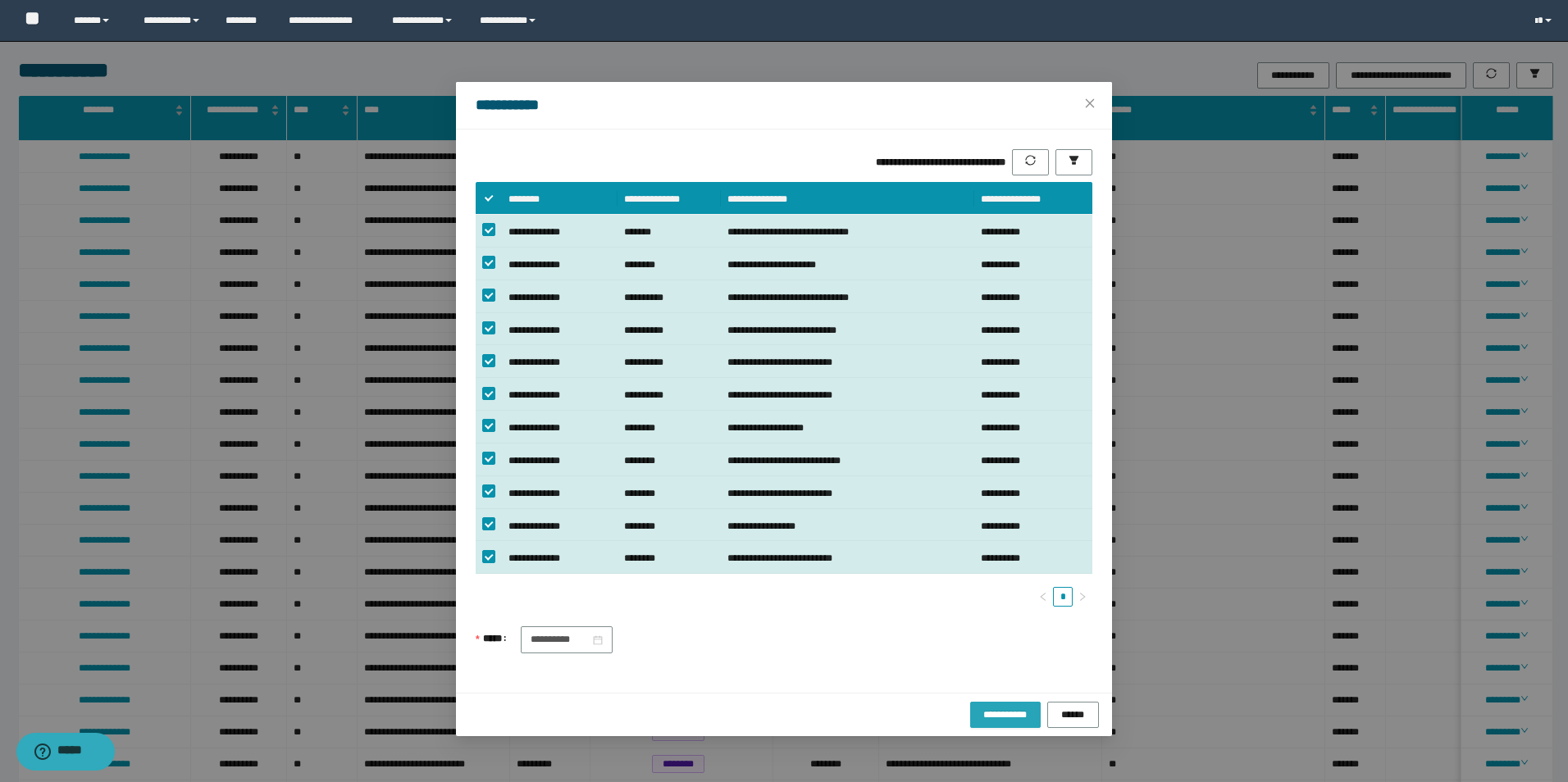 click on "**********" at bounding box center [1005, 715] 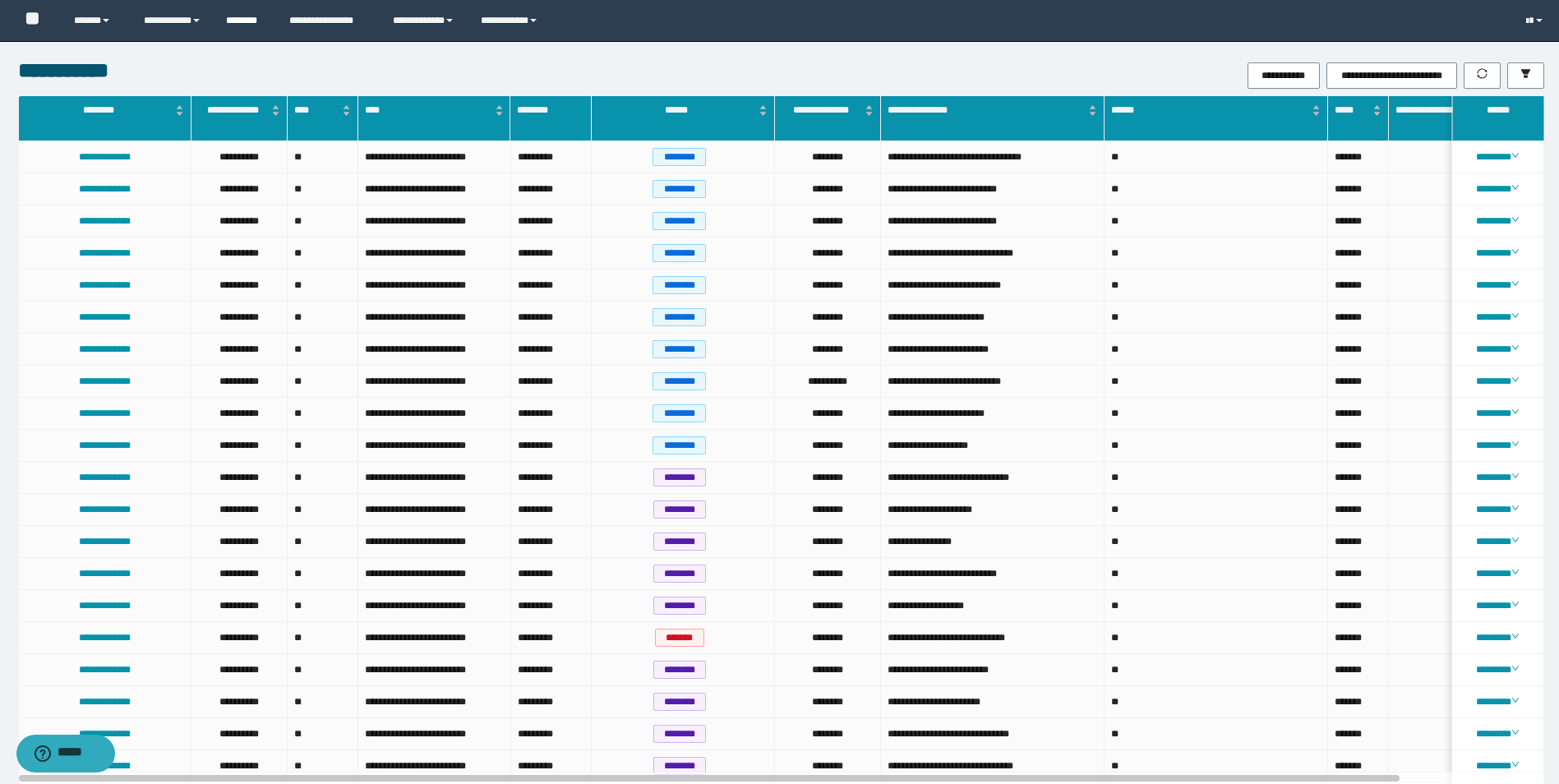 click on "********" at bounding box center (245, 21) 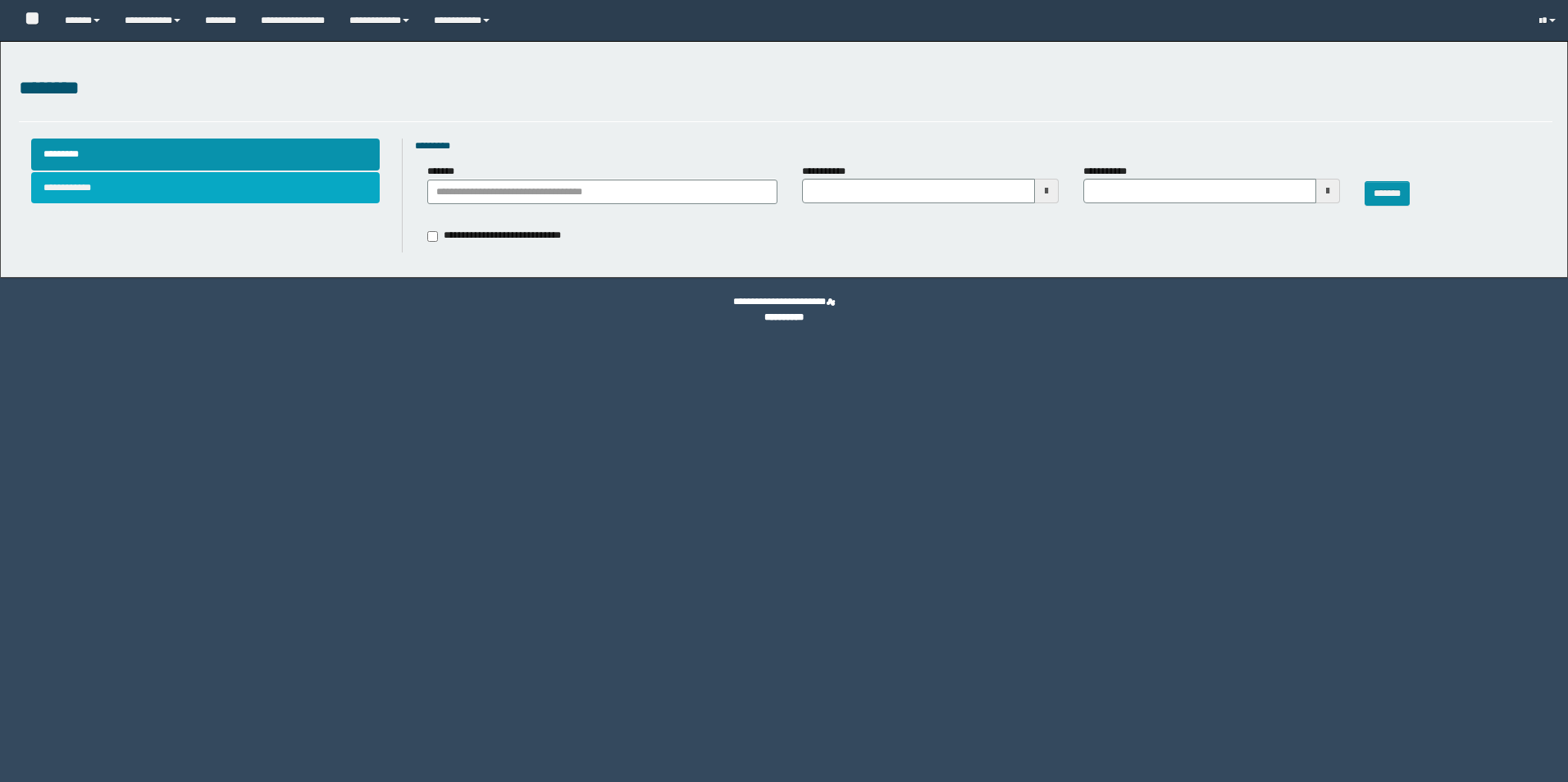 scroll, scrollTop: 0, scrollLeft: 0, axis: both 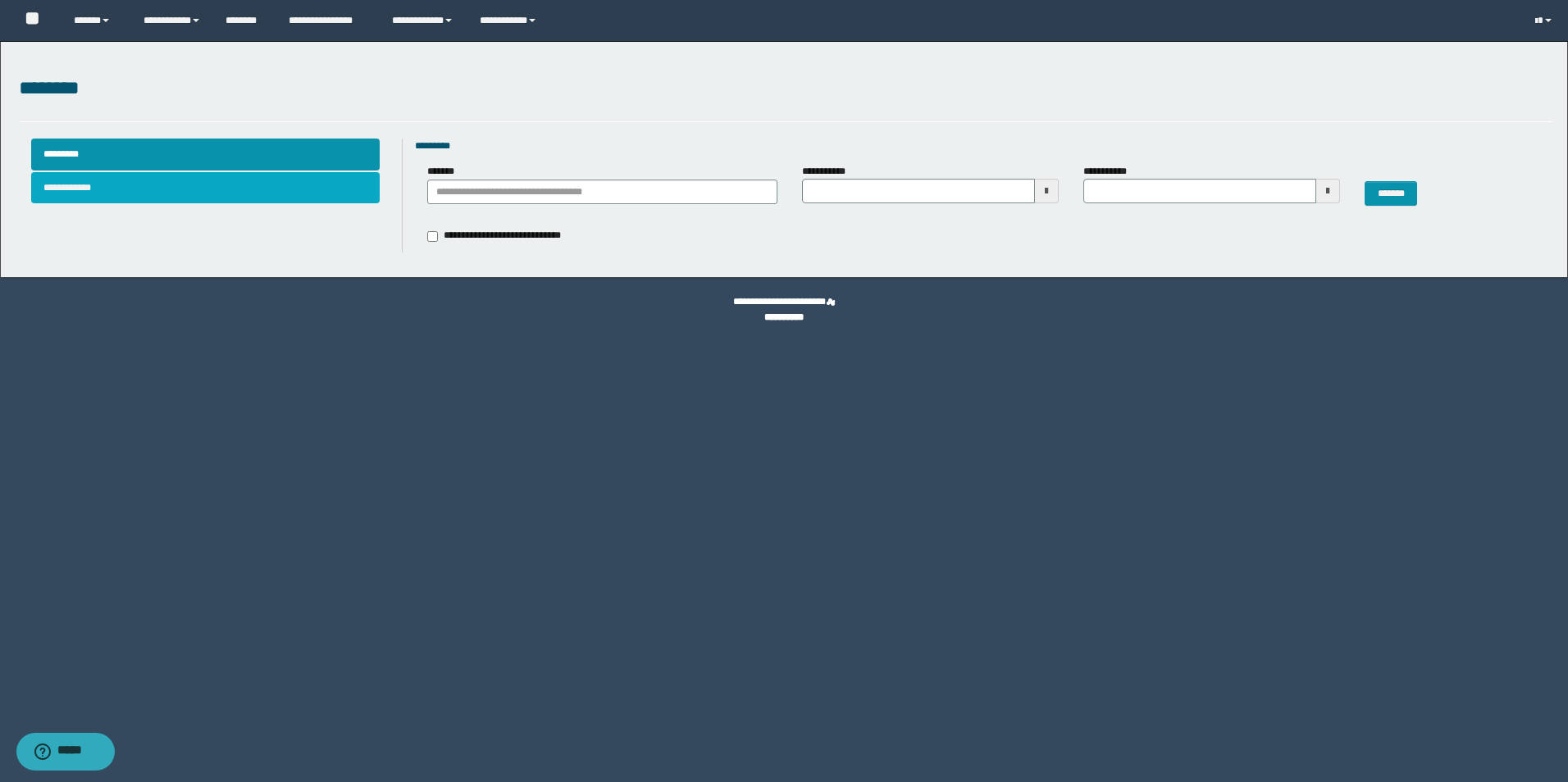 click on "**********" at bounding box center (206, 188) 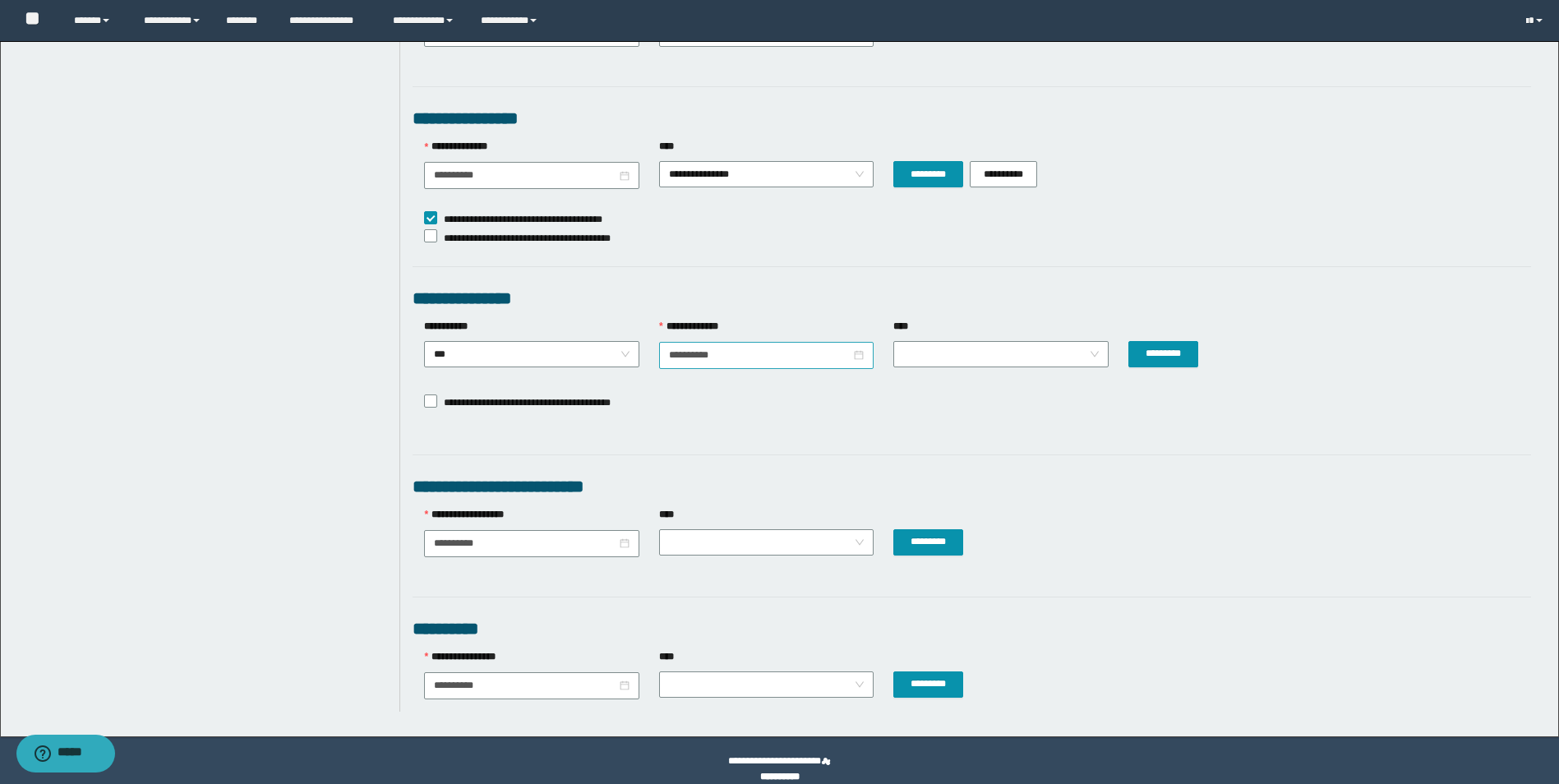 scroll, scrollTop: 477, scrollLeft: 0, axis: vertical 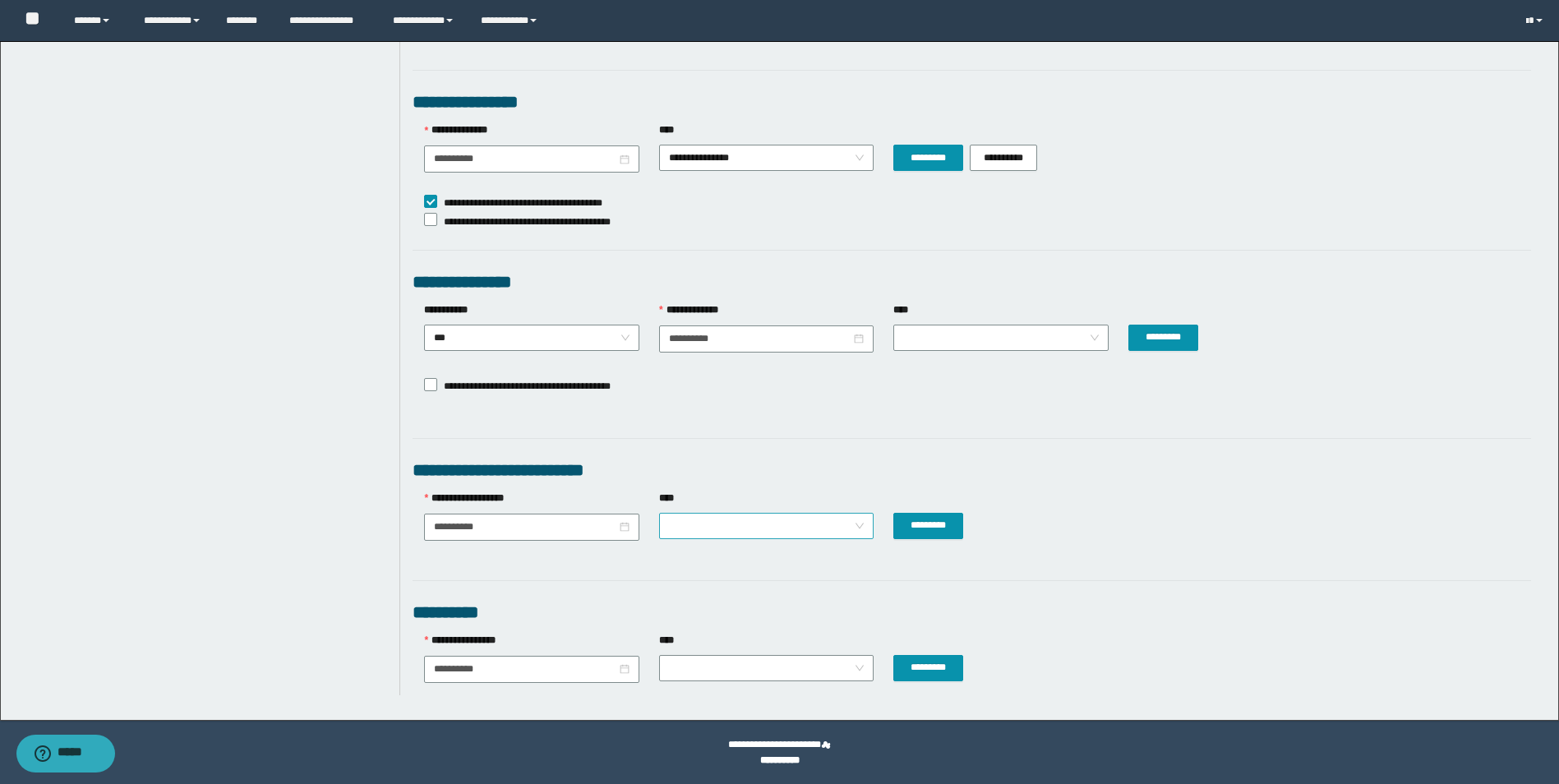 click at bounding box center [767, 526] 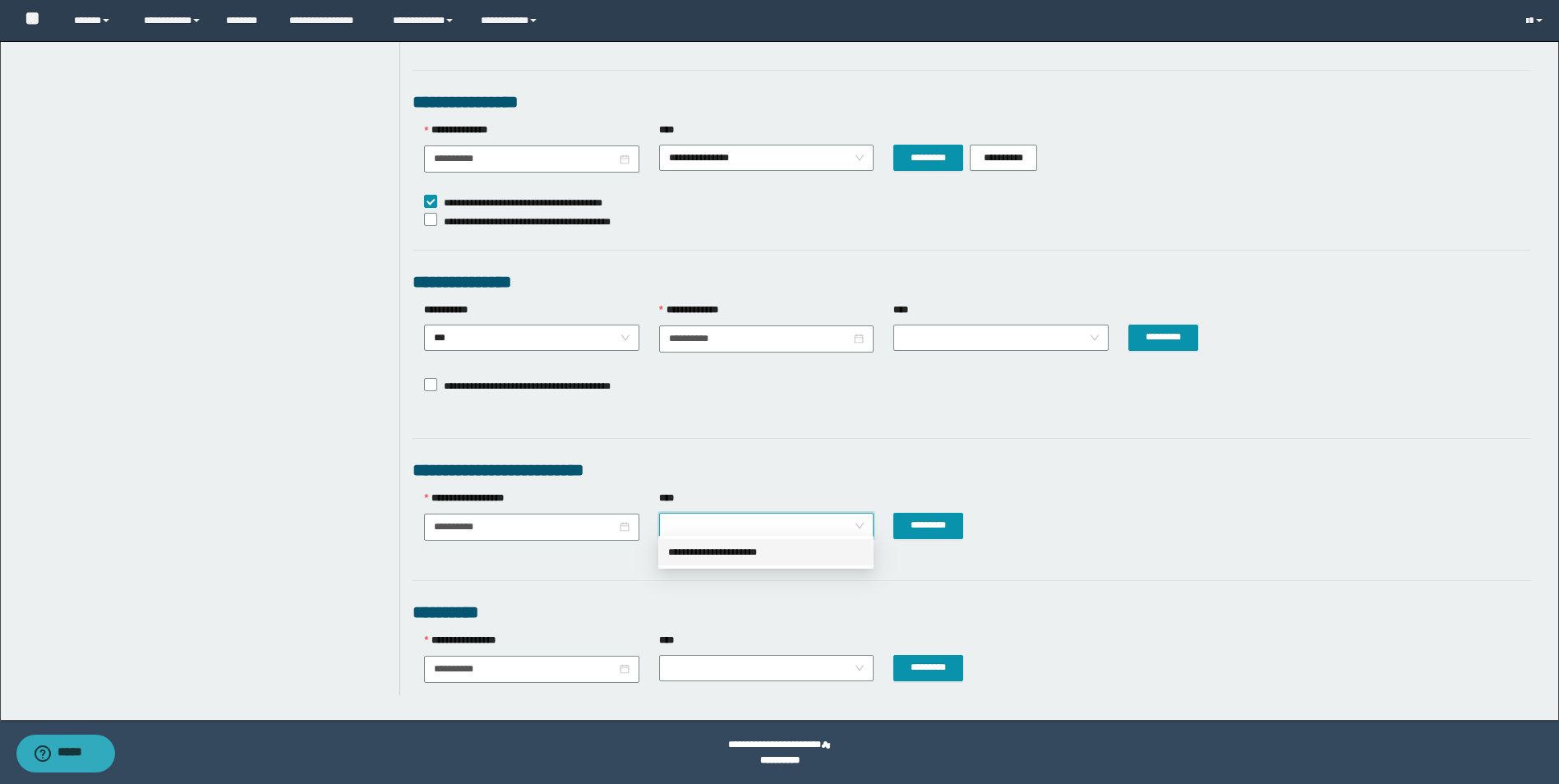 click on "**********" at bounding box center [766, 552] 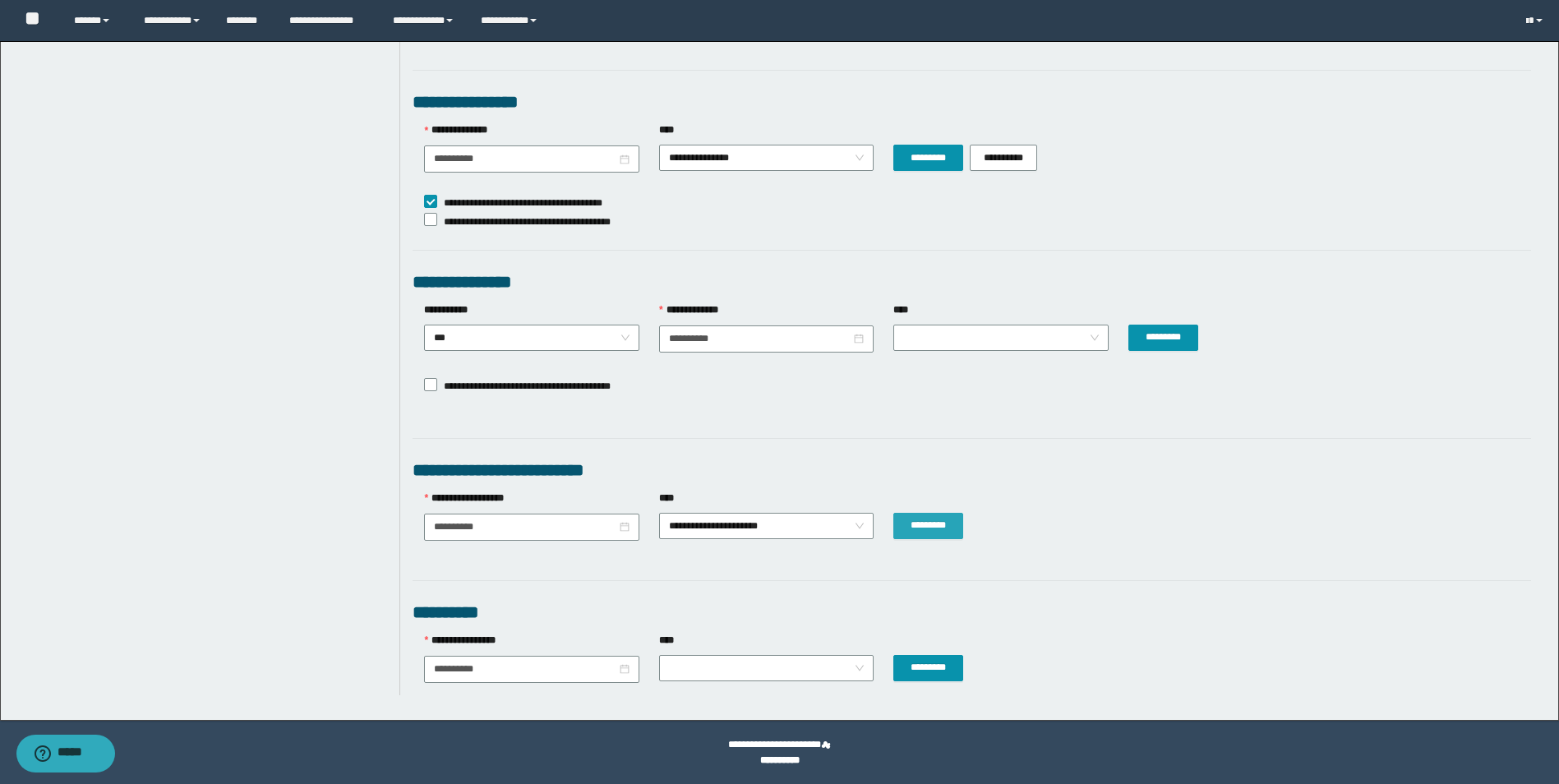 click on "*********" at bounding box center [928, 525] 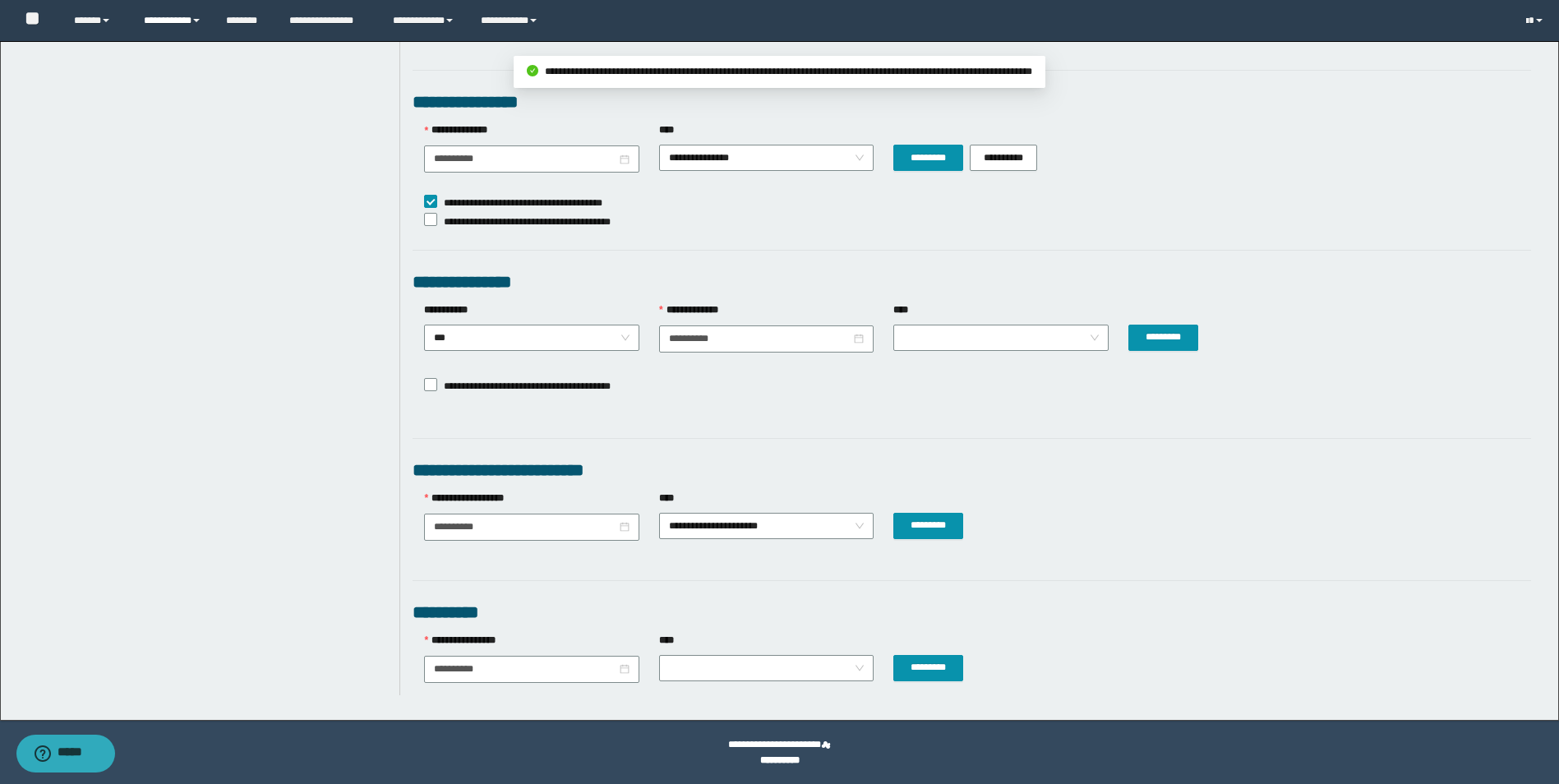 click on "**********" at bounding box center [173, 21] 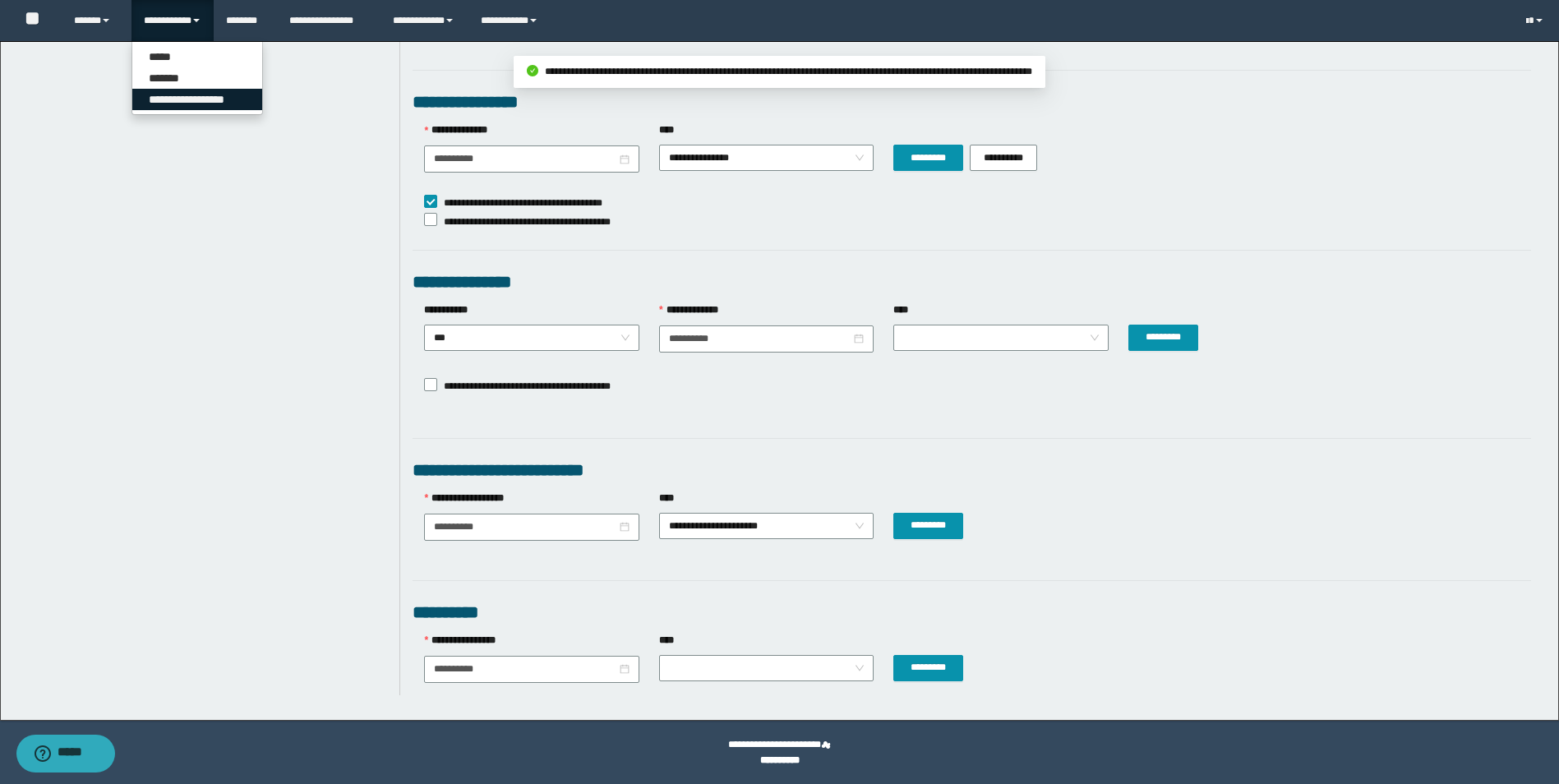 click on "**********" at bounding box center (197, 99) 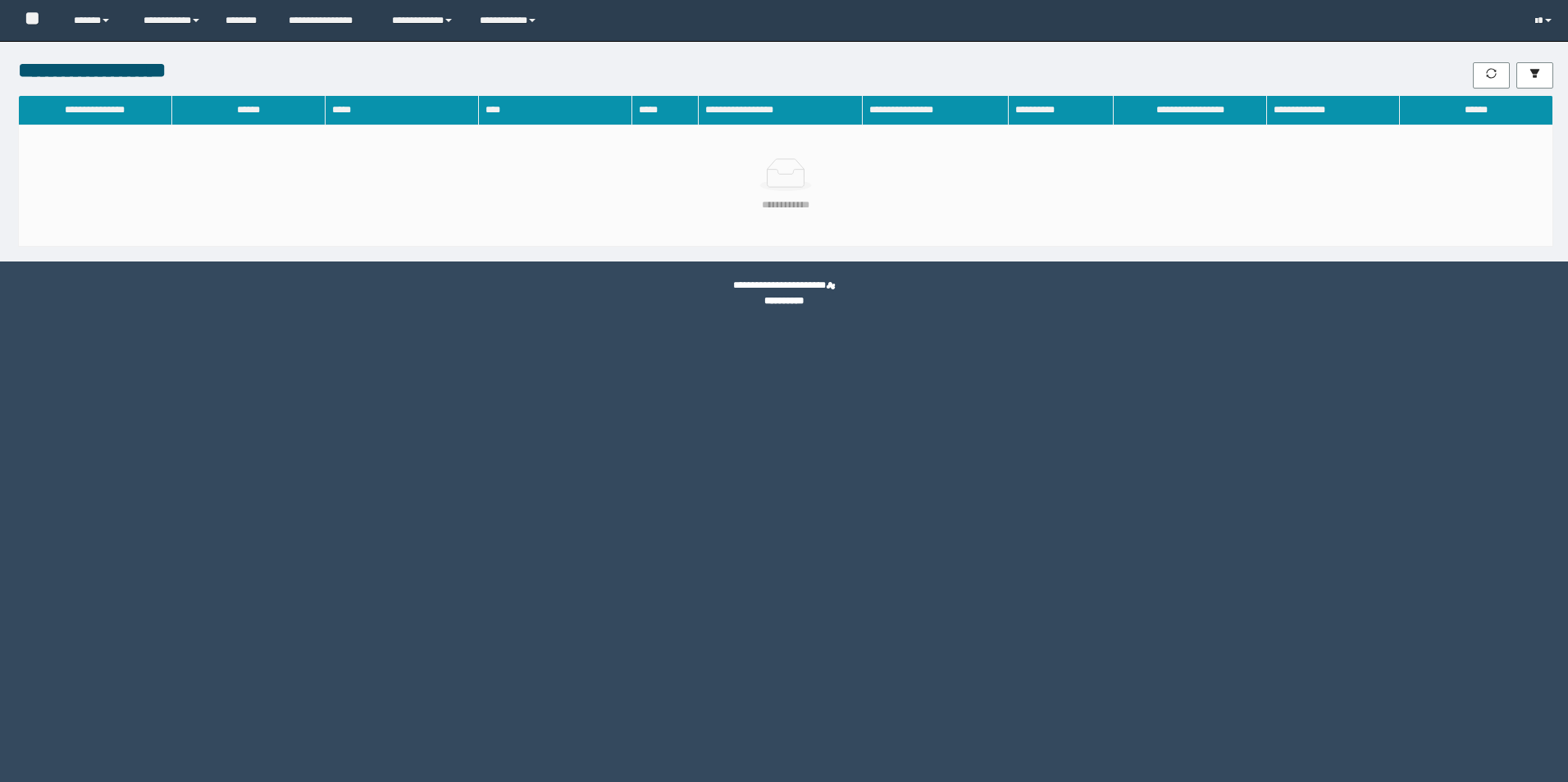 scroll, scrollTop: 0, scrollLeft: 0, axis: both 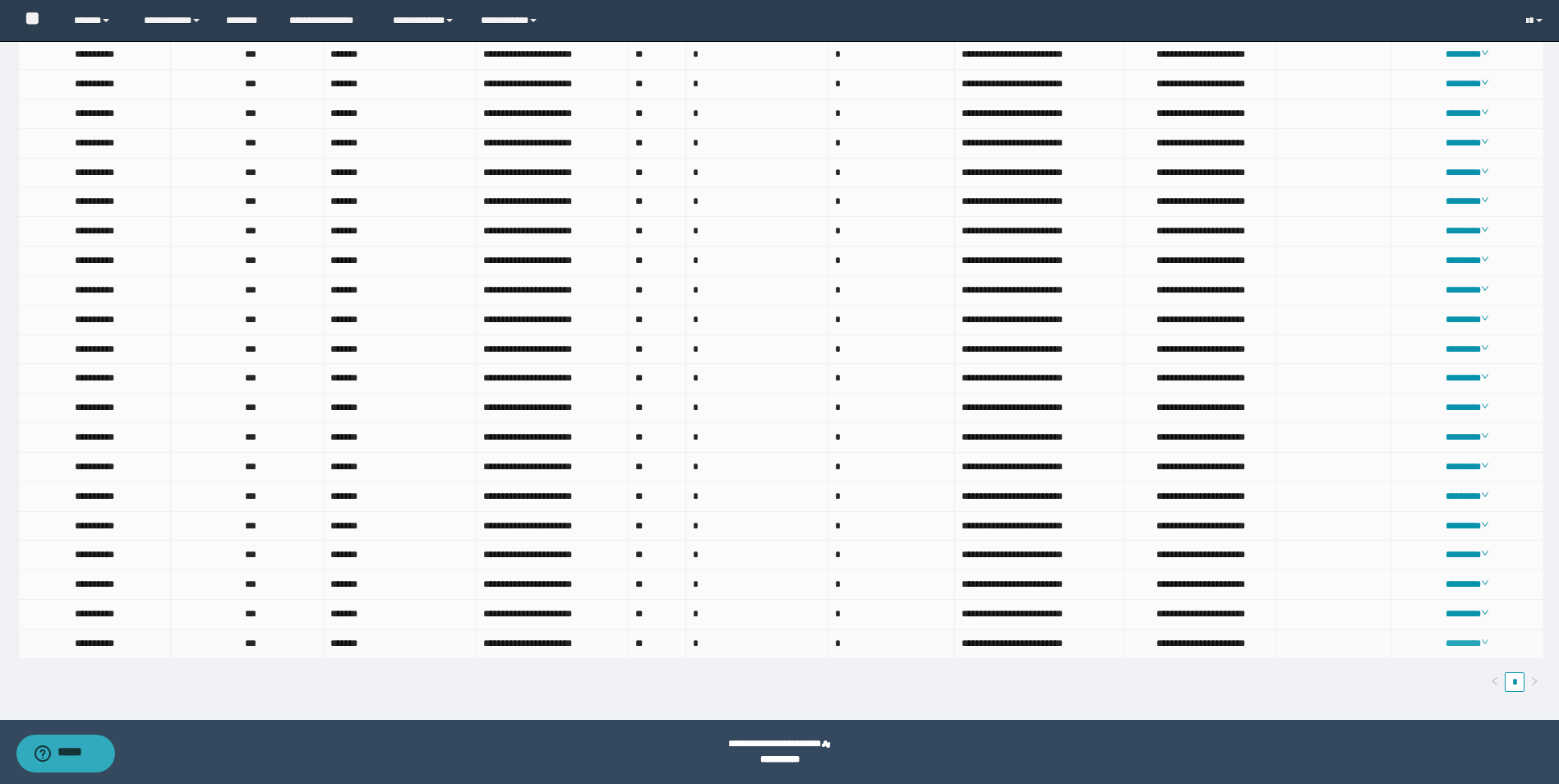 click on "********" at bounding box center (1467, 643) 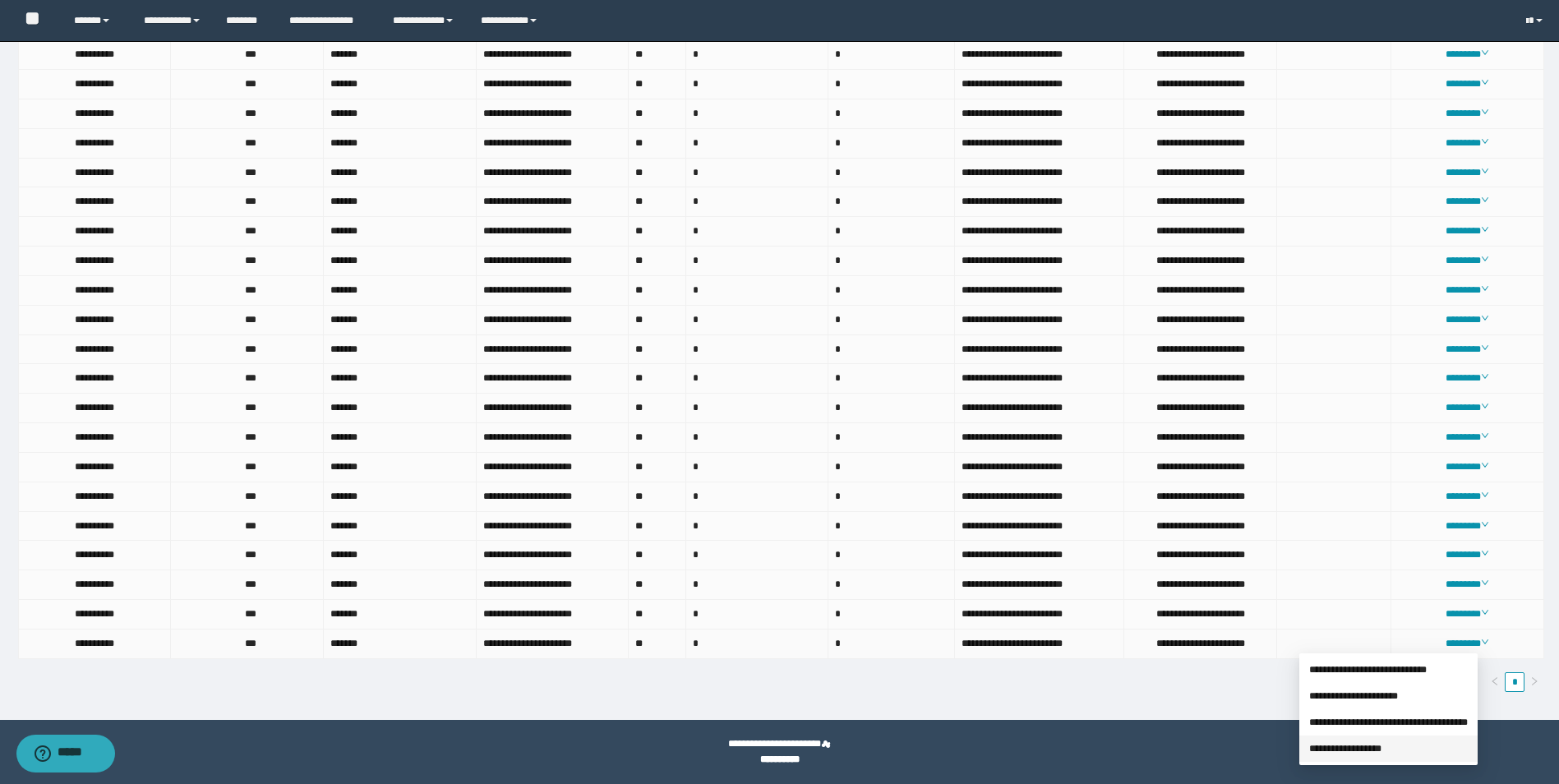 click on "**********" at bounding box center [1345, 749] 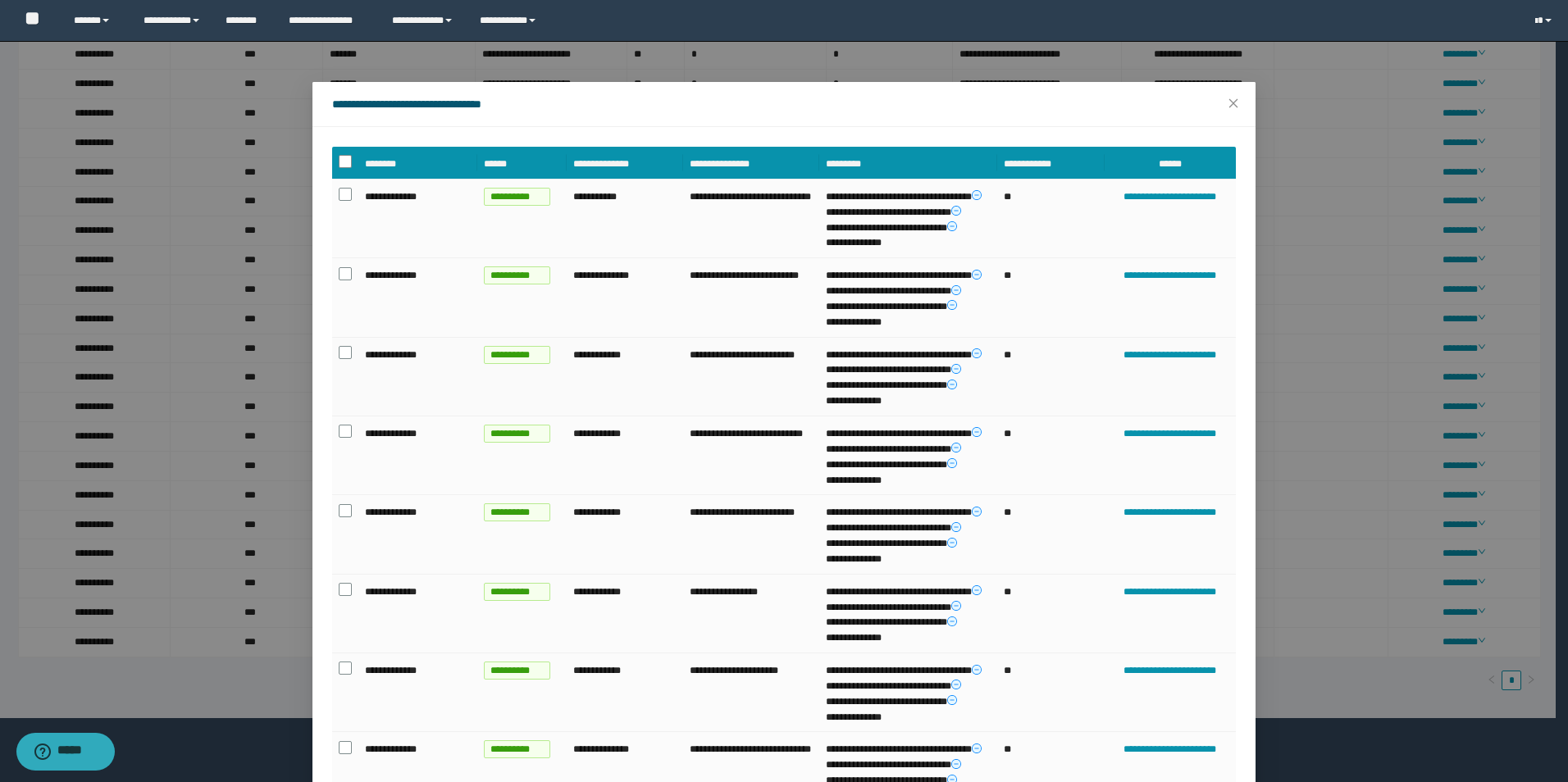 scroll, scrollTop: 303, scrollLeft: 0, axis: vertical 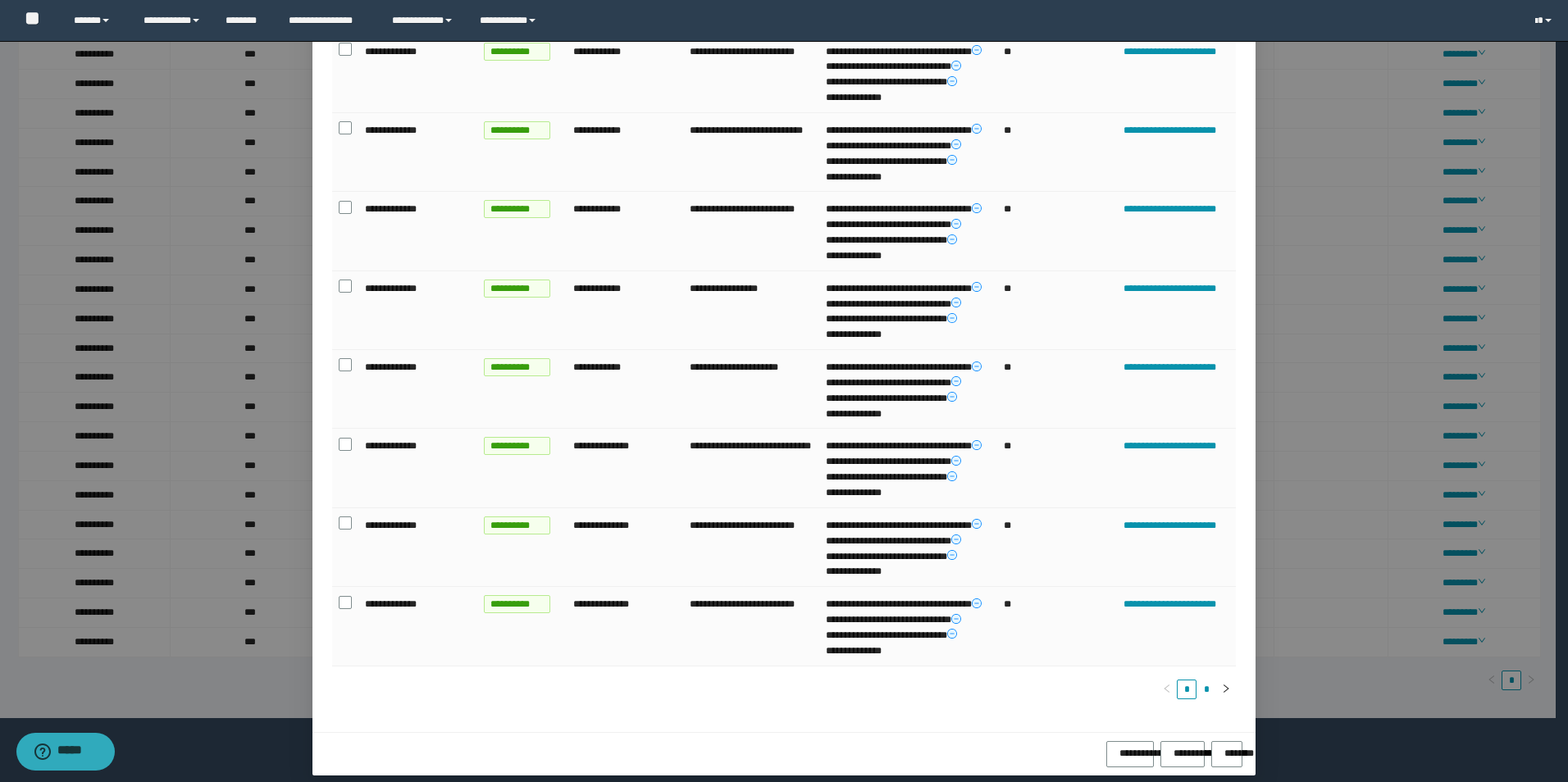 click on "*" at bounding box center [1206, 689] 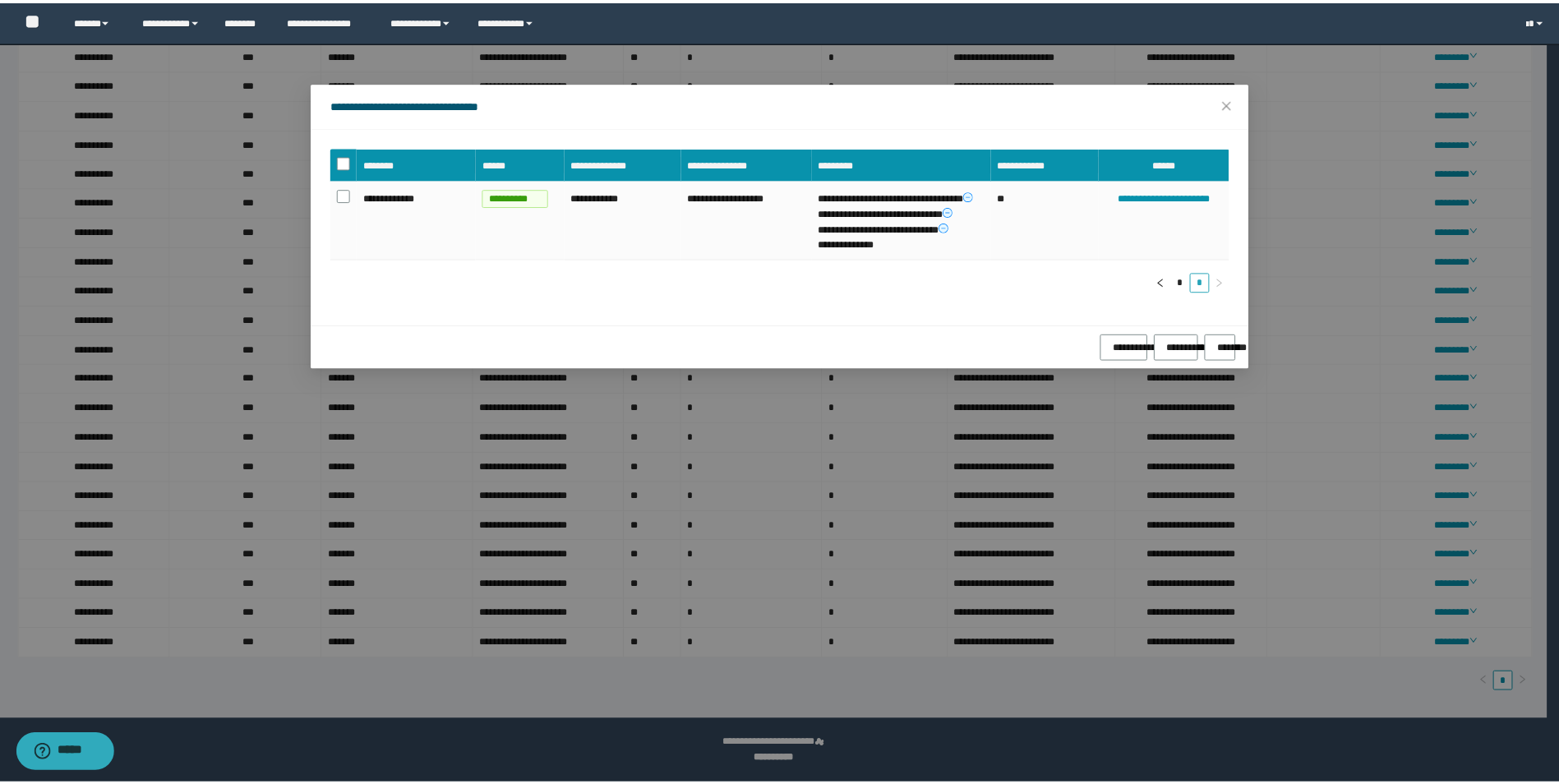 scroll, scrollTop: 0, scrollLeft: 0, axis: both 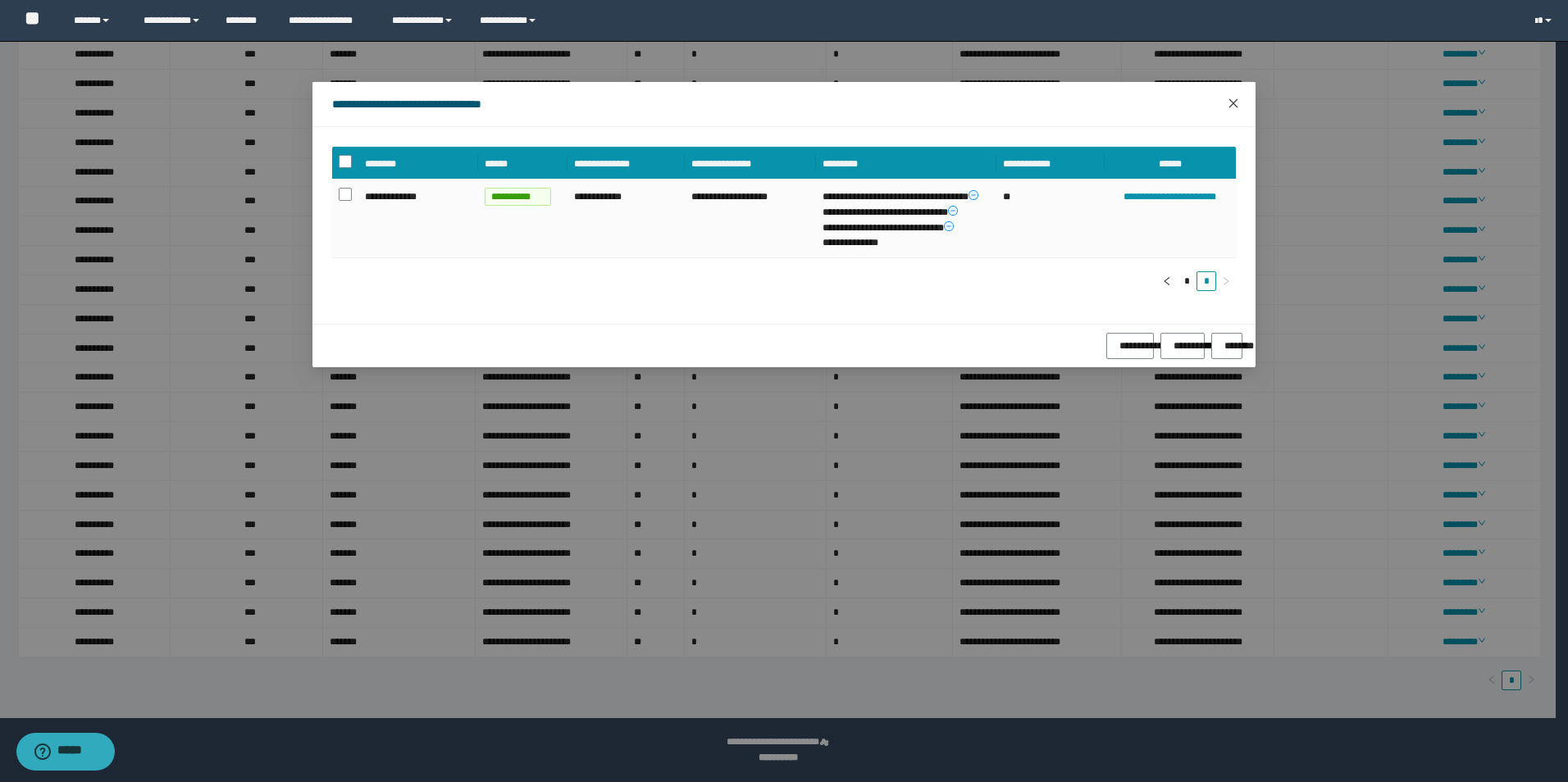 click at bounding box center (1233, 104) 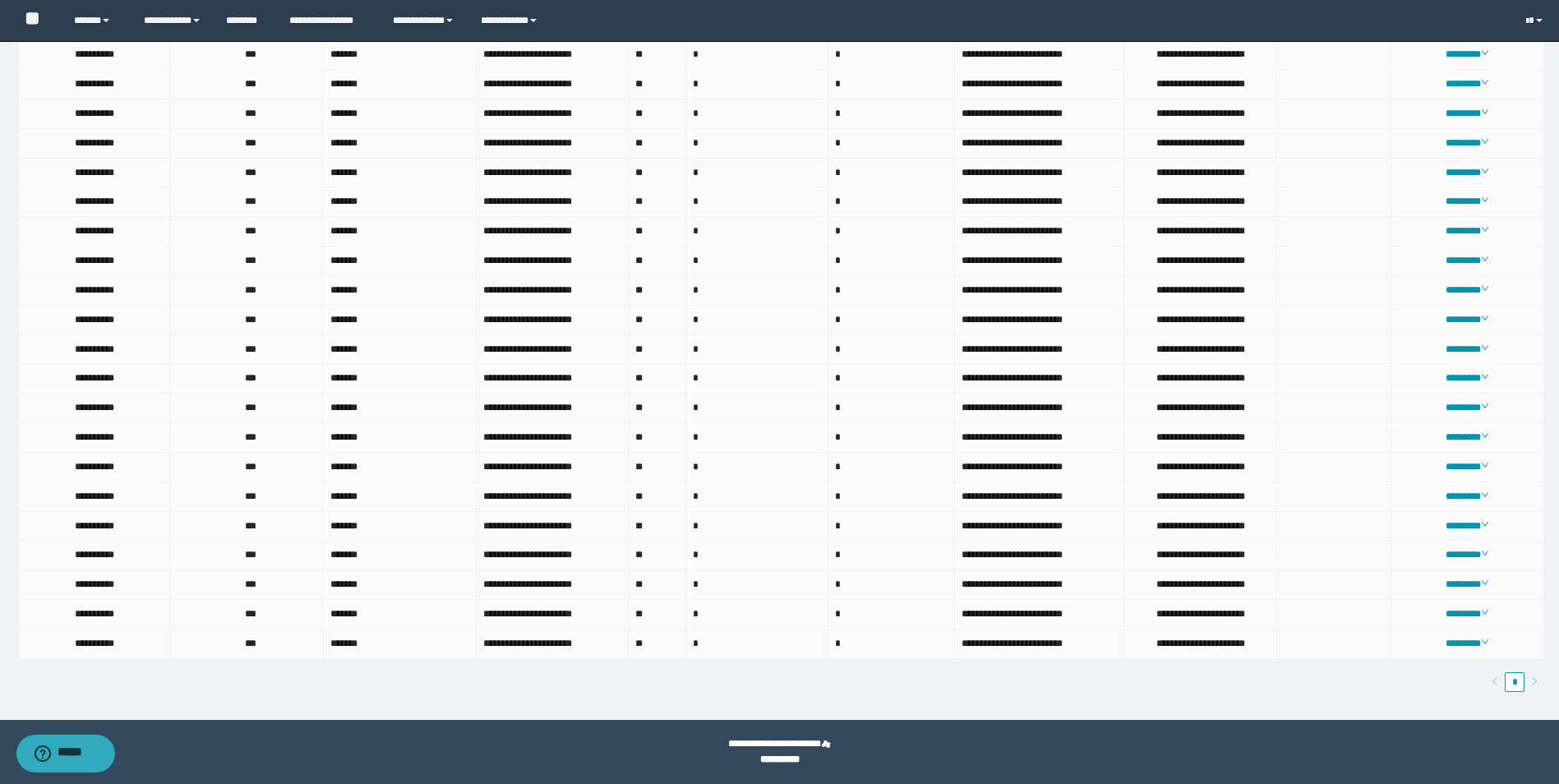 click on "********" at bounding box center (1468, 644) 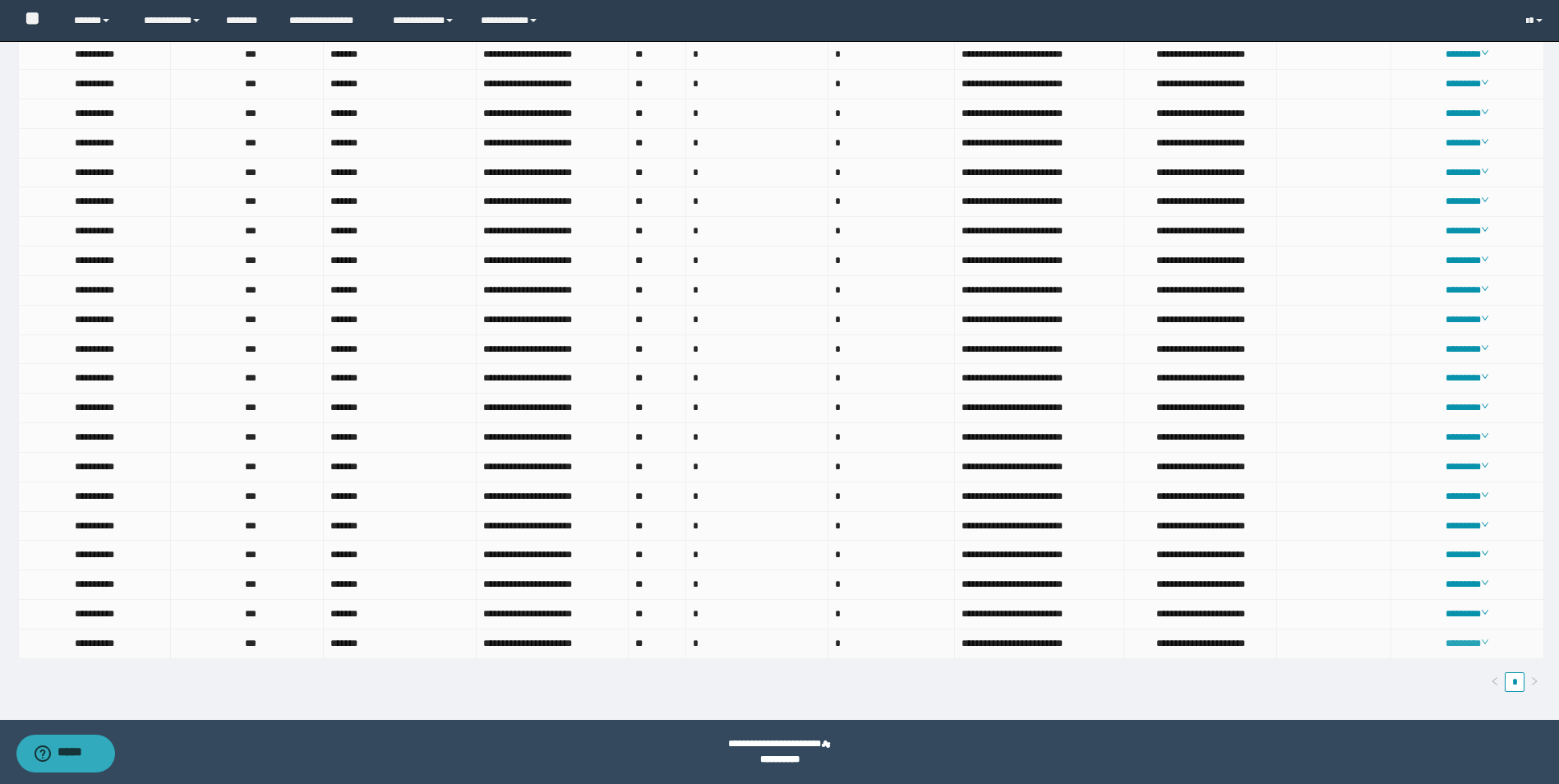 click on "********" at bounding box center [1467, 643] 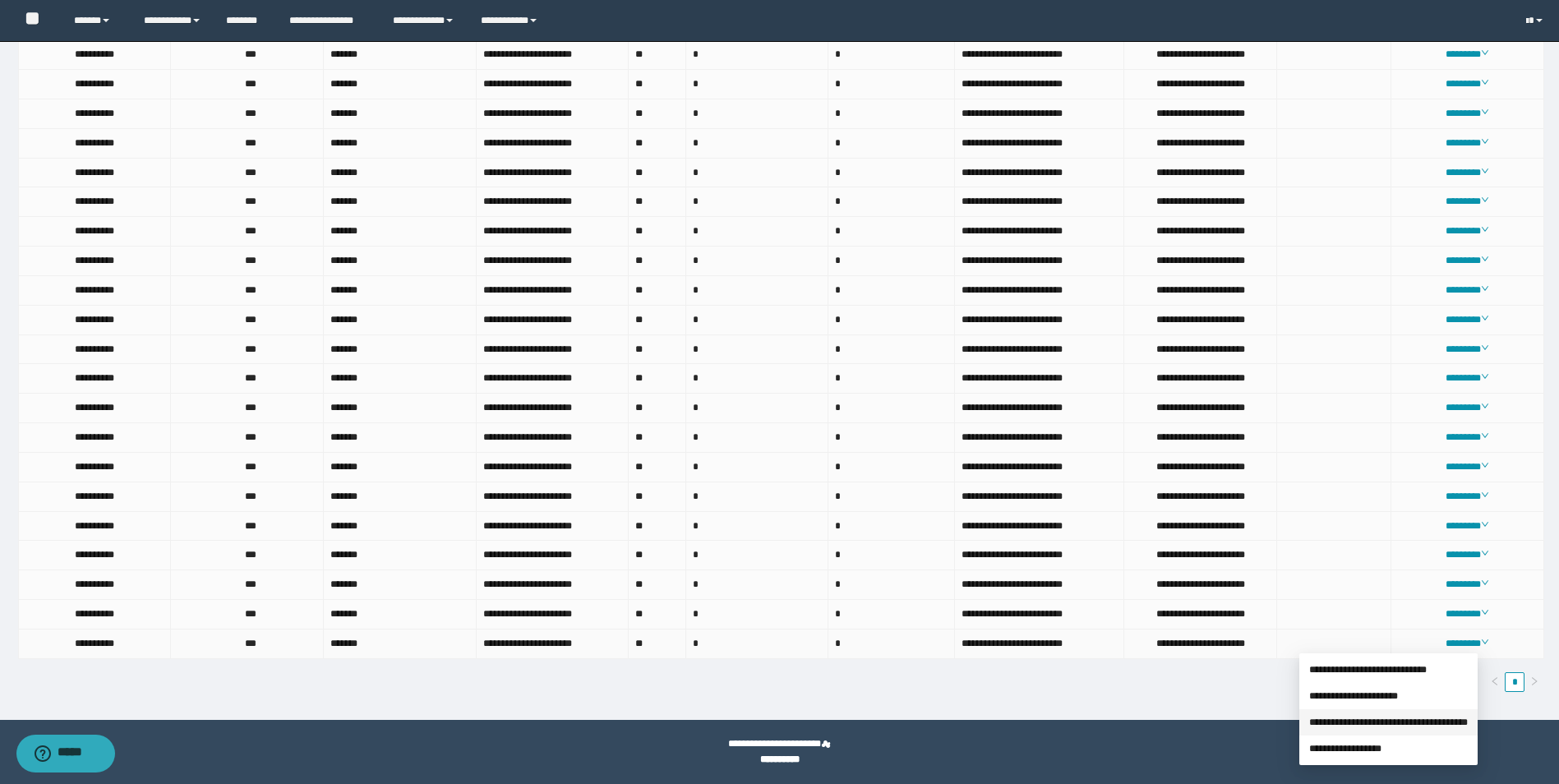 click on "**********" at bounding box center [1388, 722] 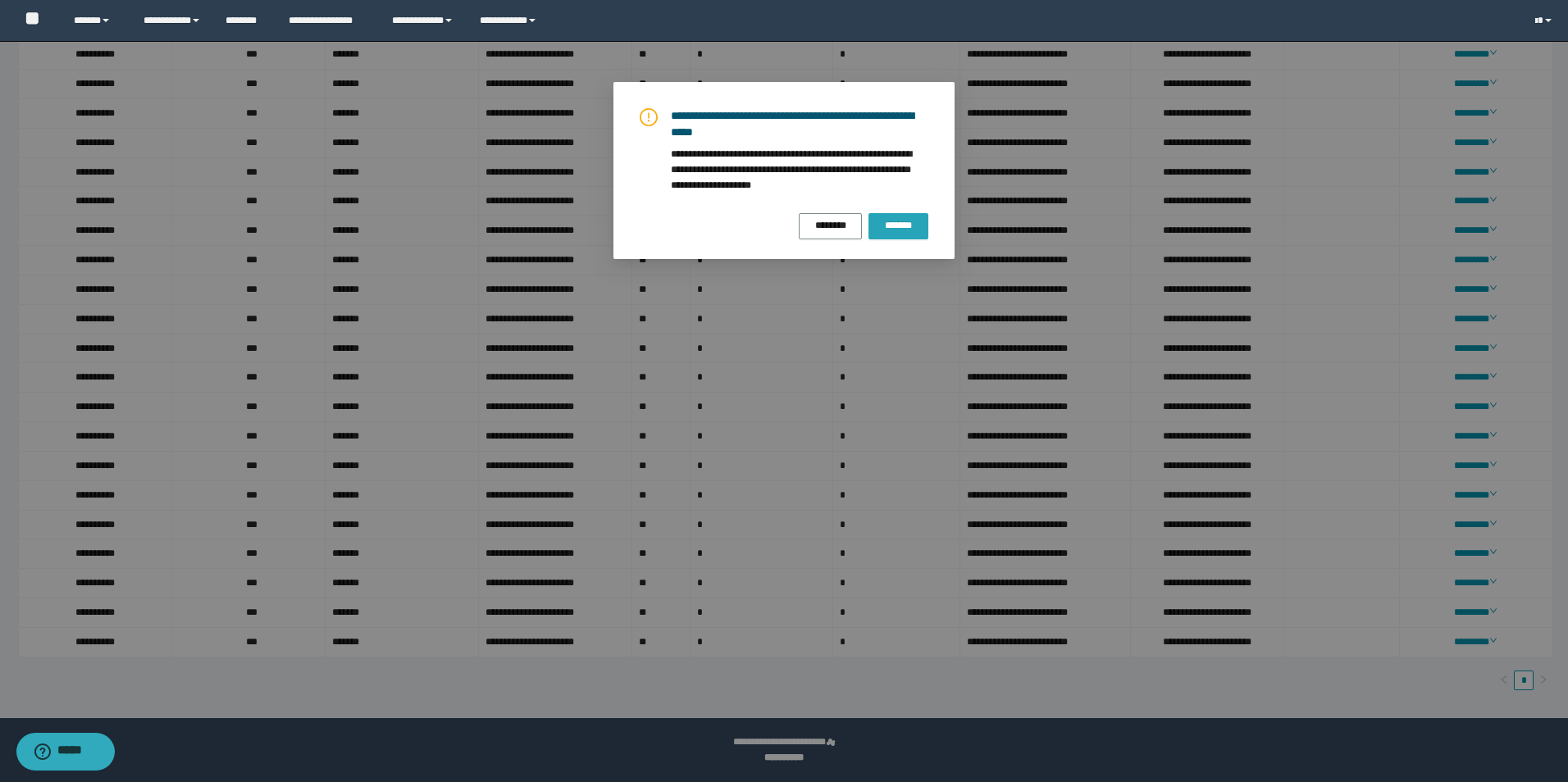 click on "******** *******" at bounding box center (784, 226) 